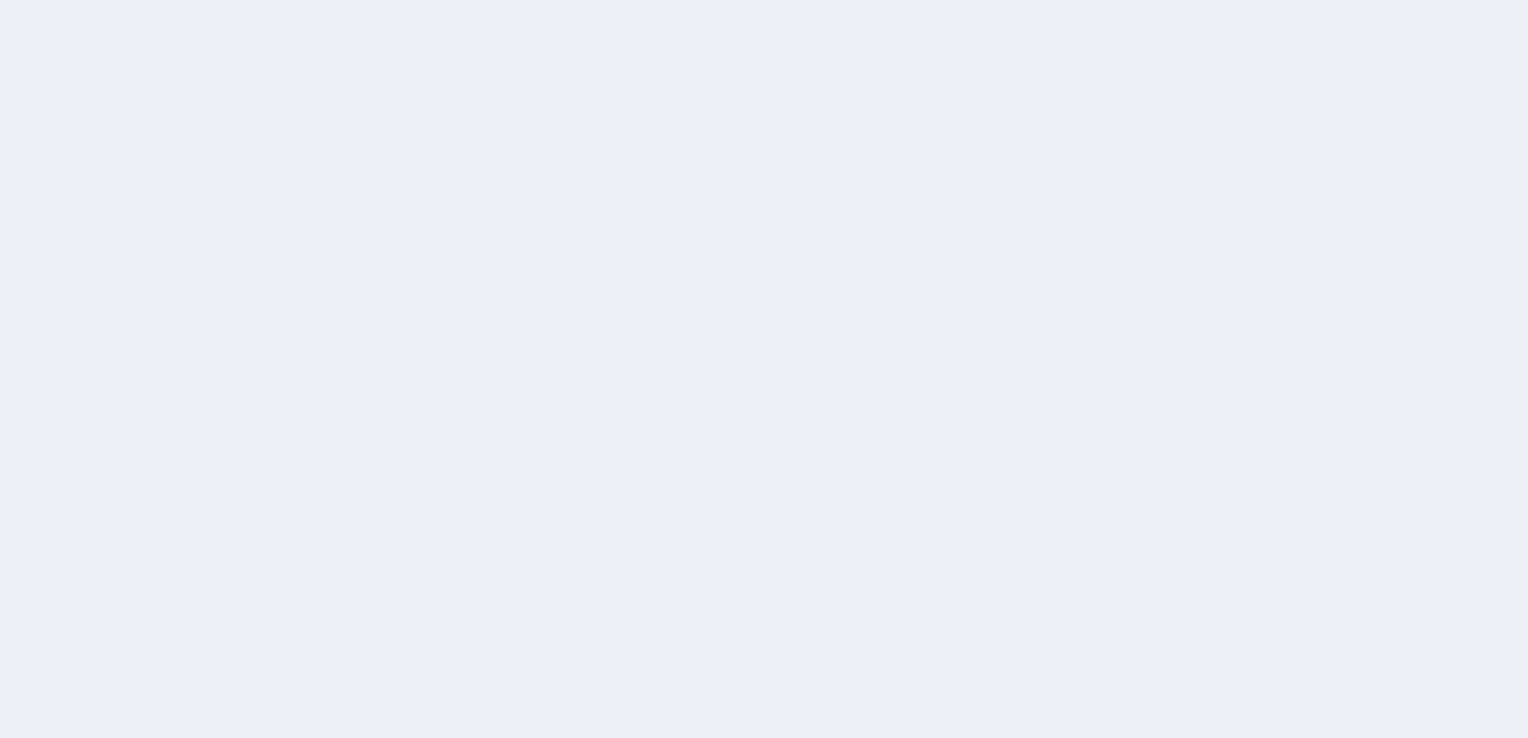 scroll, scrollTop: 0, scrollLeft: 0, axis: both 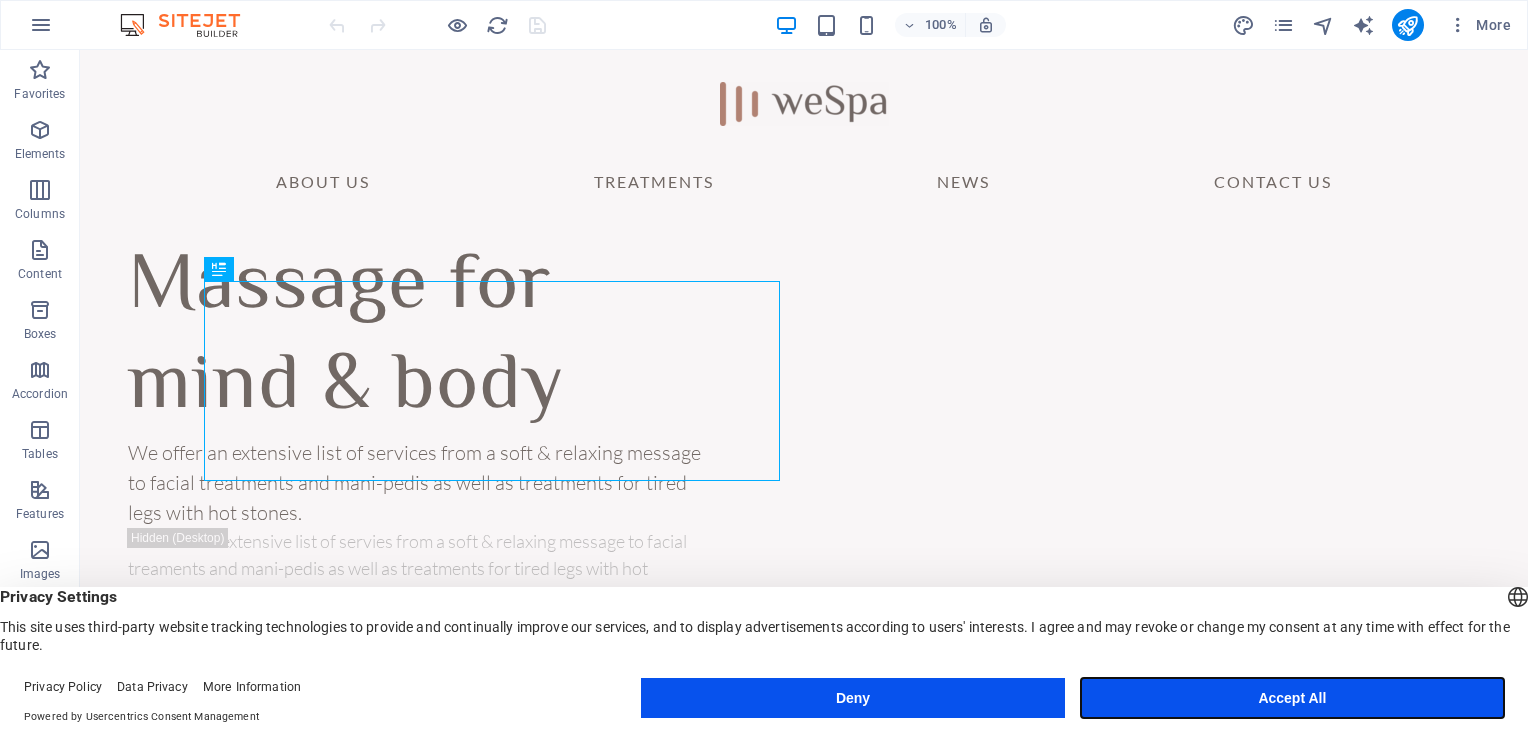 click on "Accept All" at bounding box center (1292, 698) 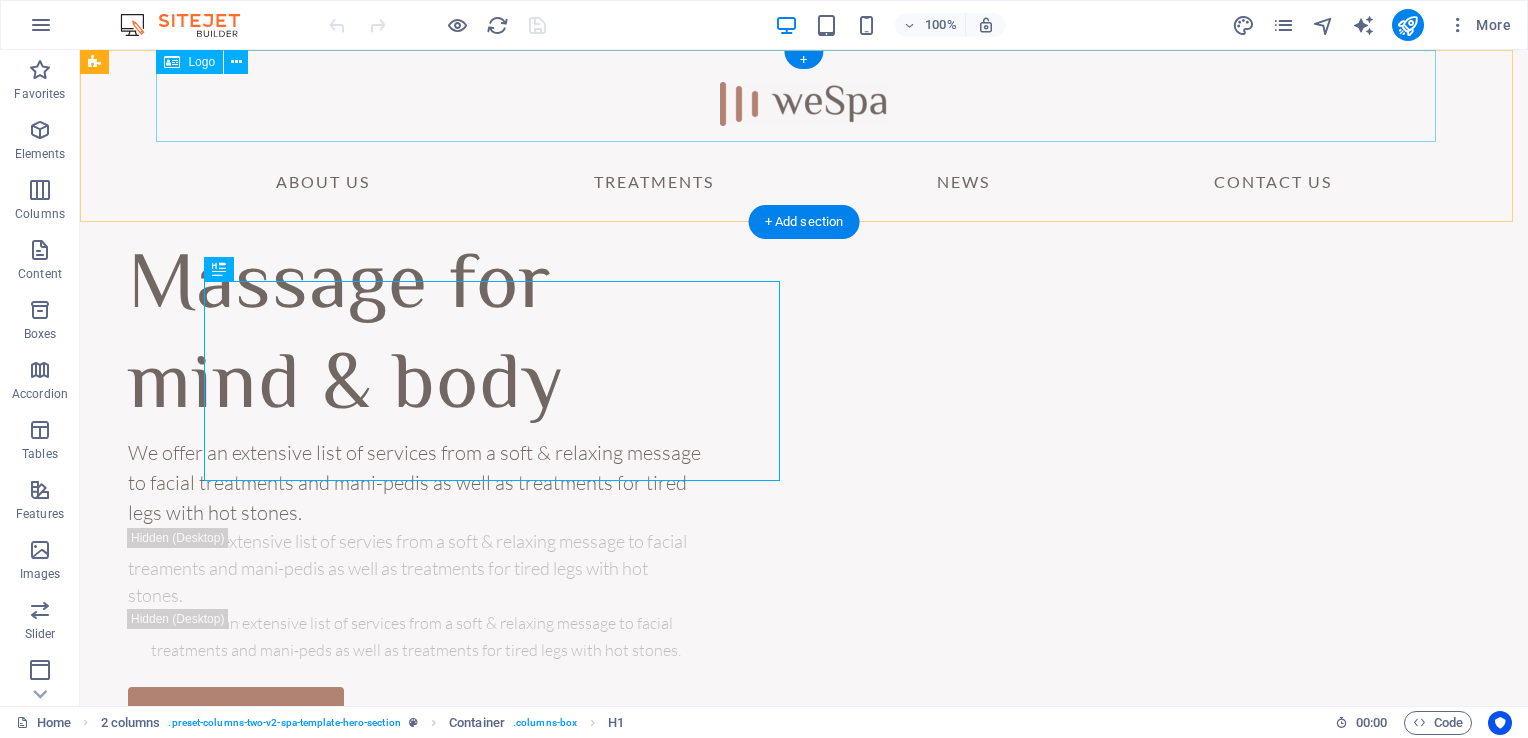 click at bounding box center [804, 96] 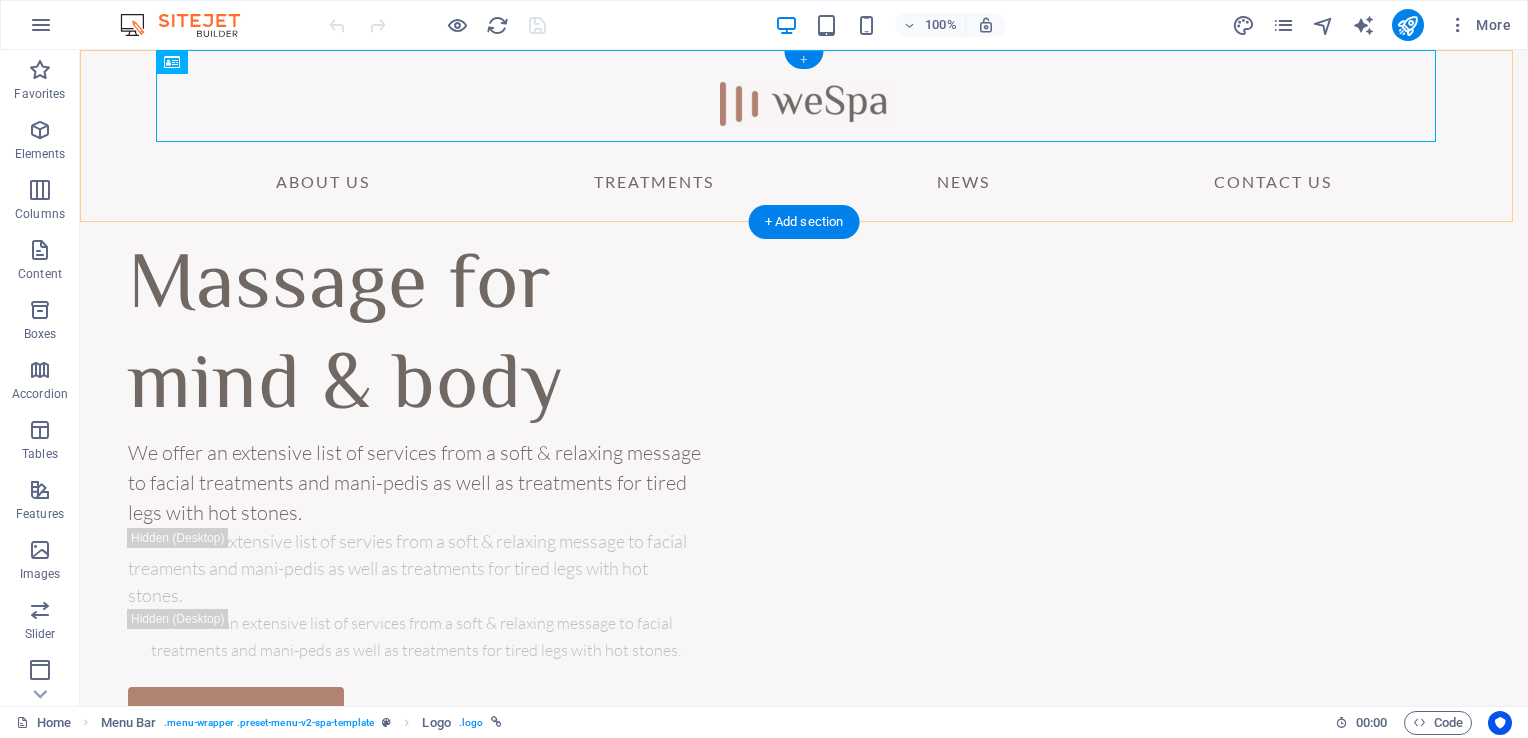 click on "+" at bounding box center (803, 60) 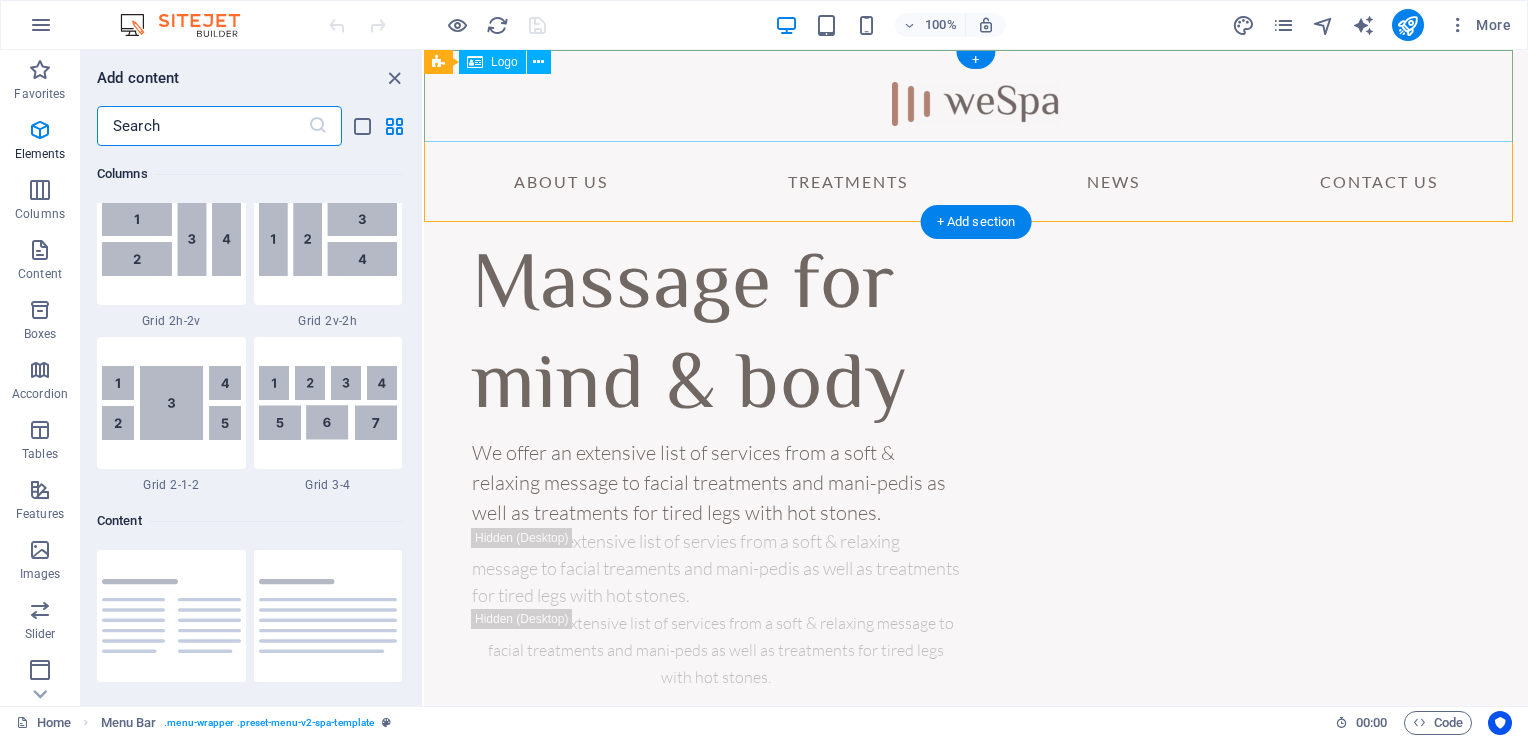 scroll, scrollTop: 3499, scrollLeft: 0, axis: vertical 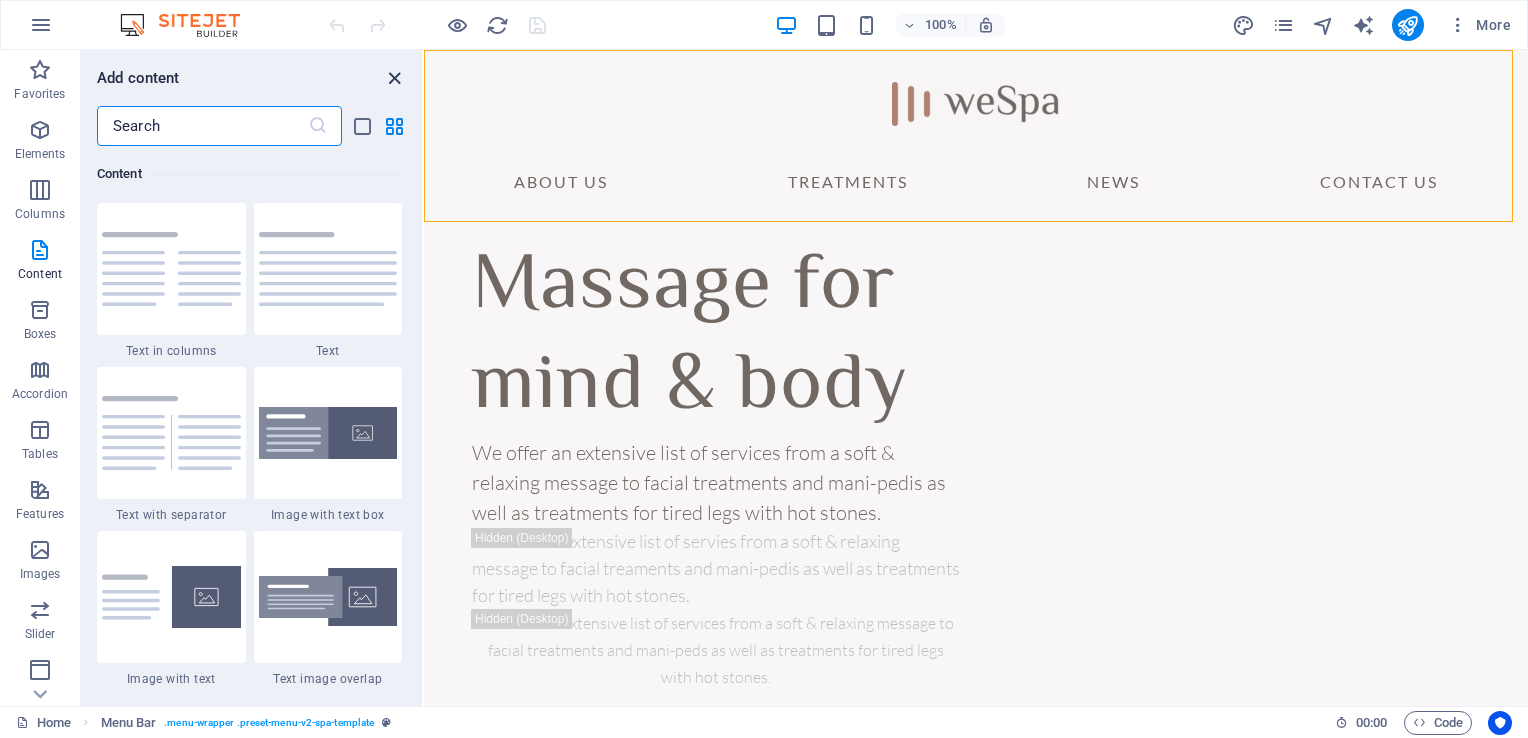 click at bounding box center [394, 78] 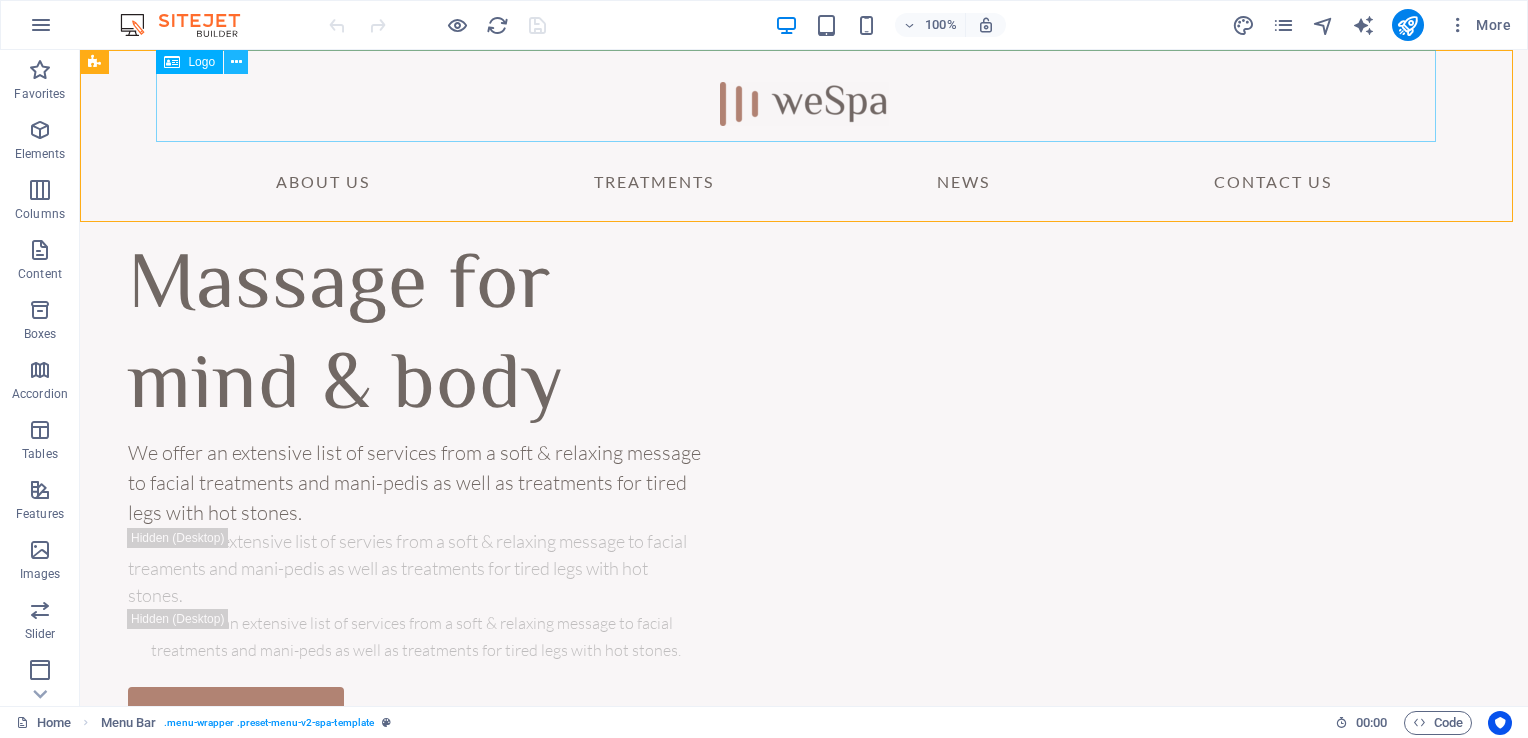 click at bounding box center (236, 62) 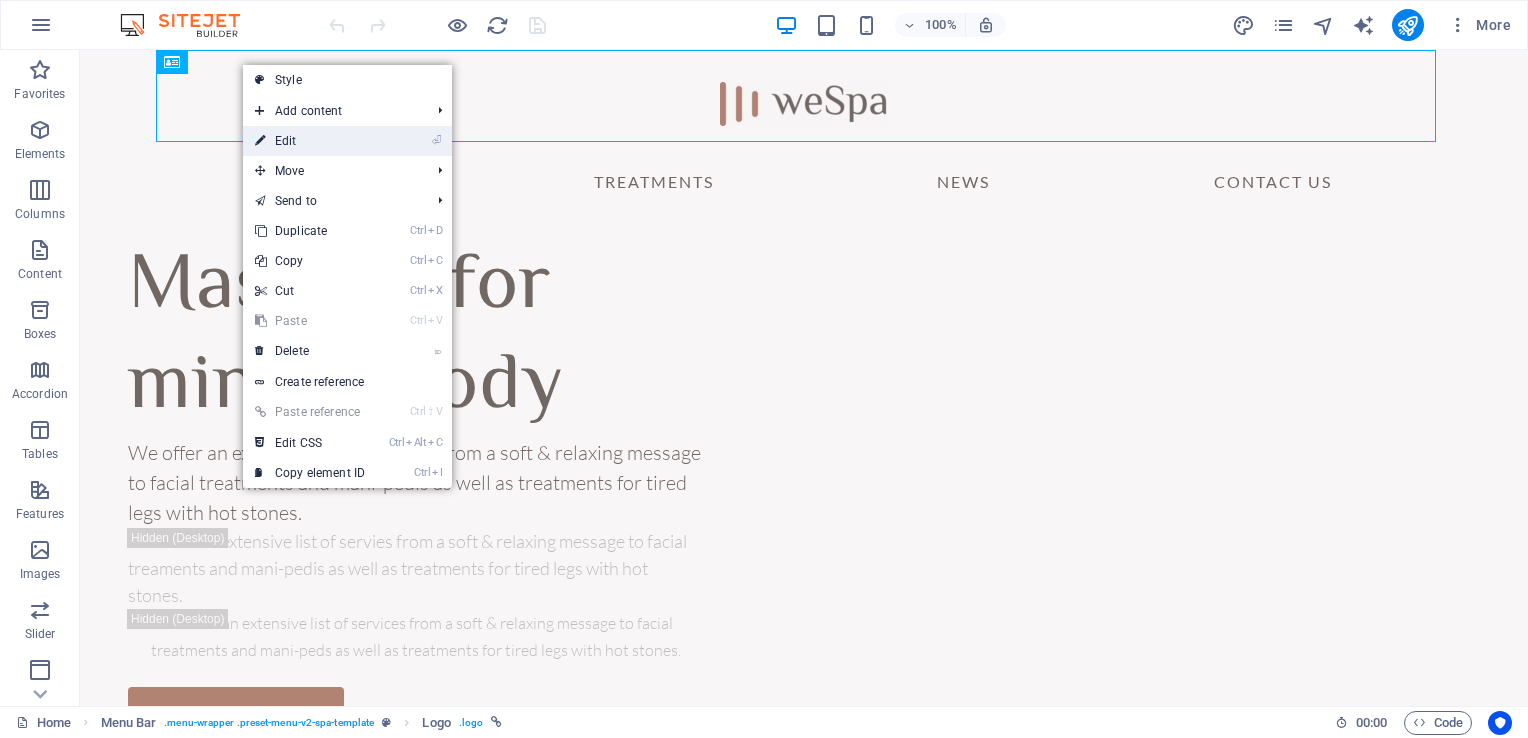 click on "⏎  Edit" at bounding box center (310, 141) 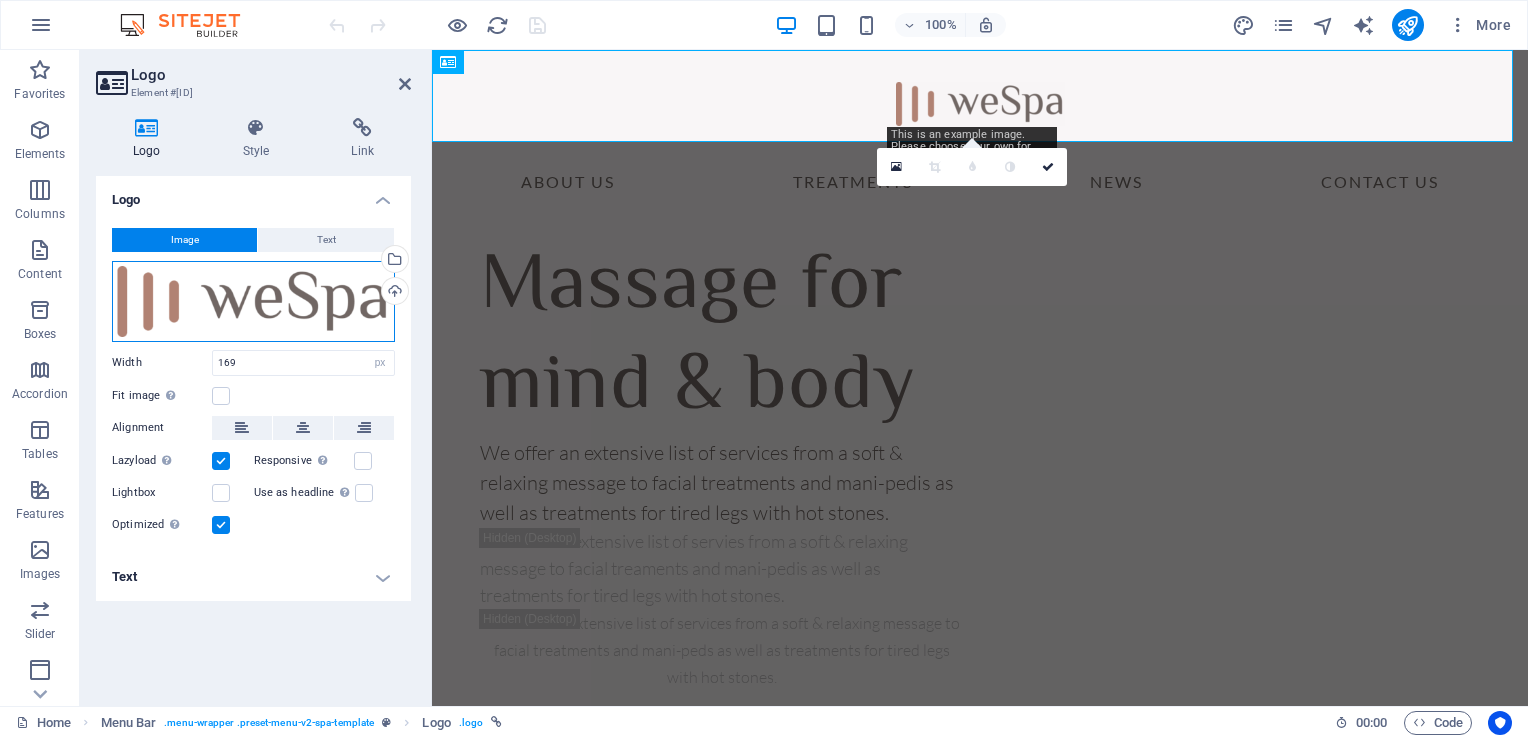 click on "Drag files here, click to choose files or select files from Files or our free stock photos & videos" at bounding box center (253, 301) 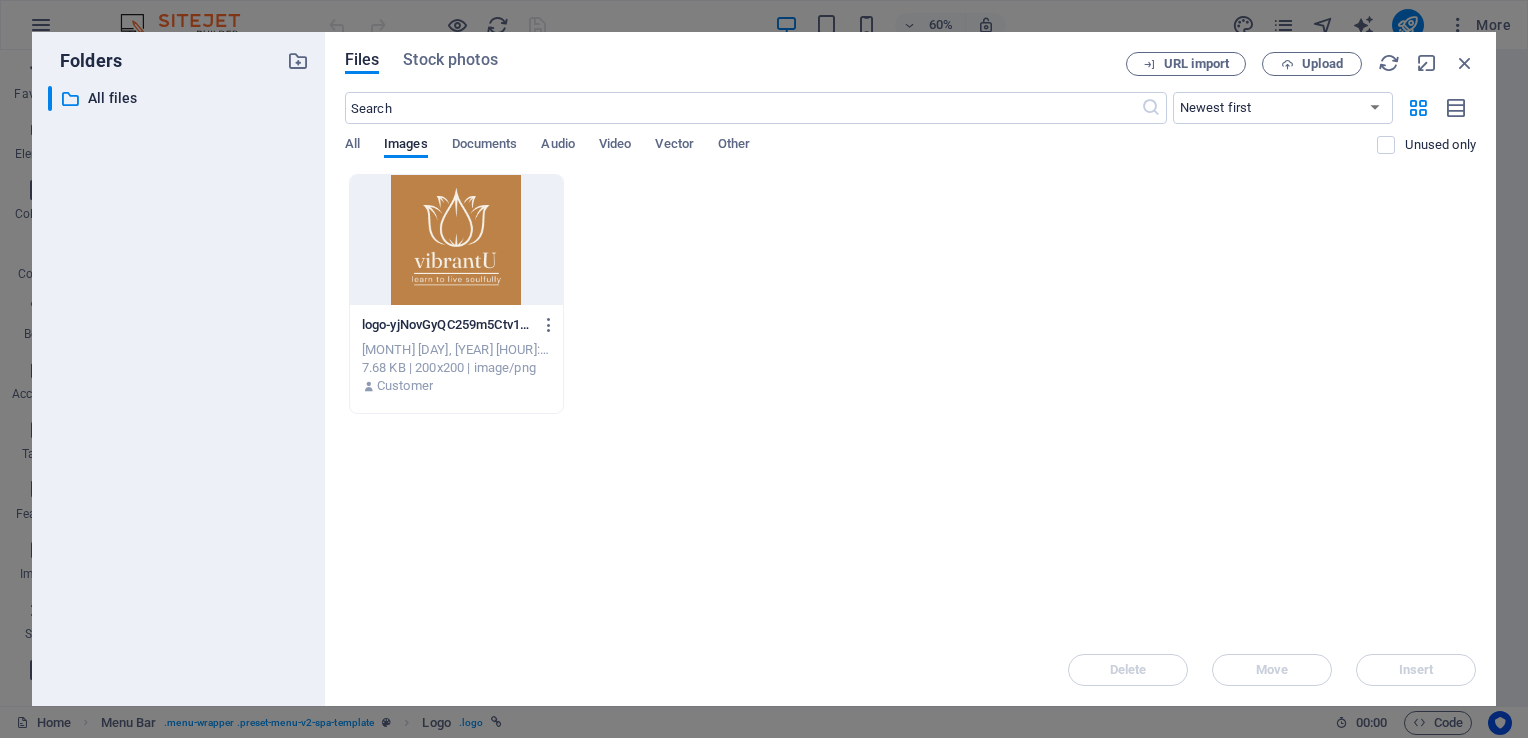 click at bounding box center (456, 240) 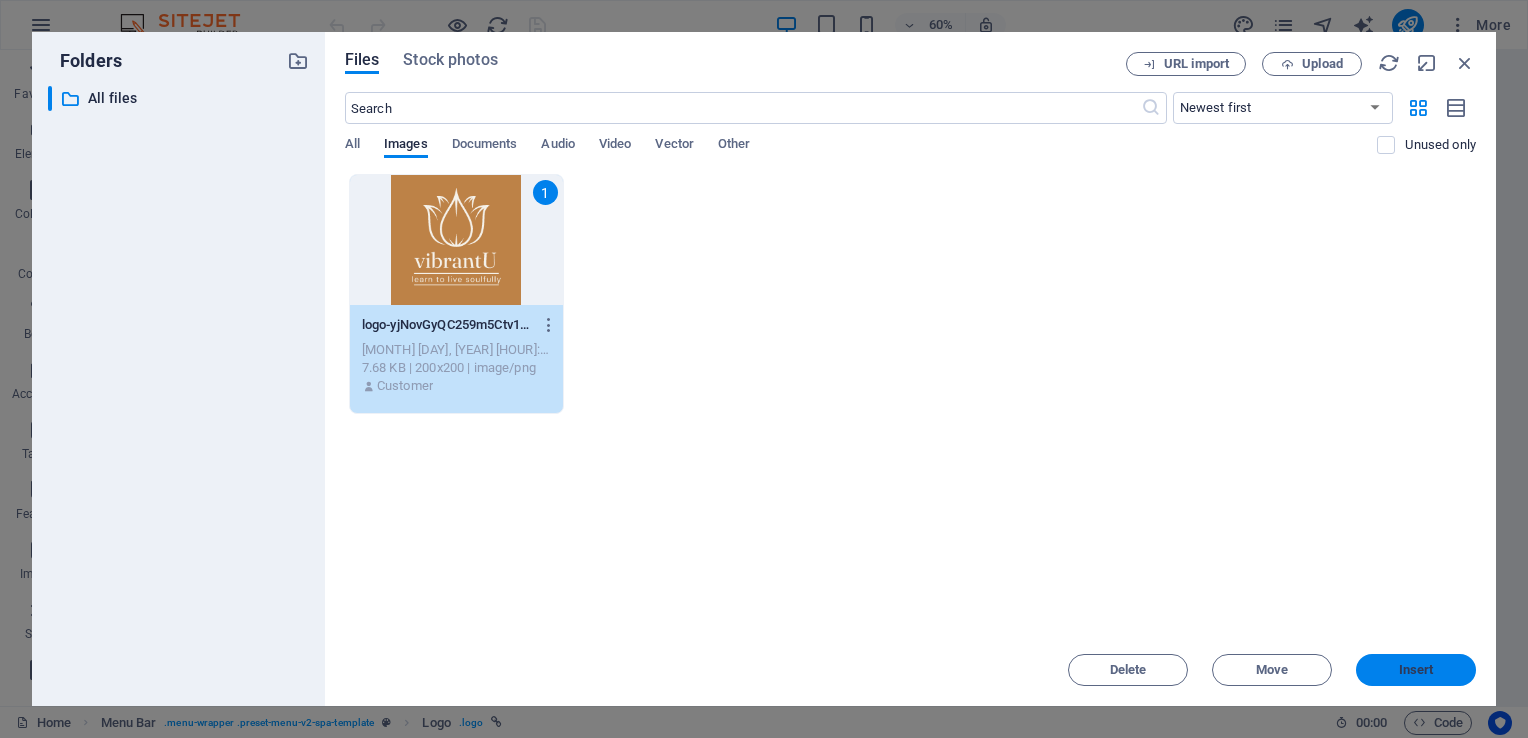 click on "Insert" at bounding box center [1416, 670] 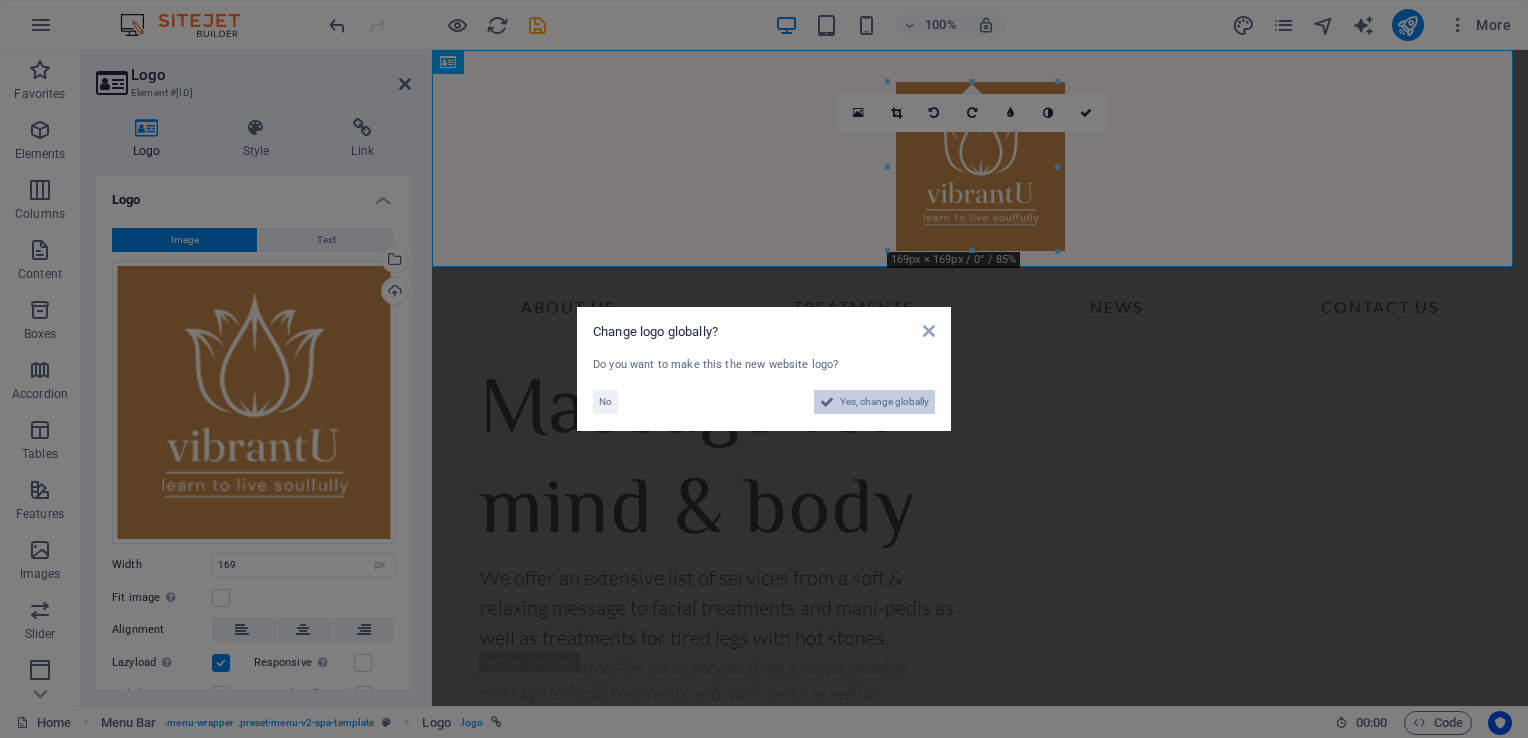 click on "Yes, change globally" at bounding box center (884, 402) 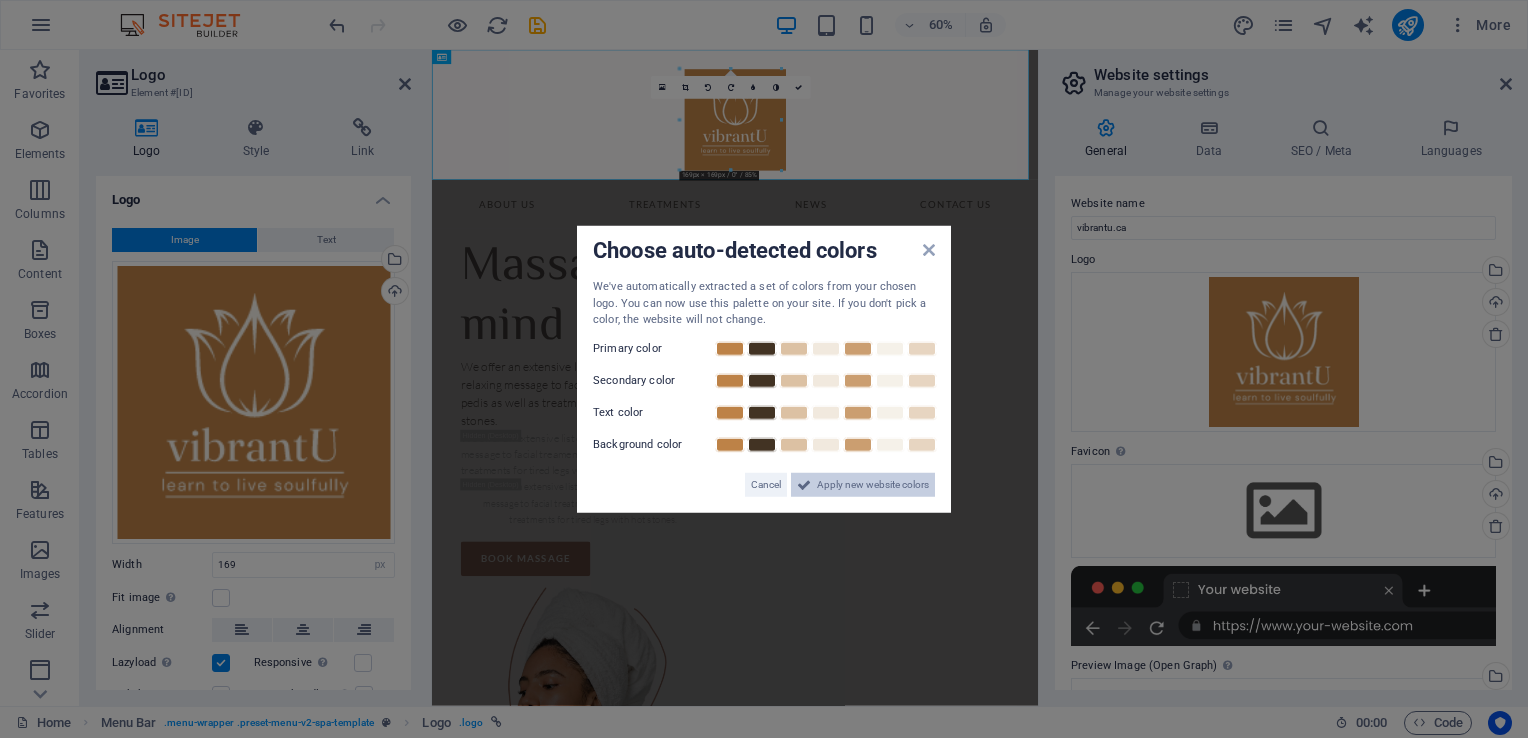 click on "Apply new website colors" at bounding box center [873, 484] 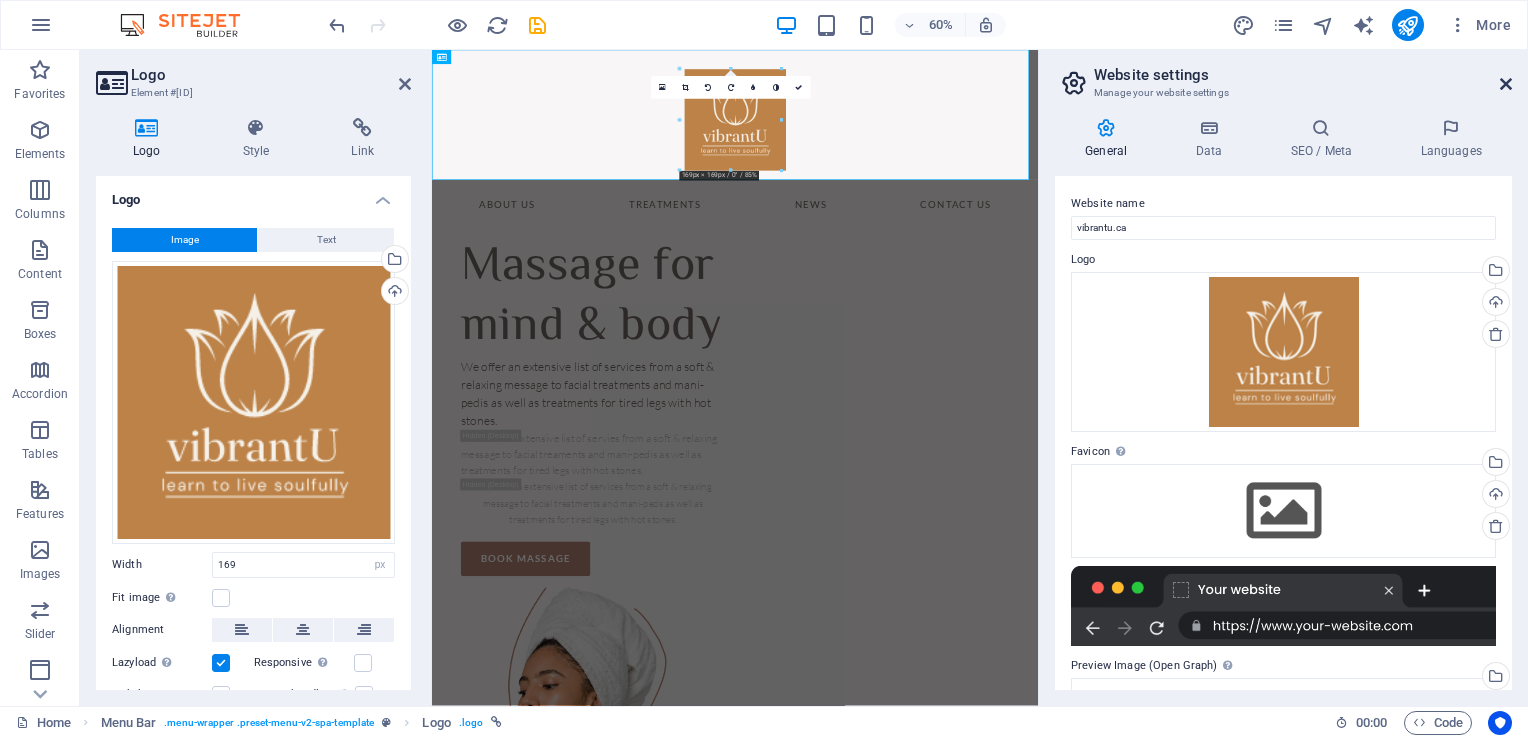 click at bounding box center (1506, 84) 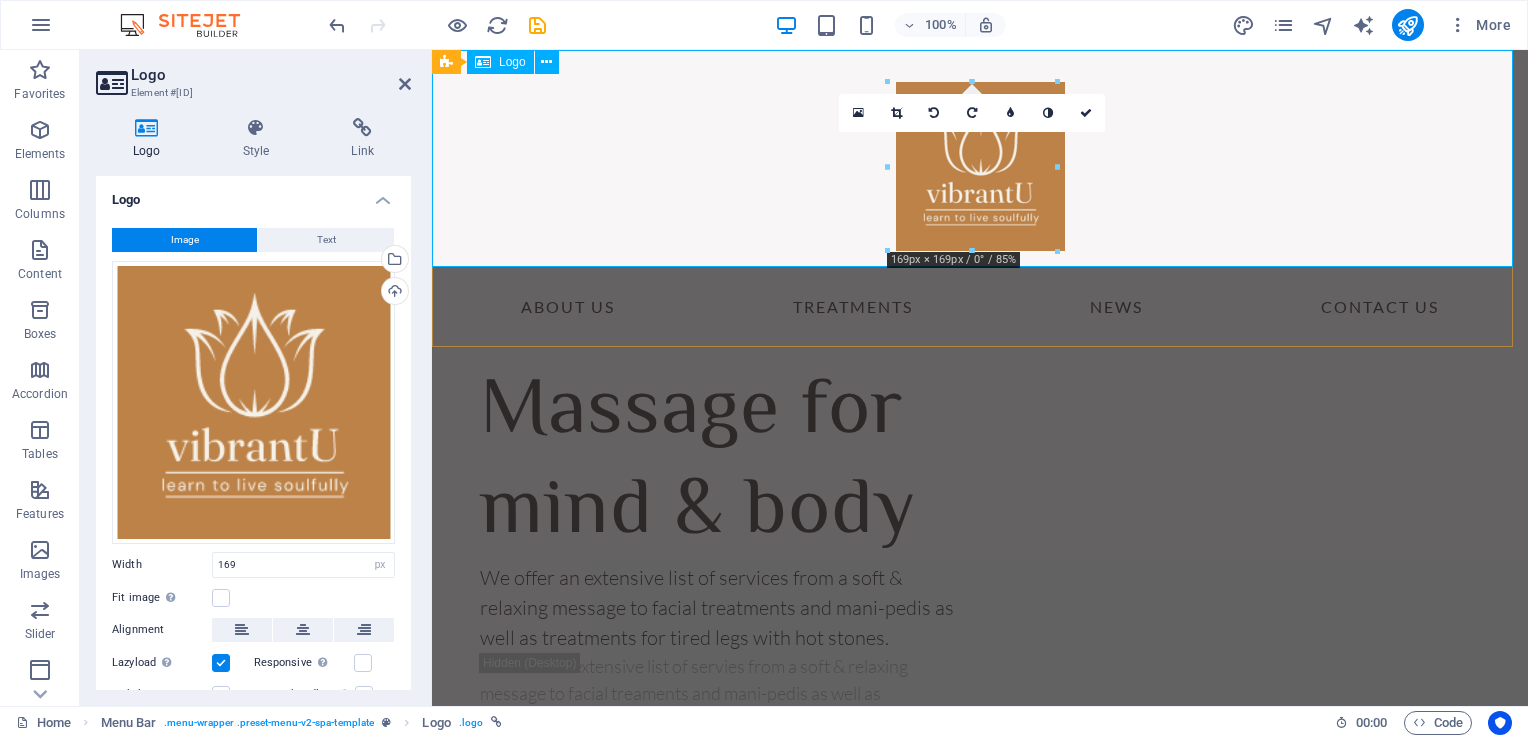click at bounding box center [980, 158] 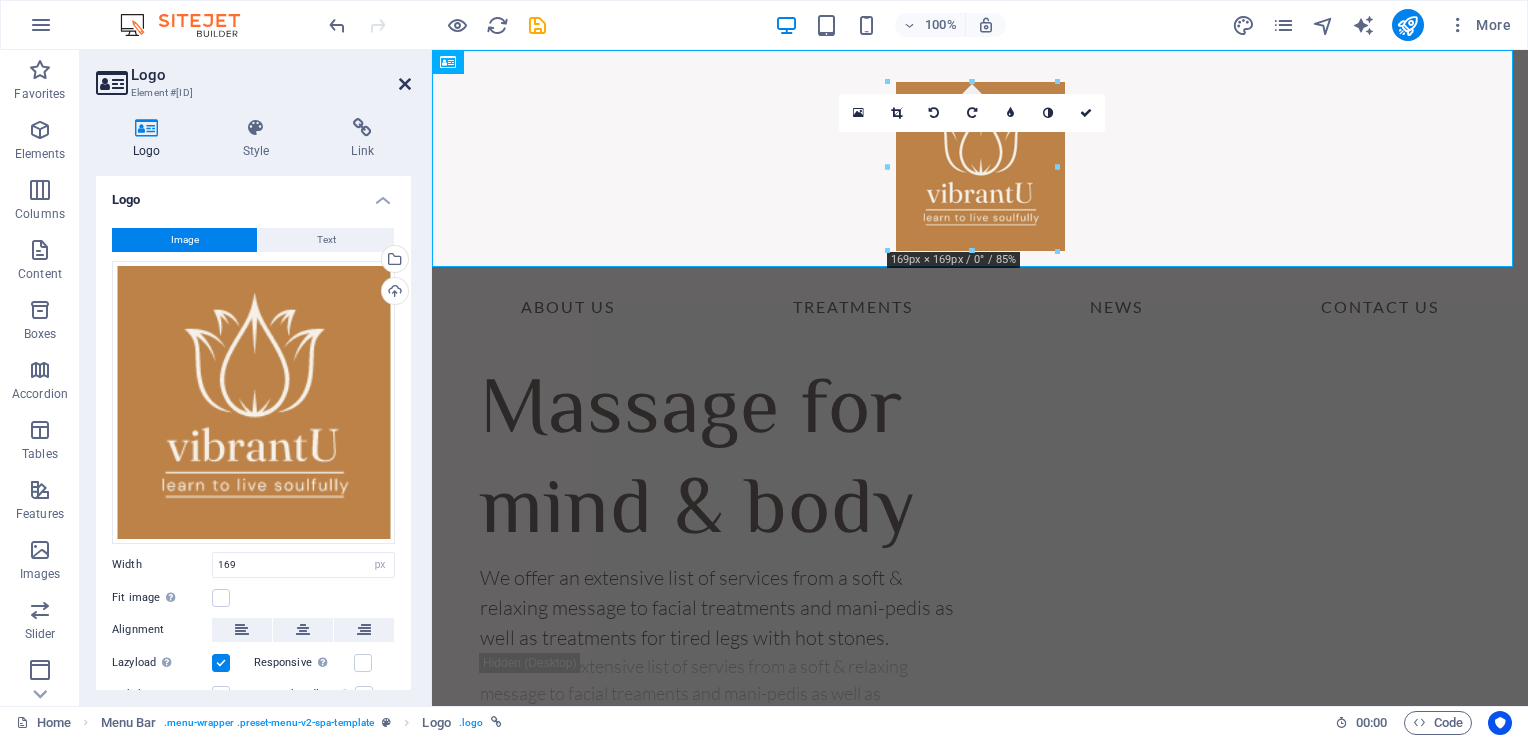 click at bounding box center (405, 84) 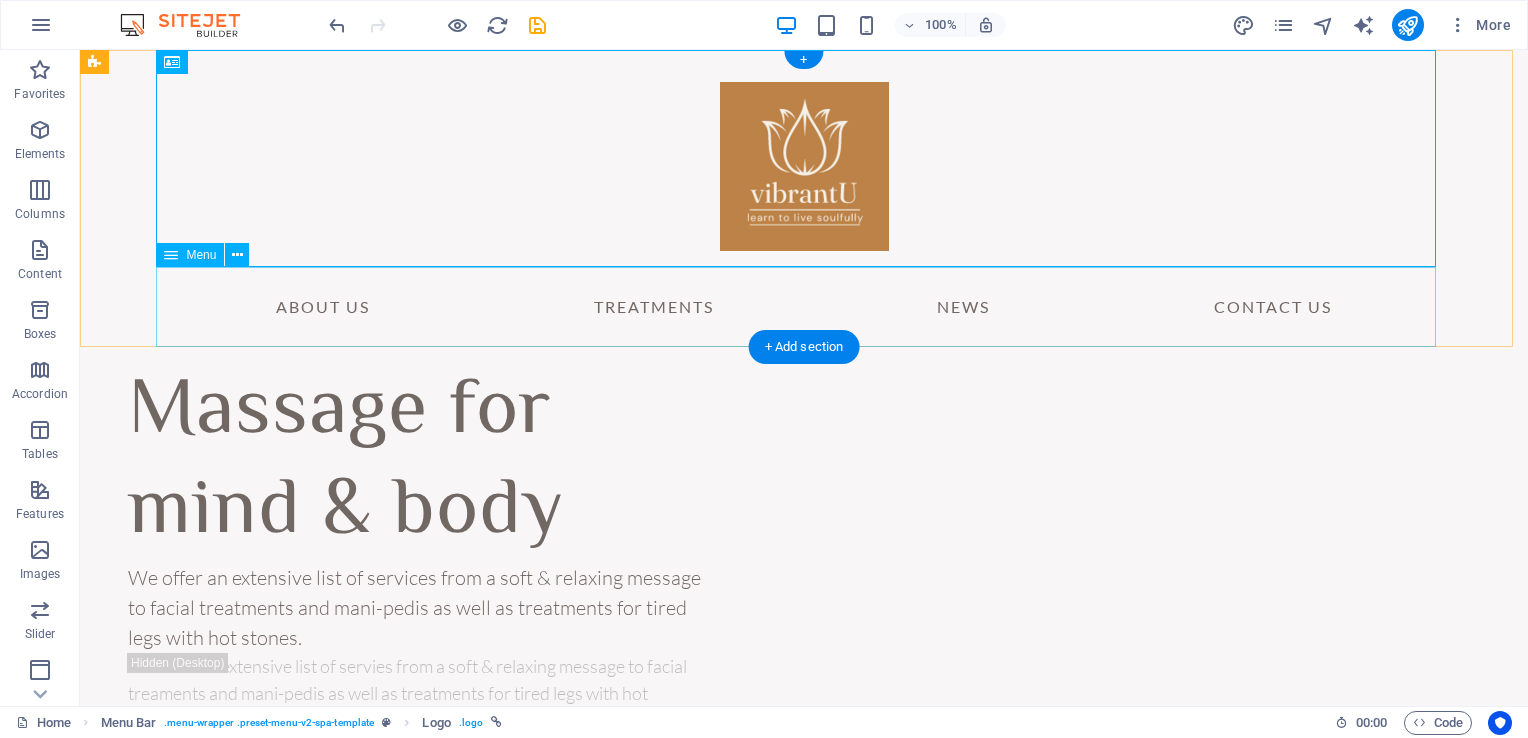 click on "About Us Treatments News Contact Us" at bounding box center [804, 307] 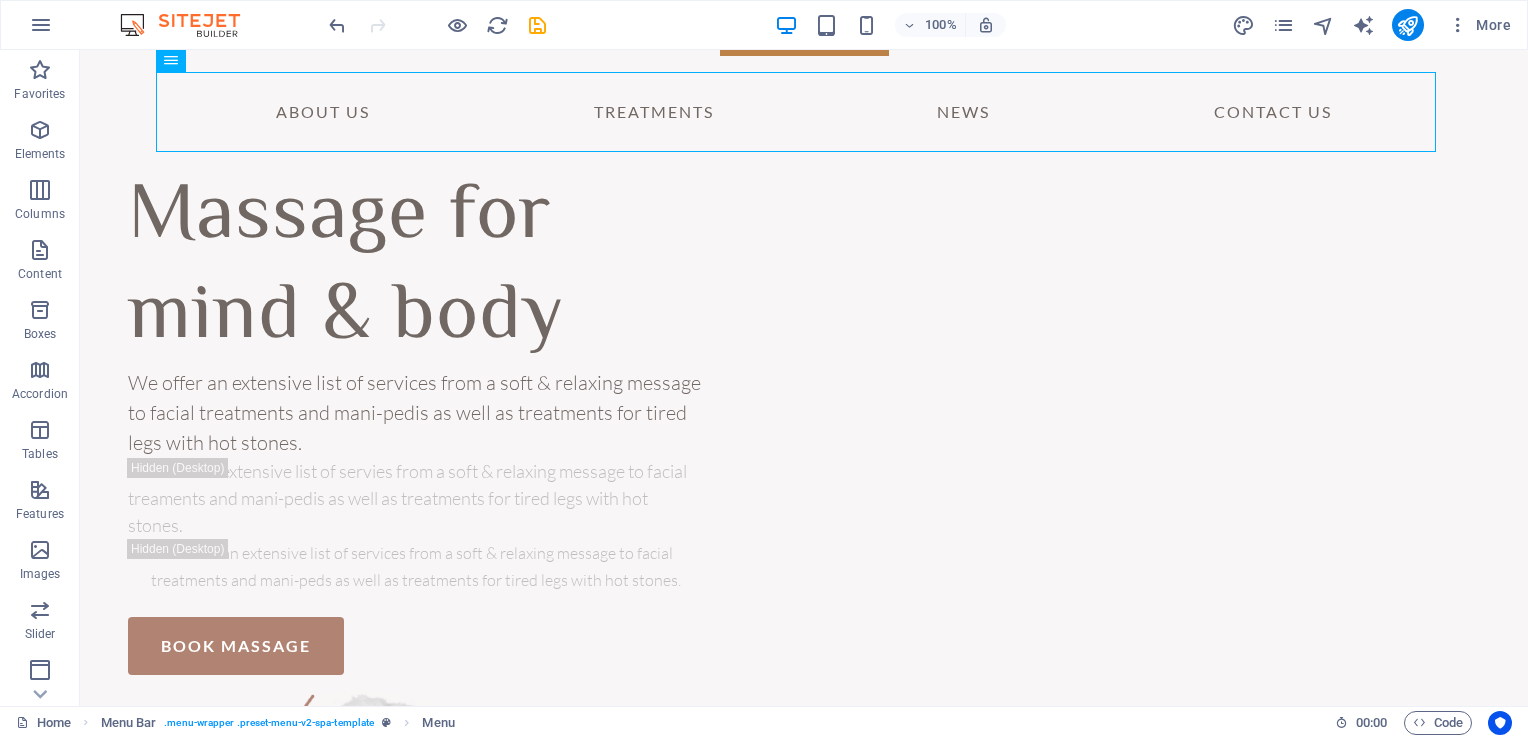 scroll, scrollTop: 204, scrollLeft: 0, axis: vertical 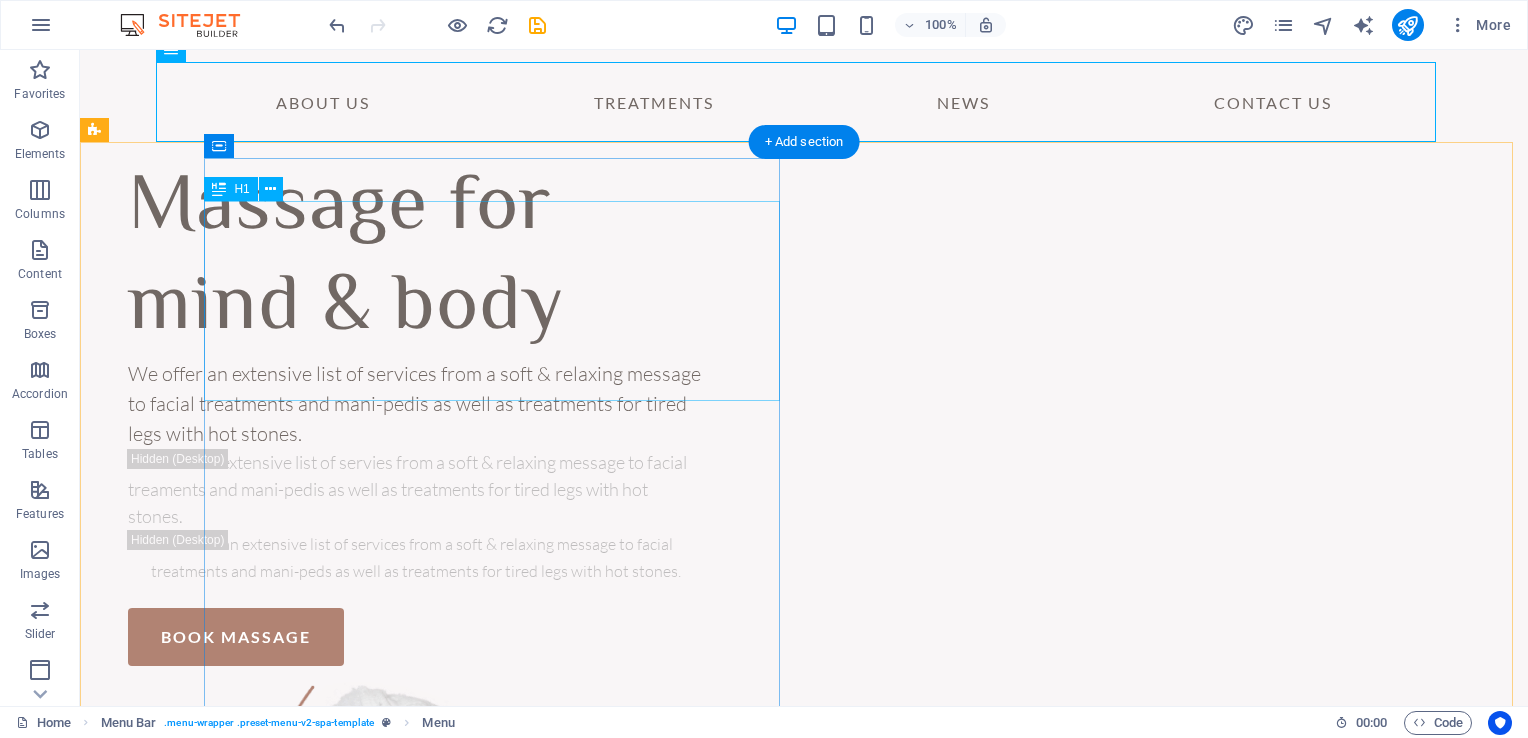 click on "Massage for mind & body" at bounding box center (416, 259) 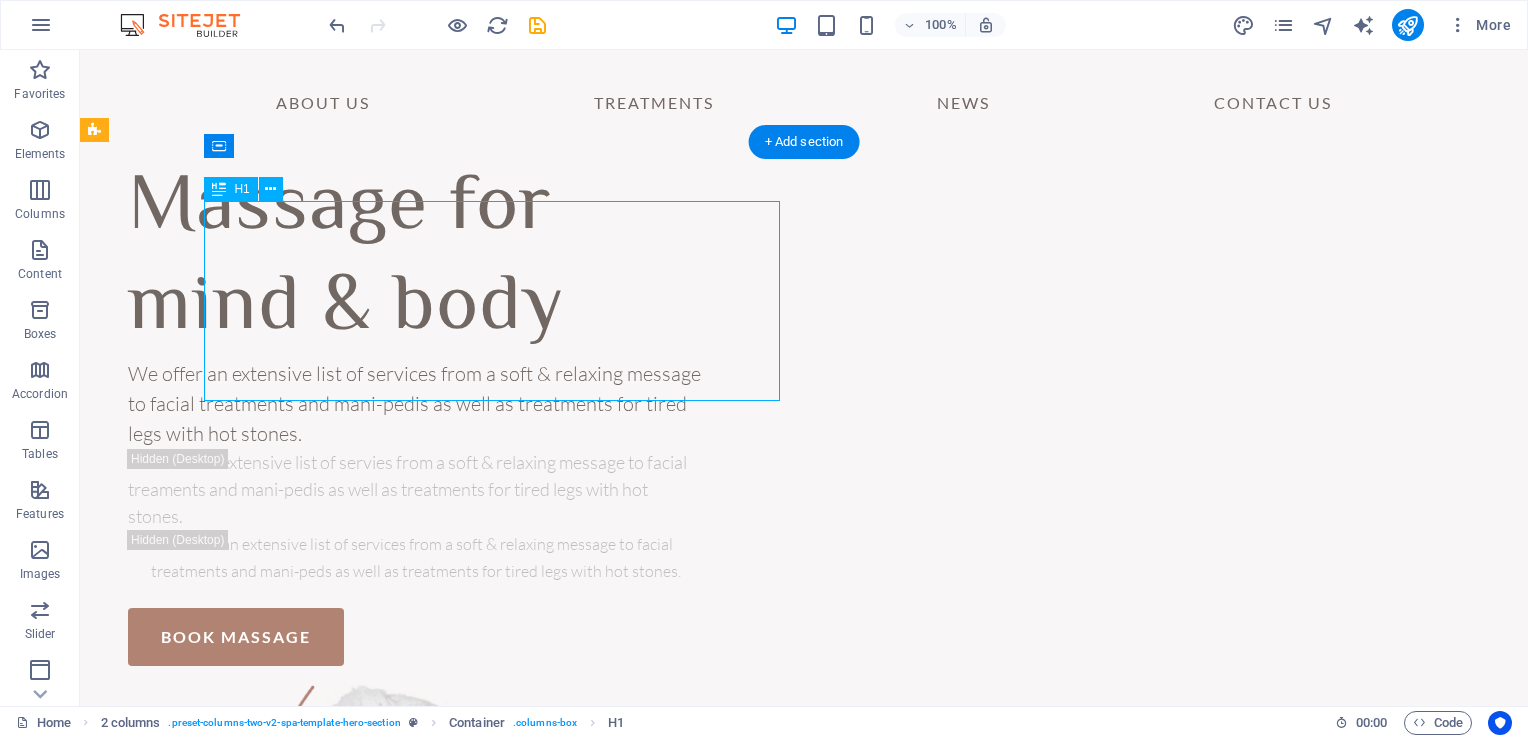 click on "Massage for mind & body" at bounding box center [416, 259] 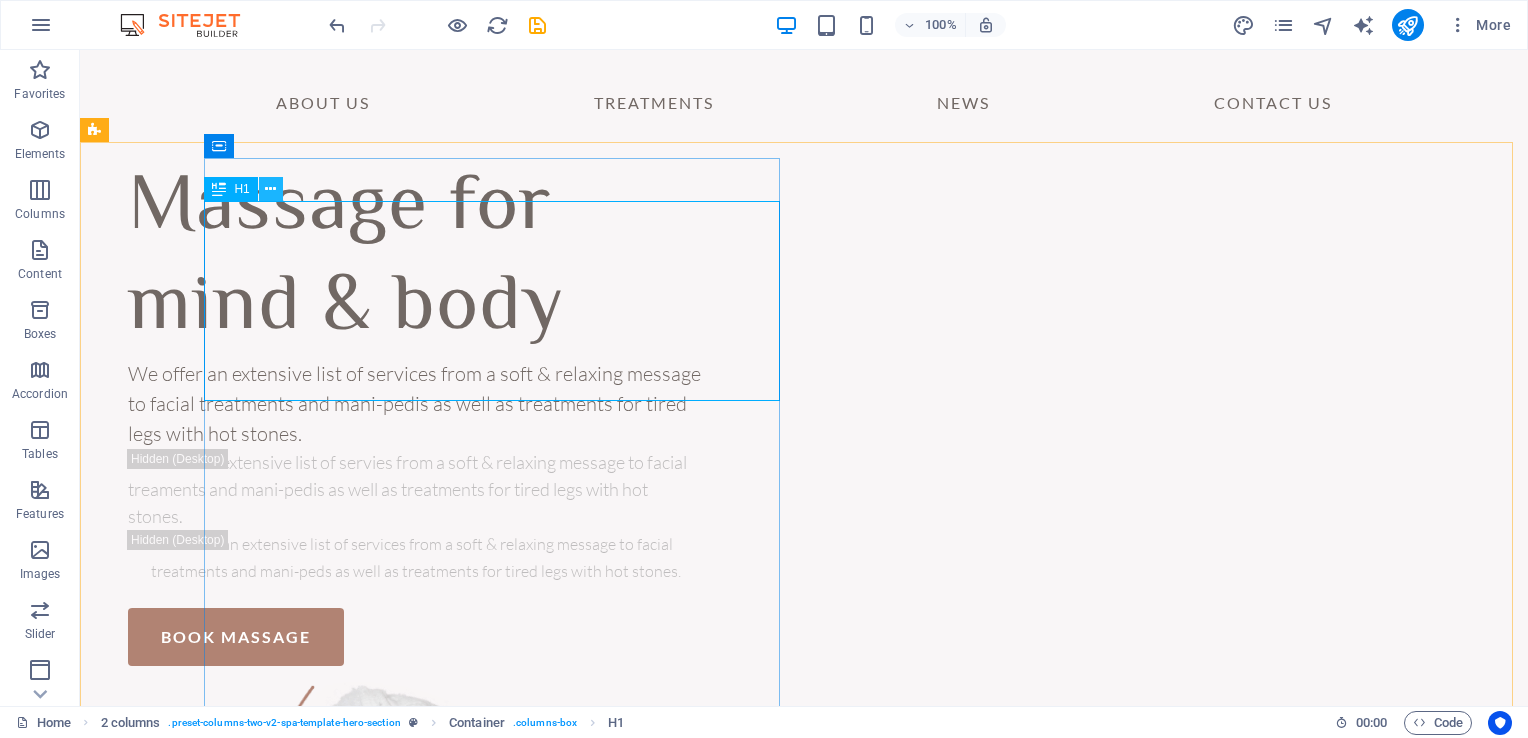 click at bounding box center [270, 189] 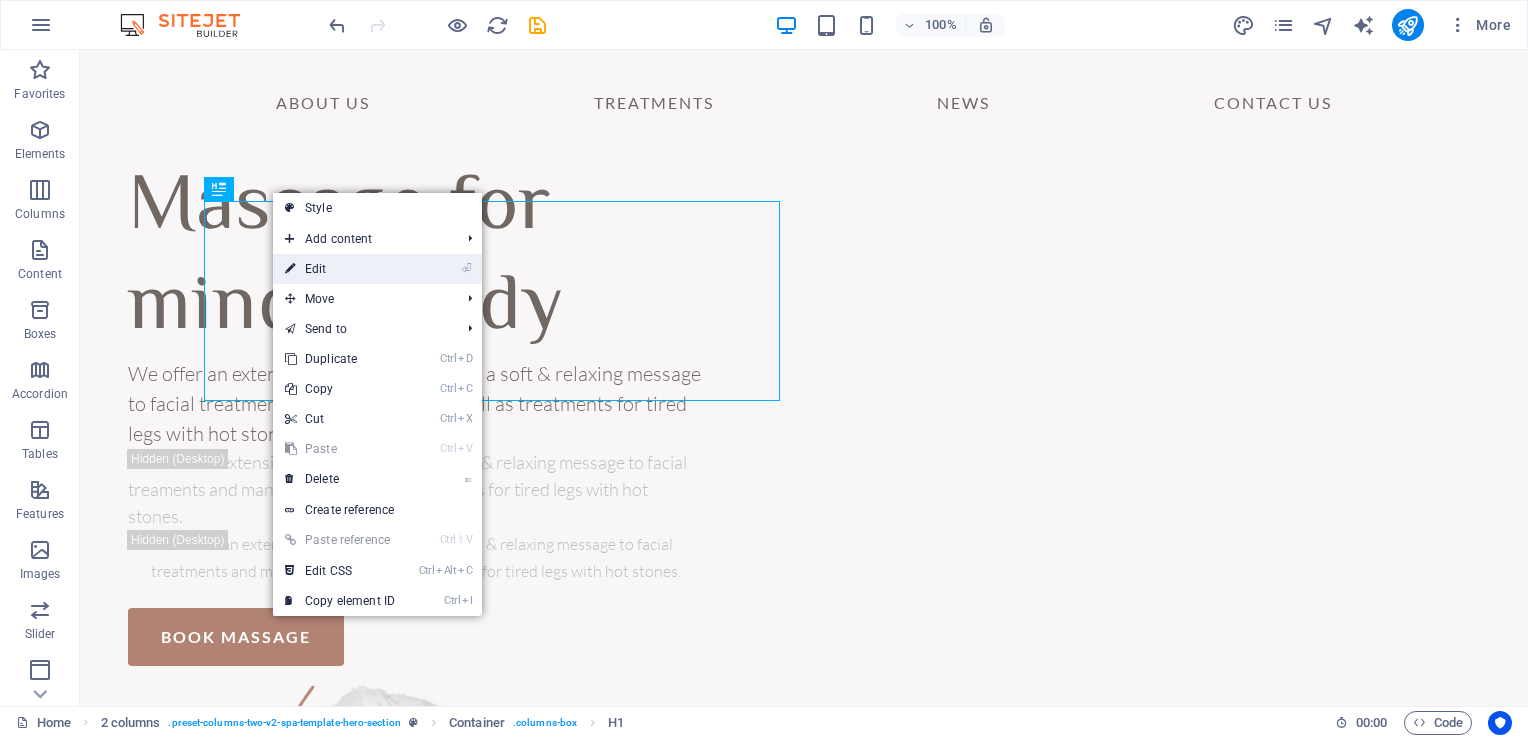 click on "⏎  Edit" at bounding box center [340, 269] 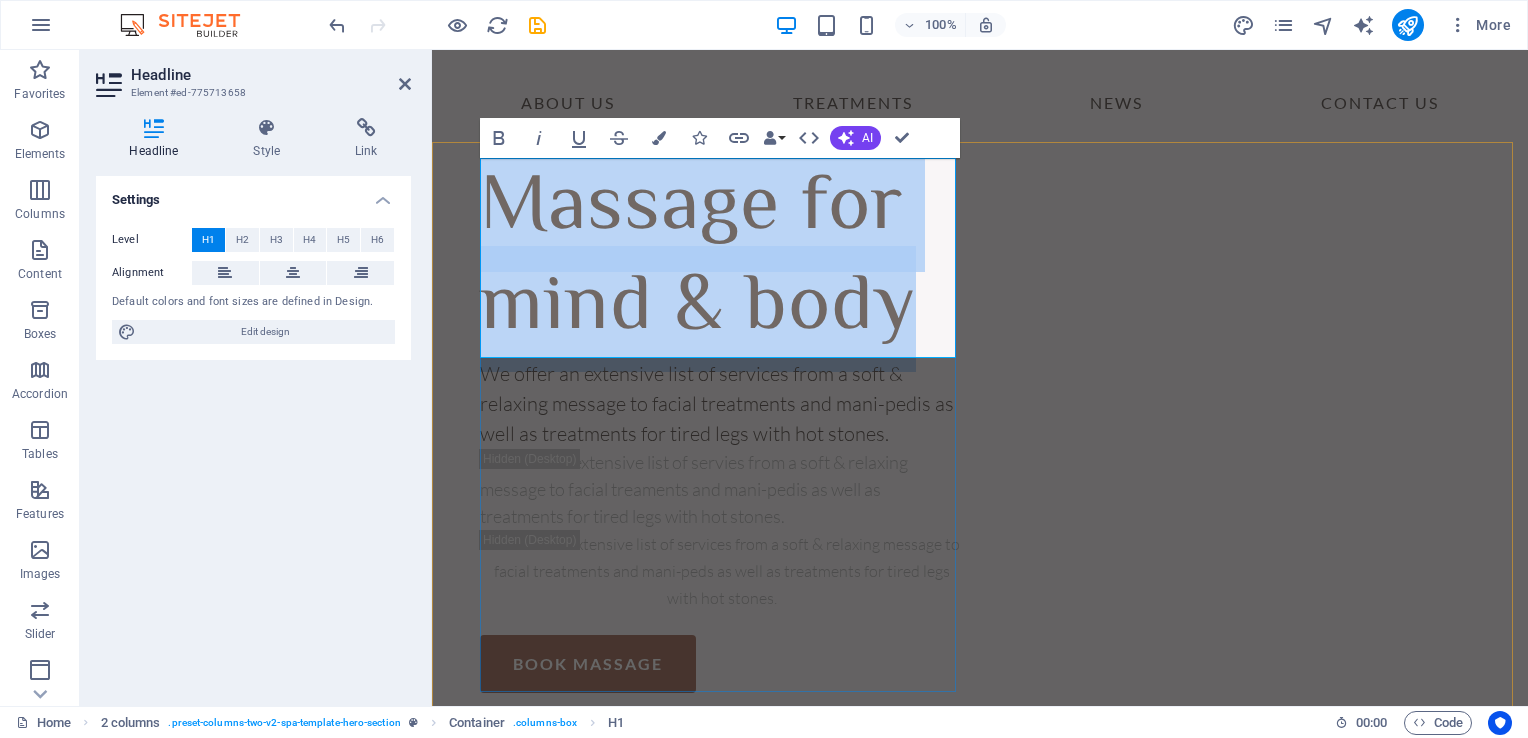 type 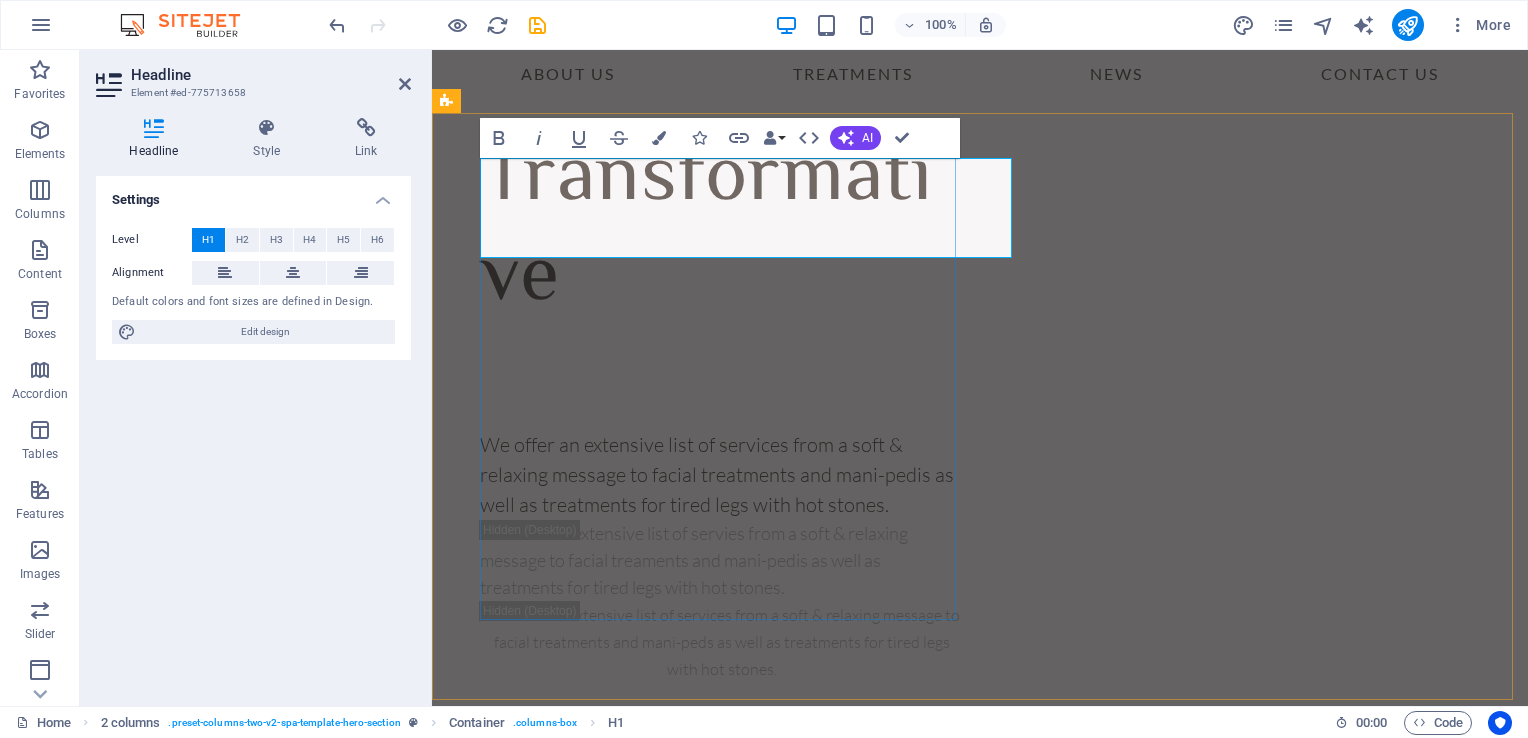 scroll, scrollTop: 204, scrollLeft: 0, axis: vertical 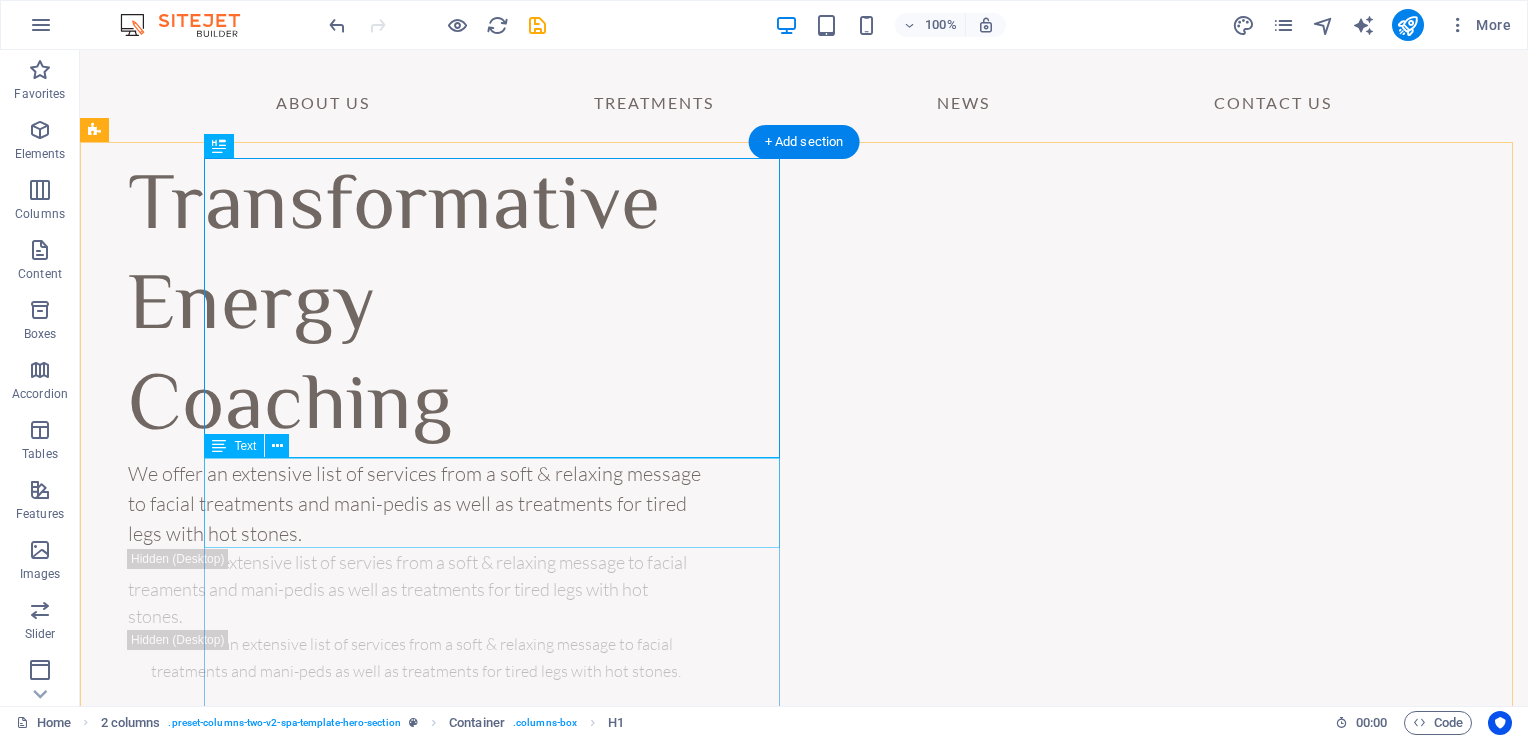 click on "We offer an extensive list of services from a soft & relaxing message to facial treatments and mani-pedis as well as treatments for tired legs with hot stones." at bounding box center [416, 504] 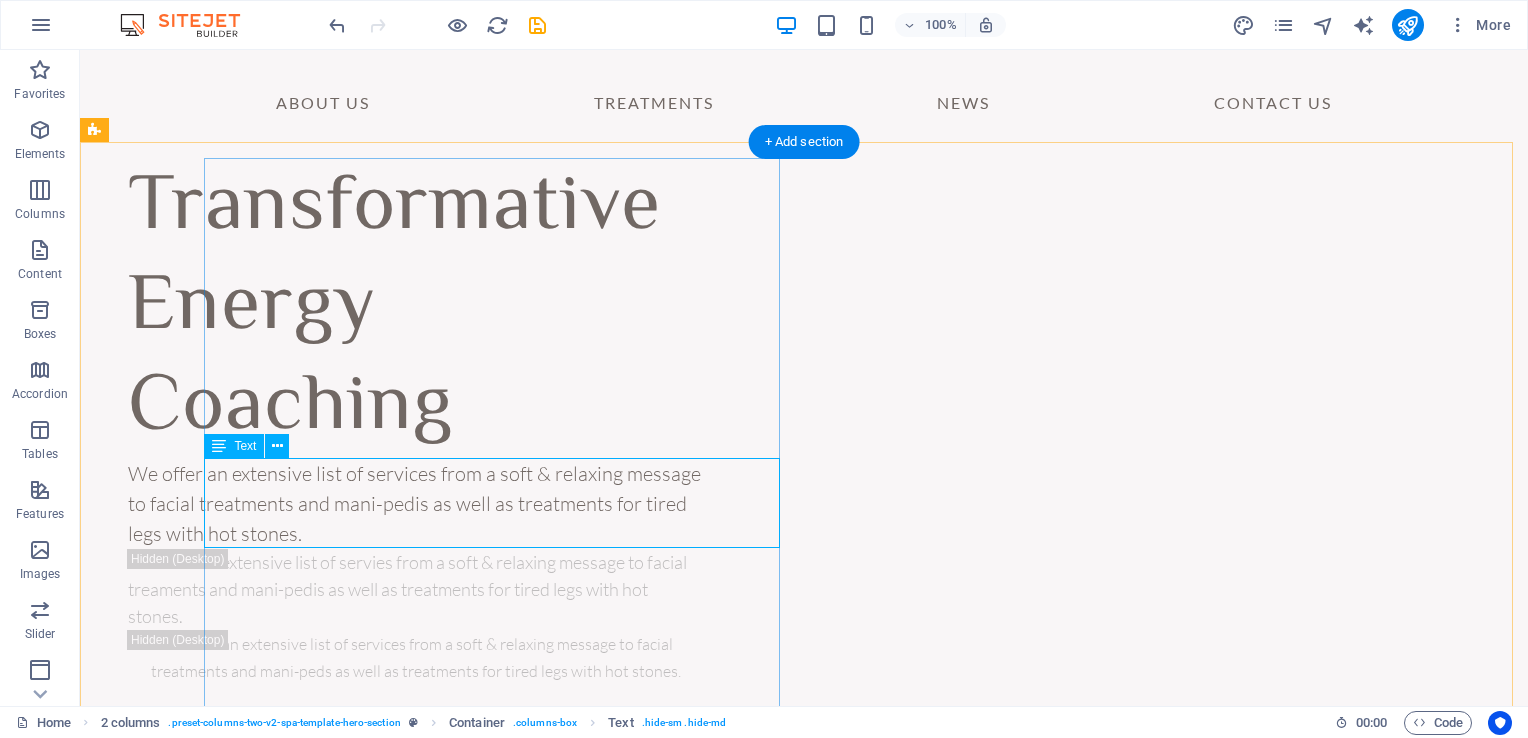 click on "We offer an extensive list of services from a soft & relaxing message to facial treatments and mani-pedis as well as treatments for tired legs with hot stones." at bounding box center [416, 504] 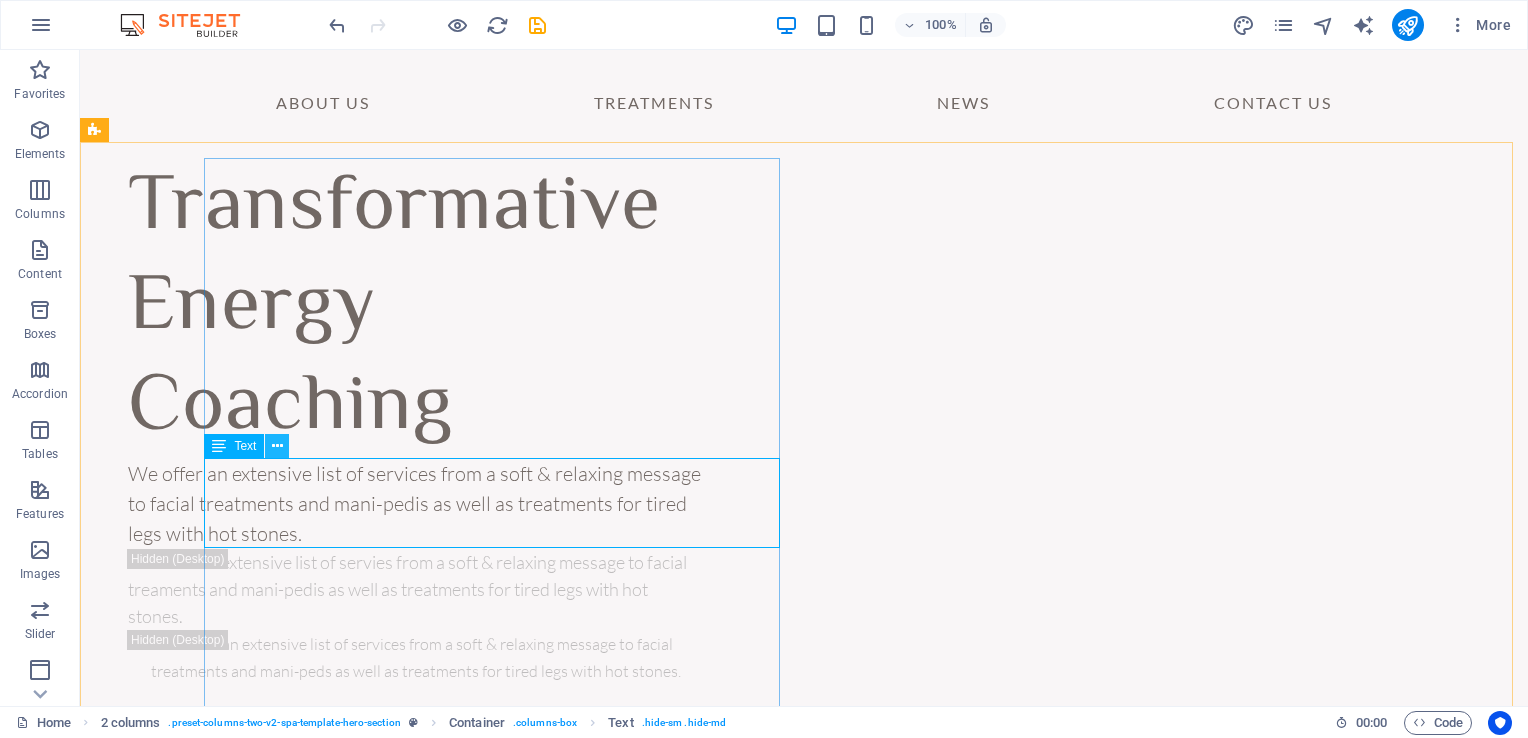 click at bounding box center [277, 446] 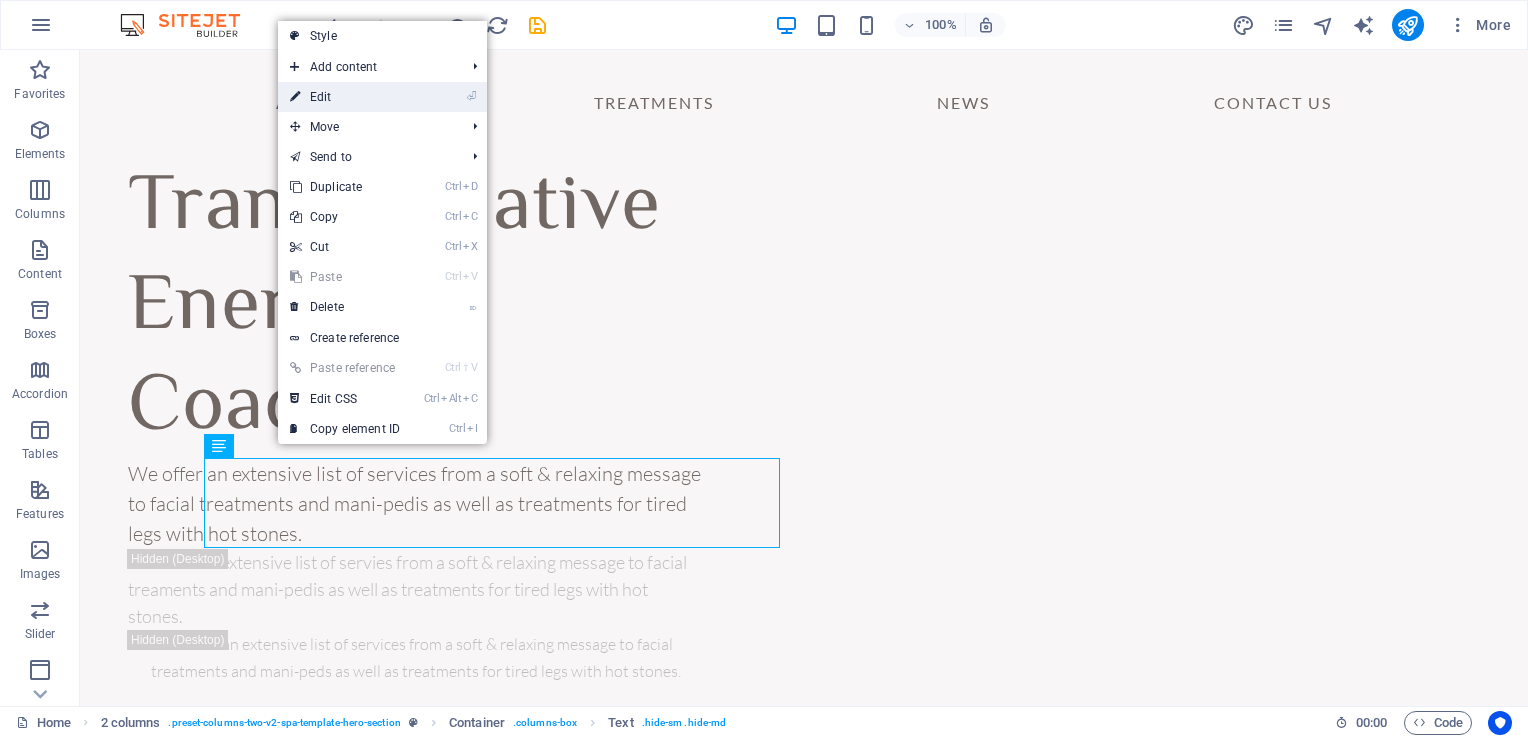 click on "⏎" at bounding box center [471, 97] 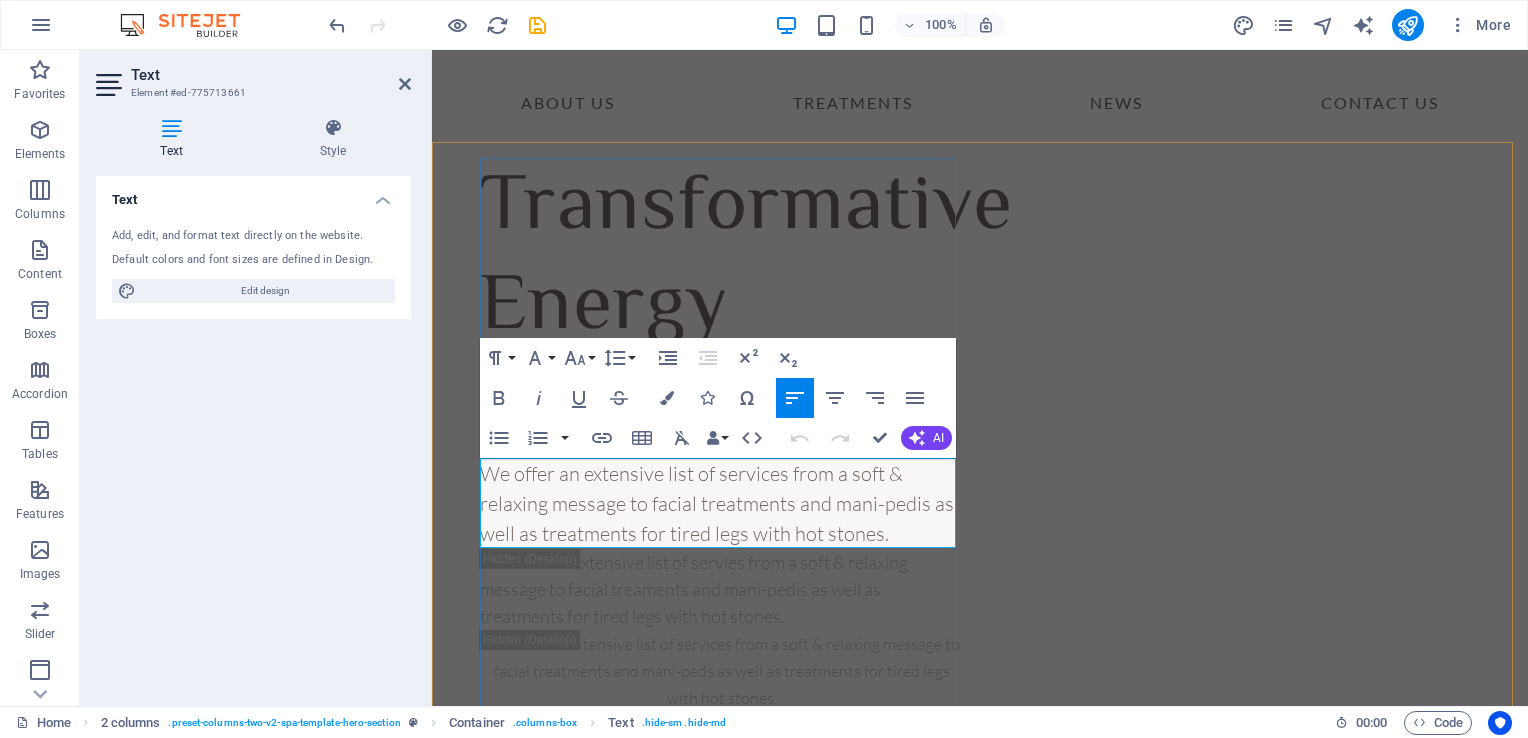 click on "We offer an extensive list of services from a soft & relaxing message to facial treatments and mani-pedis as well as treatments for tired legs with hot stones." at bounding box center (717, 503) 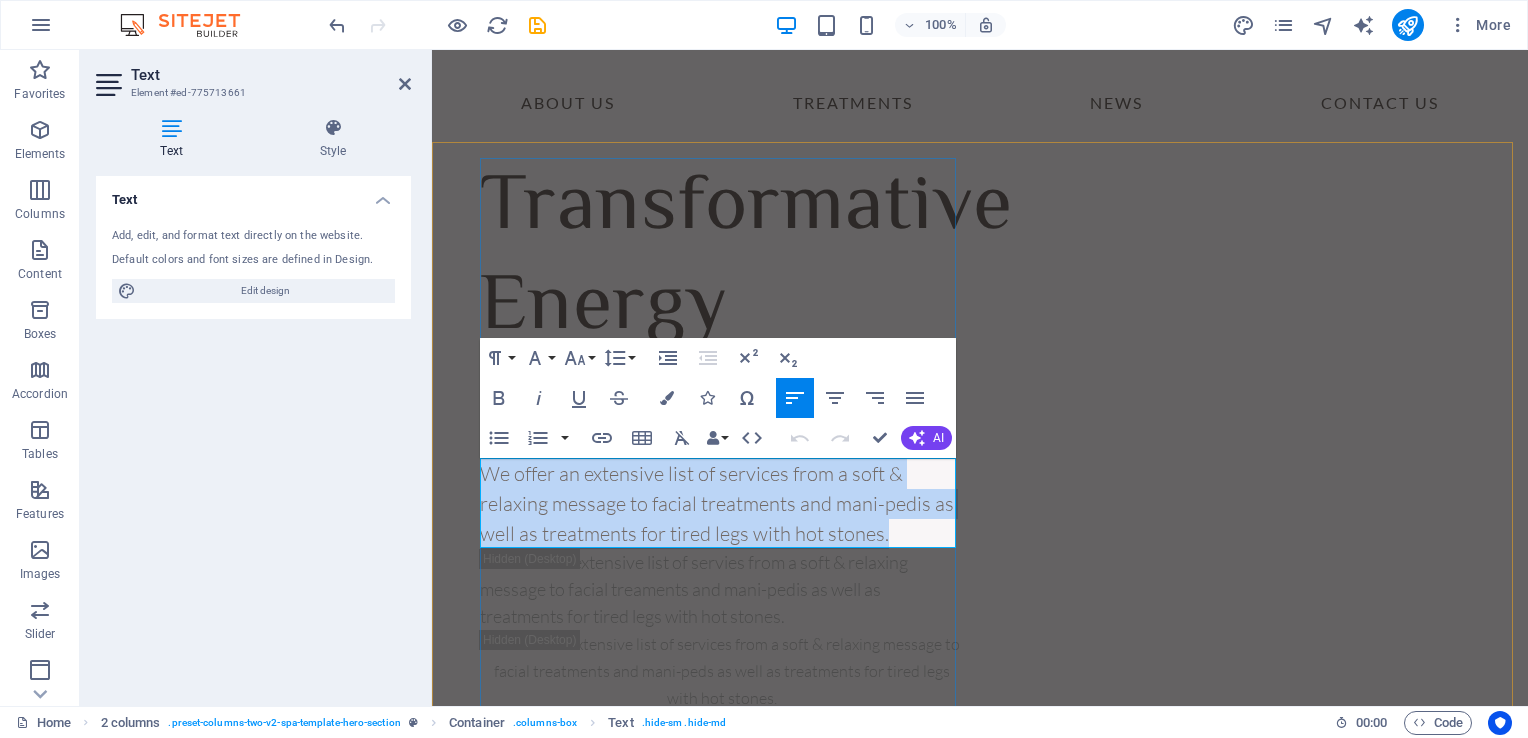 click on "We offer an extensive list of services from a soft & relaxing message to facial treatments and mani-pedis as well as treatments for tired legs with hot stones." at bounding box center (717, 503) 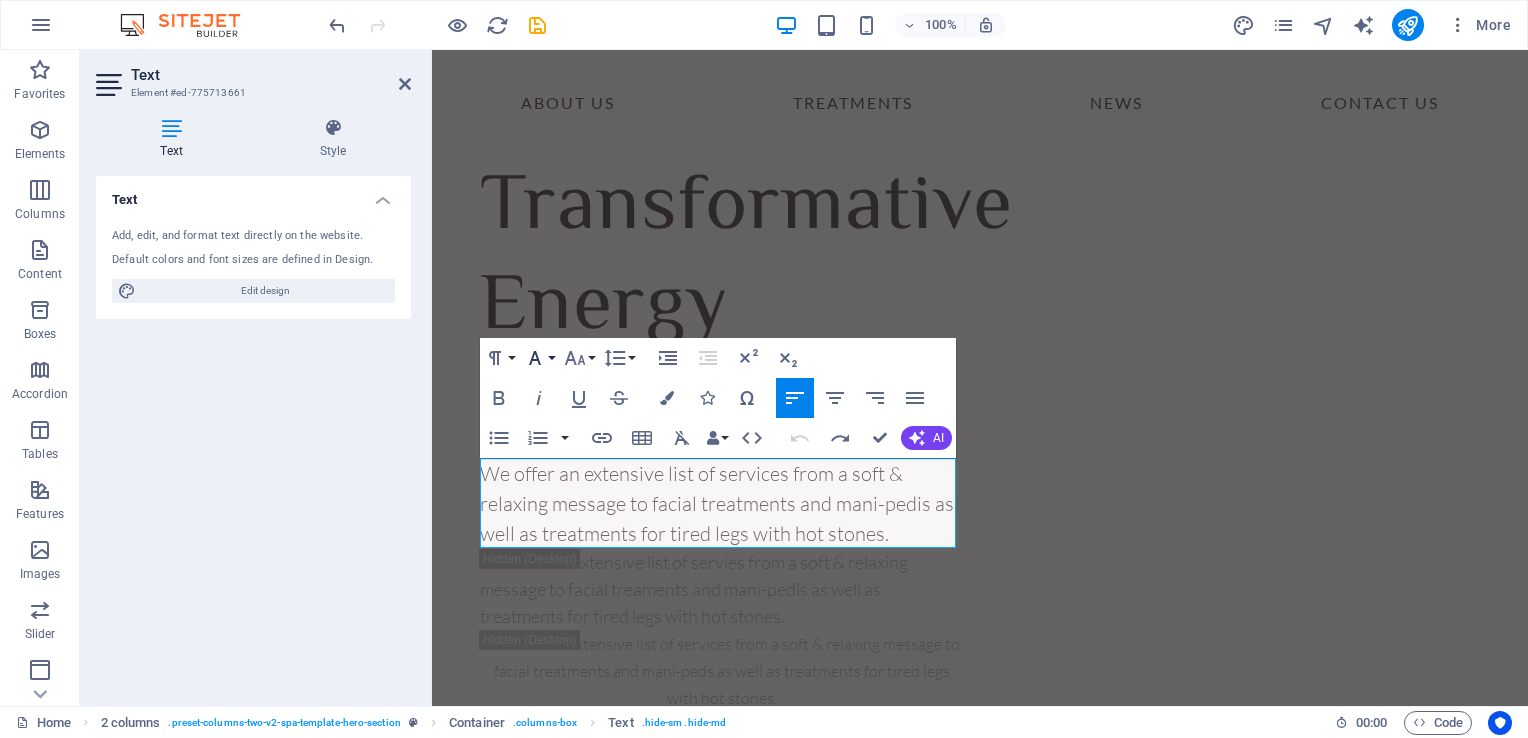 click on "Font Family" at bounding box center (539, 358) 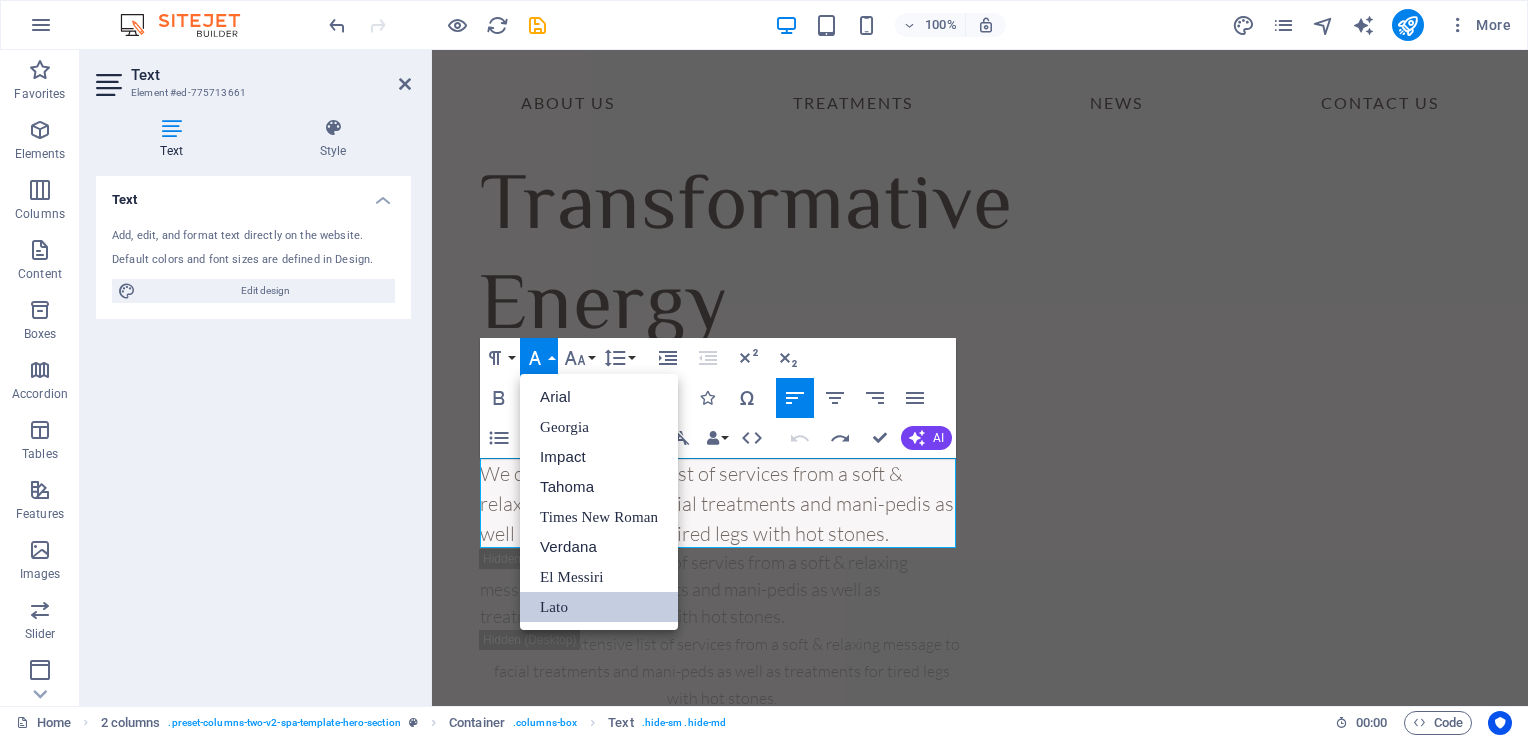 scroll, scrollTop: 0, scrollLeft: 0, axis: both 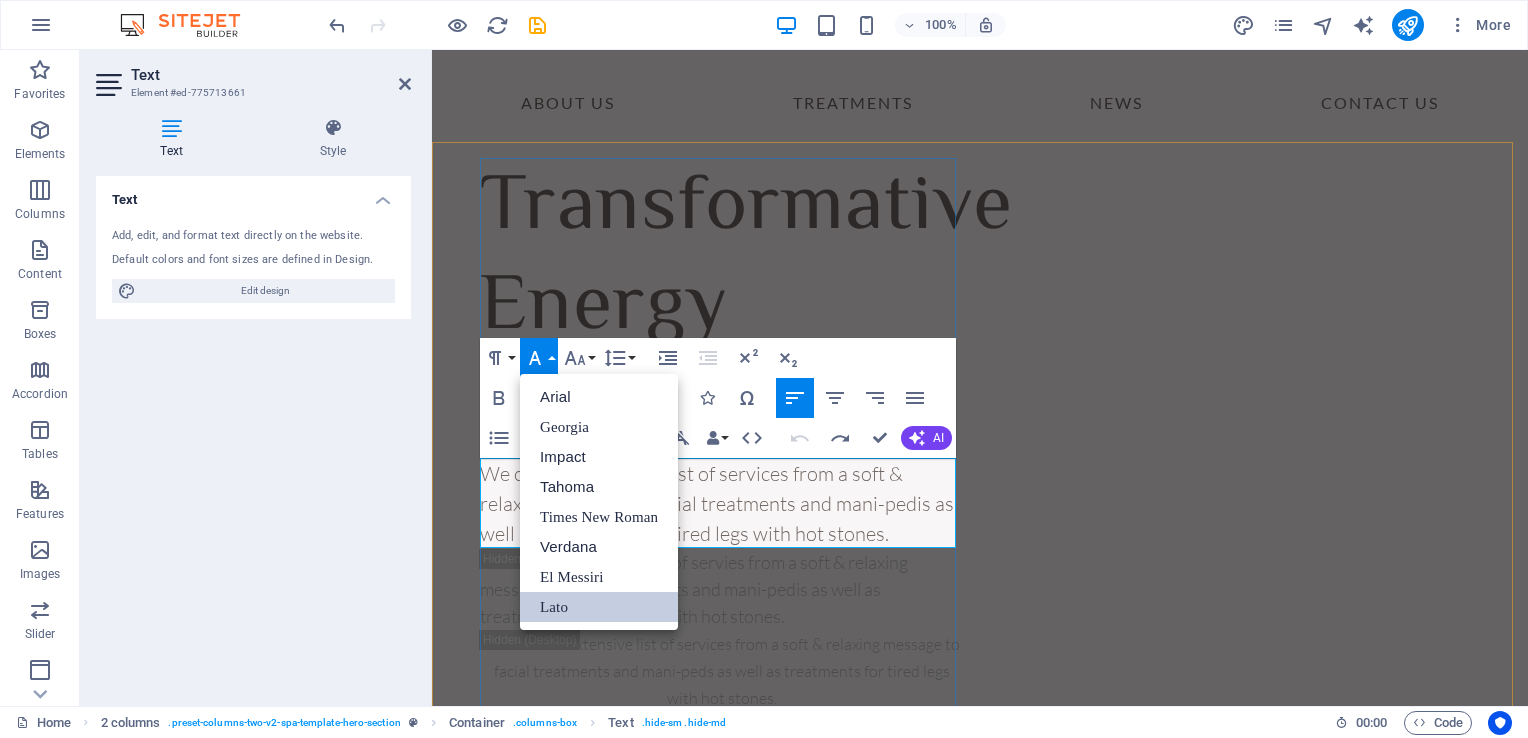 click on "We offer an extensive list of services from a soft & relaxing message to facial treatments and mani-pedis as well as treatments for tired legs with hot stones." at bounding box center (717, 503) 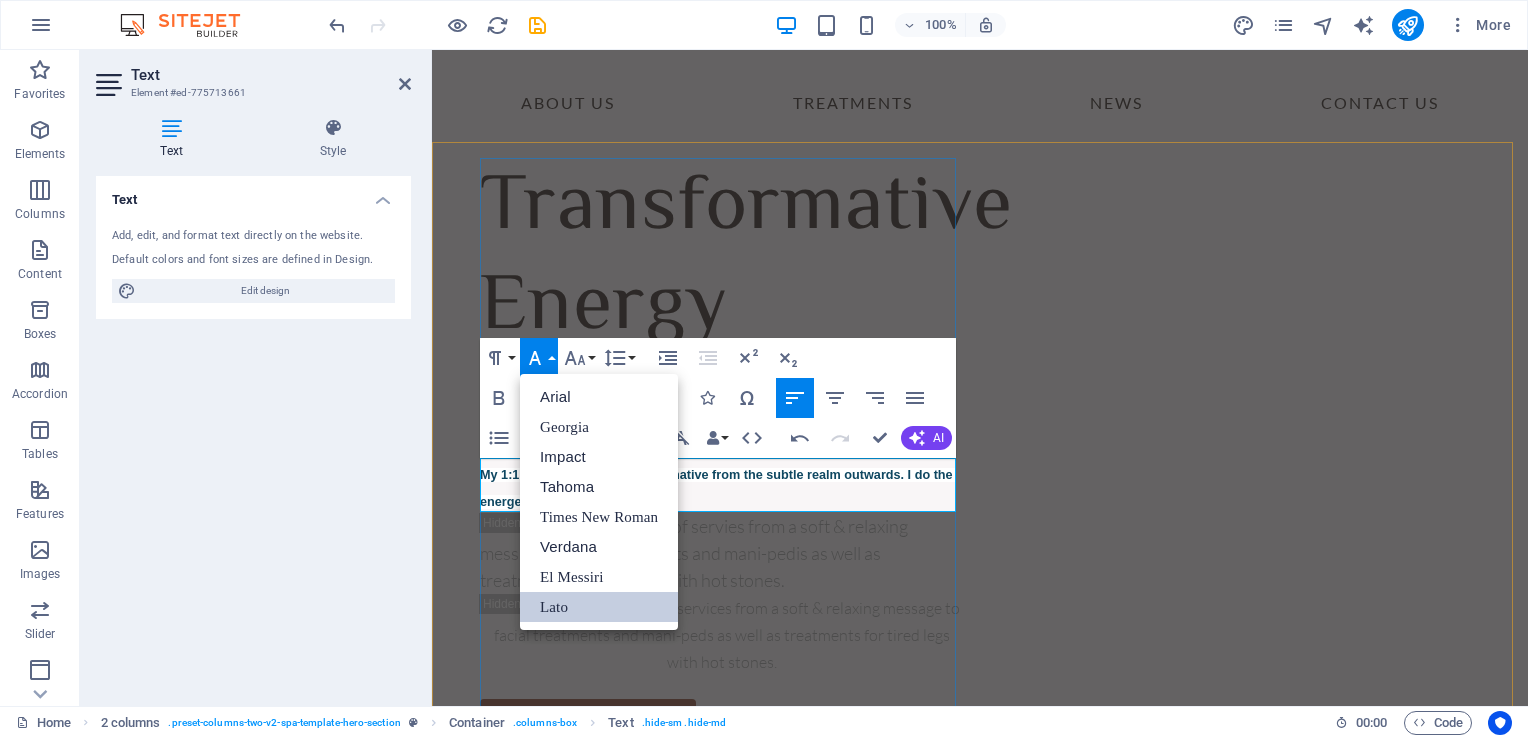 click on "My 1:1 session work is transformative from the subtle realm outwards. I do the energetic heavy lifting for you ." at bounding box center [722, 486] 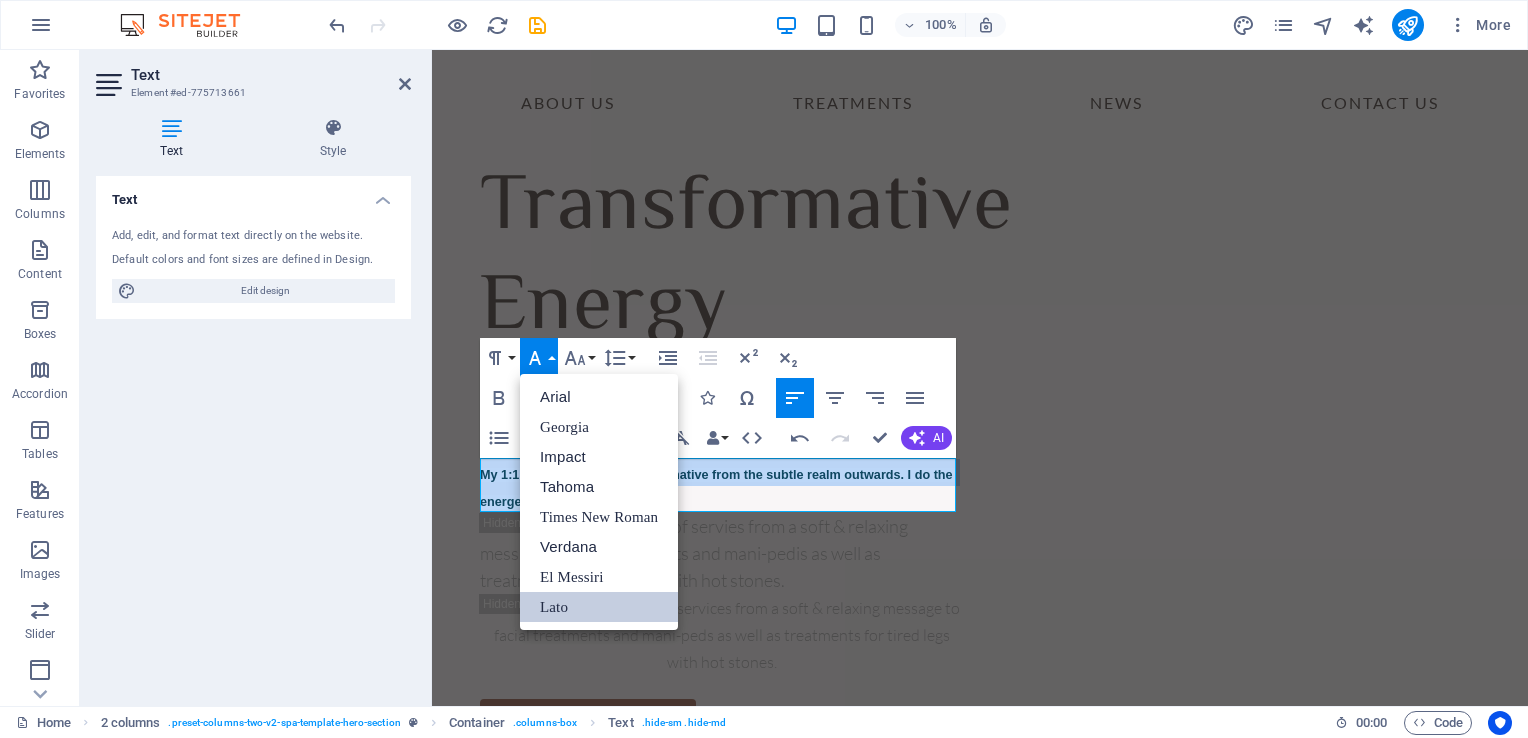 click on "Lato" at bounding box center [599, 607] 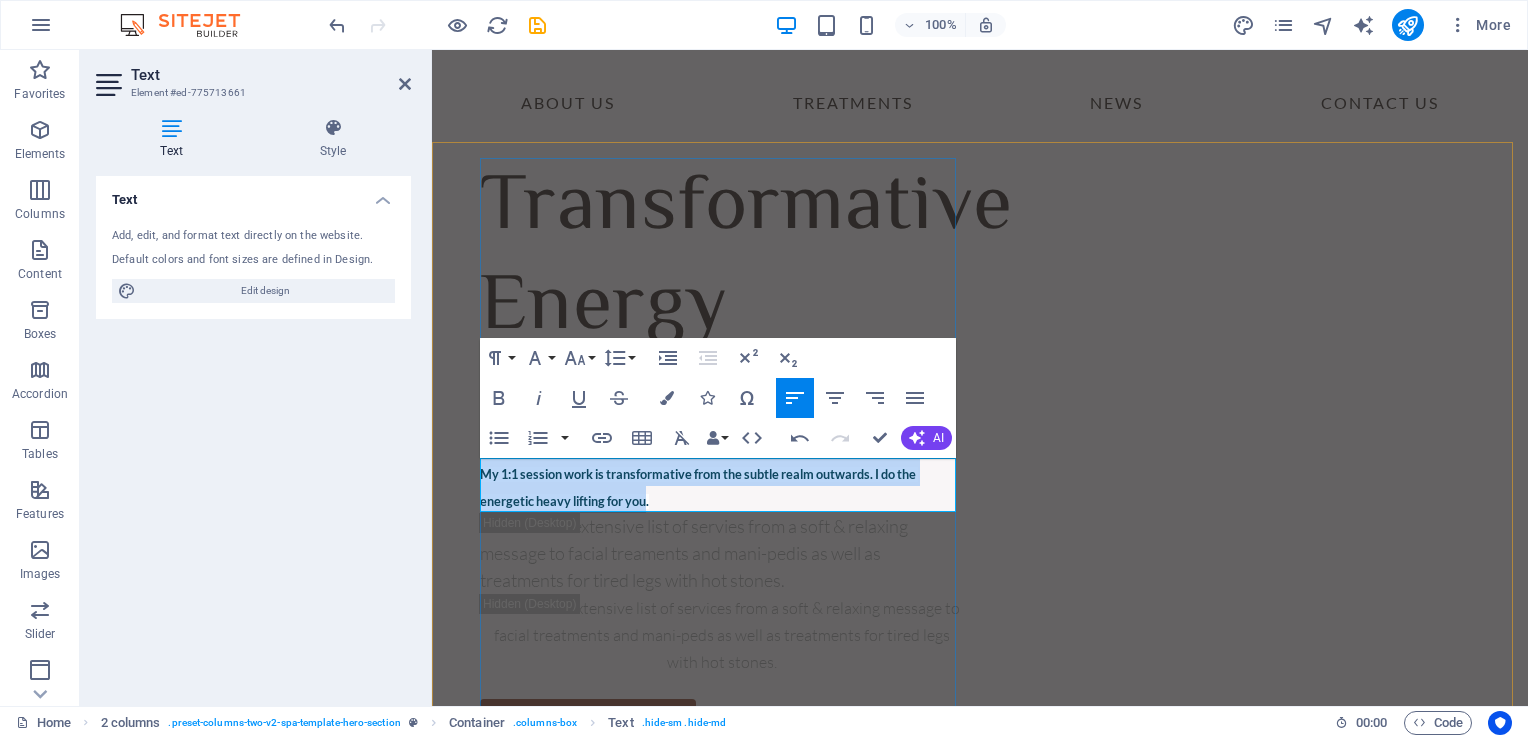 click on "My 1:1 session work is transformative from the subtle realm outwards. I do the energetic heavy lifting for you" at bounding box center [699, 488] 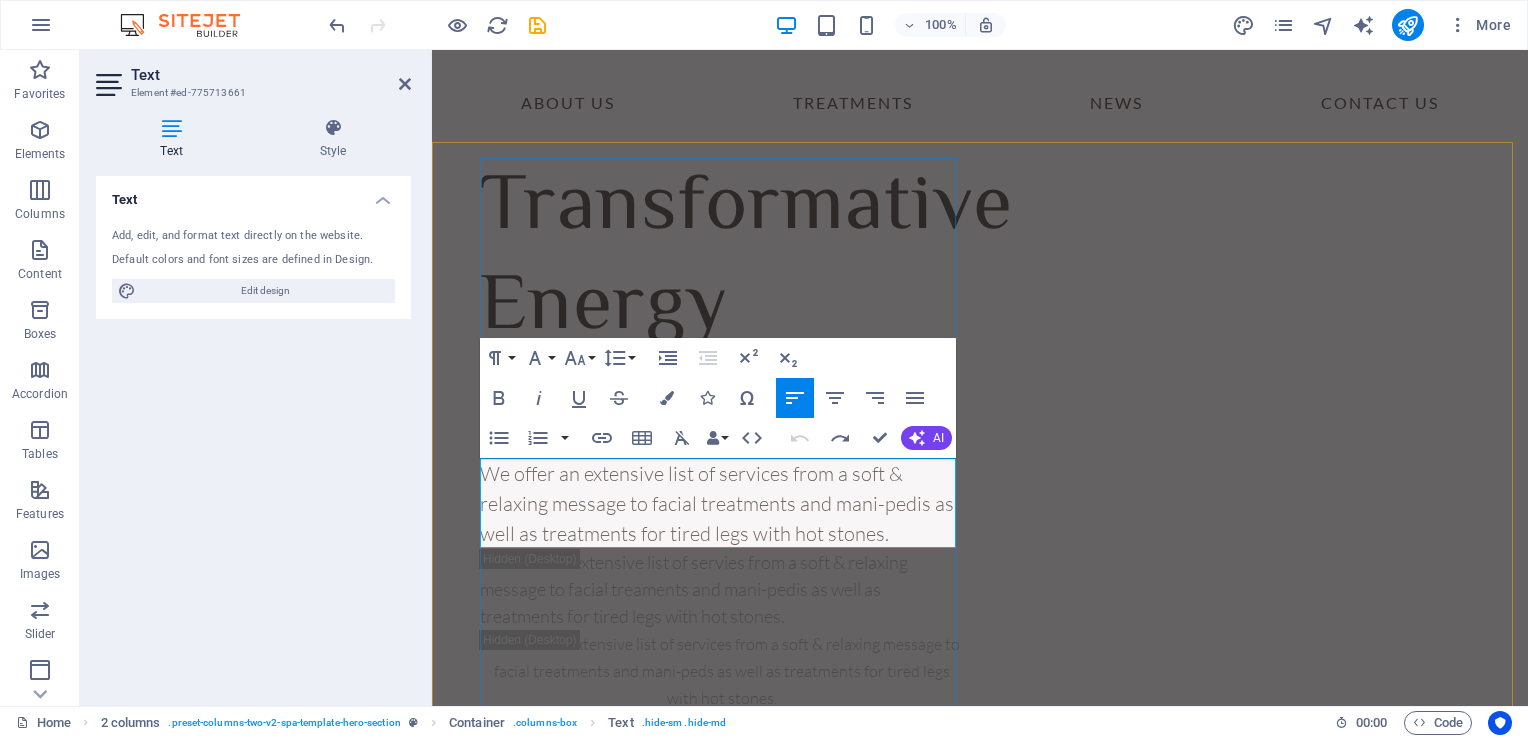 click on "We offer an extensive list of services from a soft & relaxing message to facial treatments and mani-pedis as well as treatments for tired legs with hot stones." at bounding box center [717, 503] 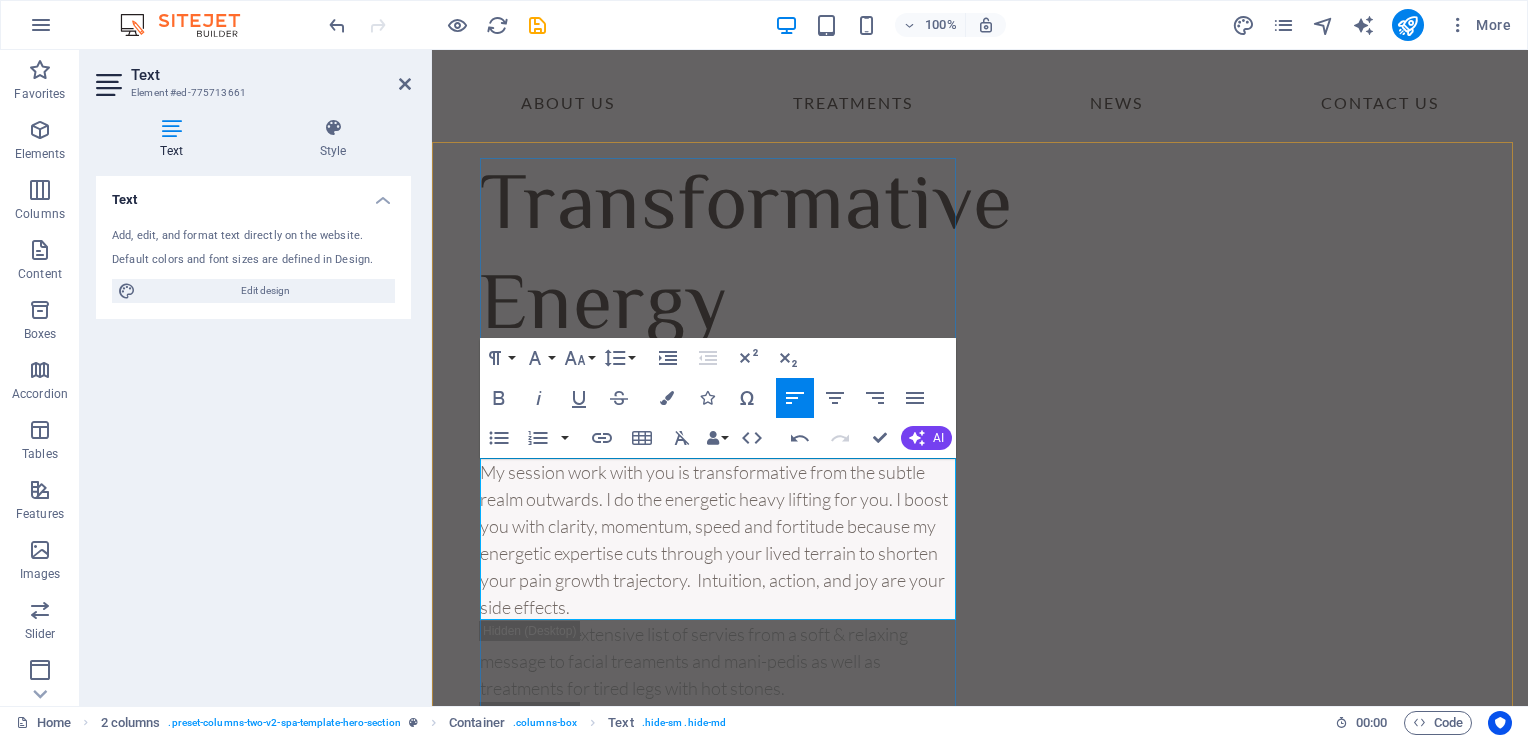 click on "My session work with you is transformative from the subtle realm outwards. I do the energetic heavy lifting for you. I boost you with clarity, momentum, speed and fortitude because my energetic expertise cuts through your lived terrain to shorten your pain growth trajectory.  Intuition, action, and joy are your side effects." at bounding box center [722, 540] 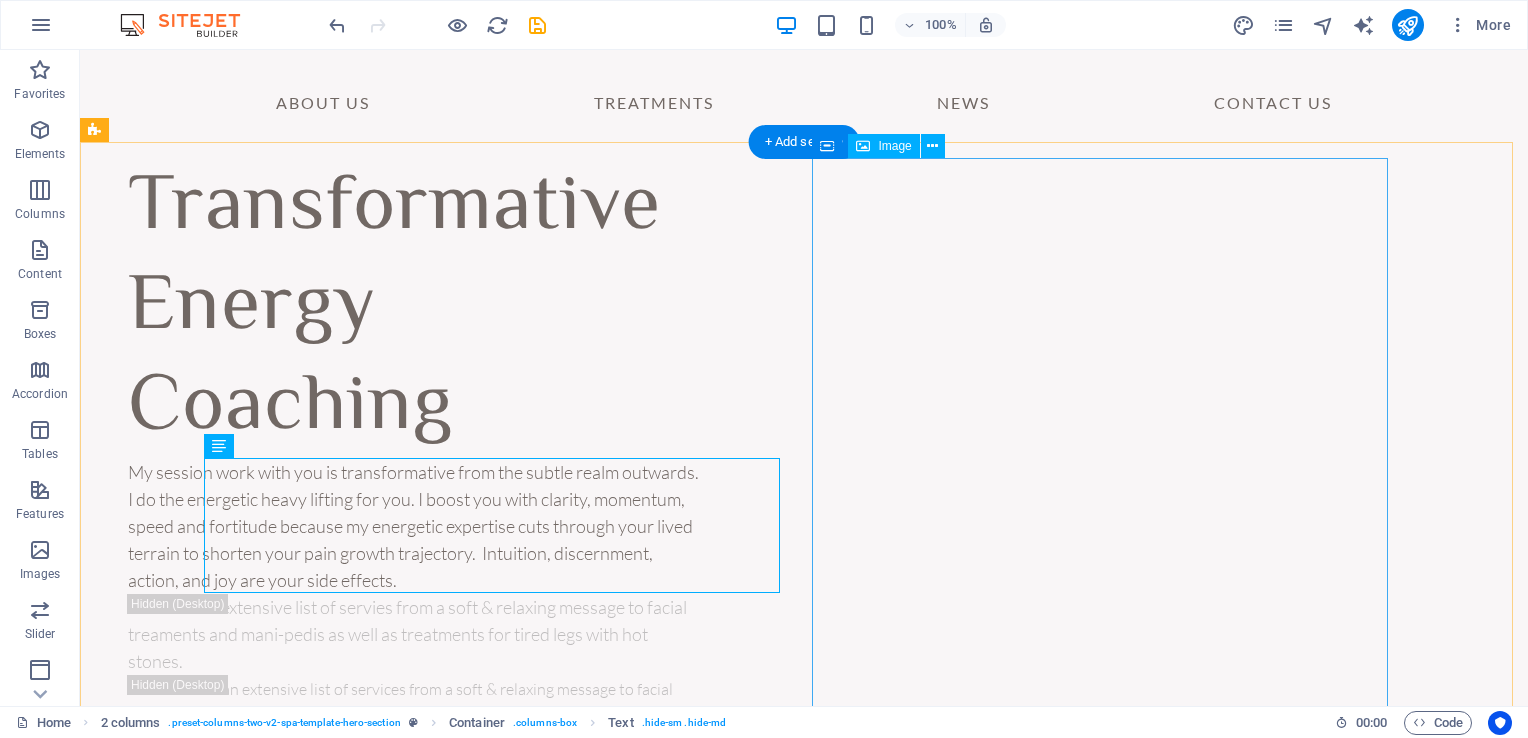click at bounding box center (416, 1123) 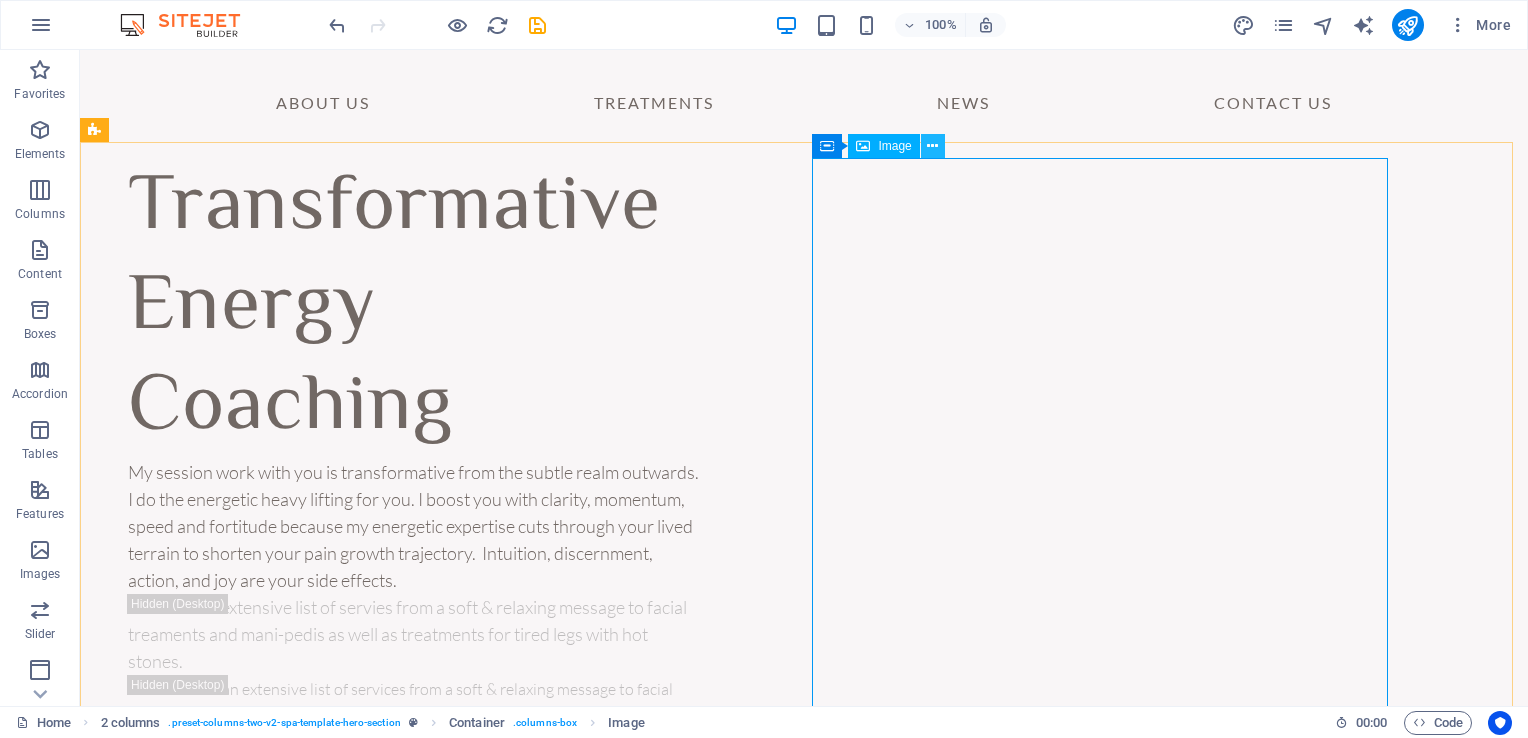 click at bounding box center (933, 146) 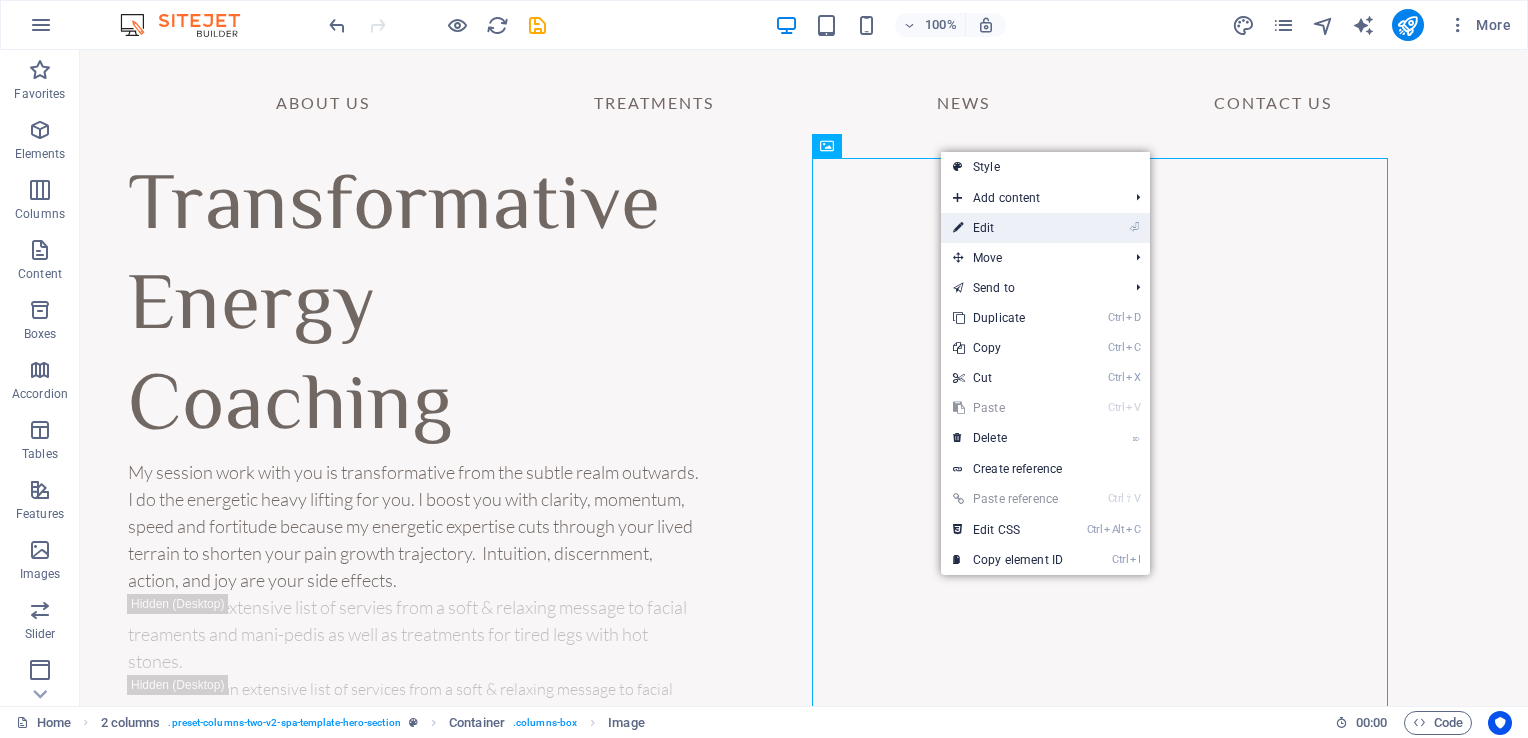 click on "⏎  Edit" at bounding box center [1008, 228] 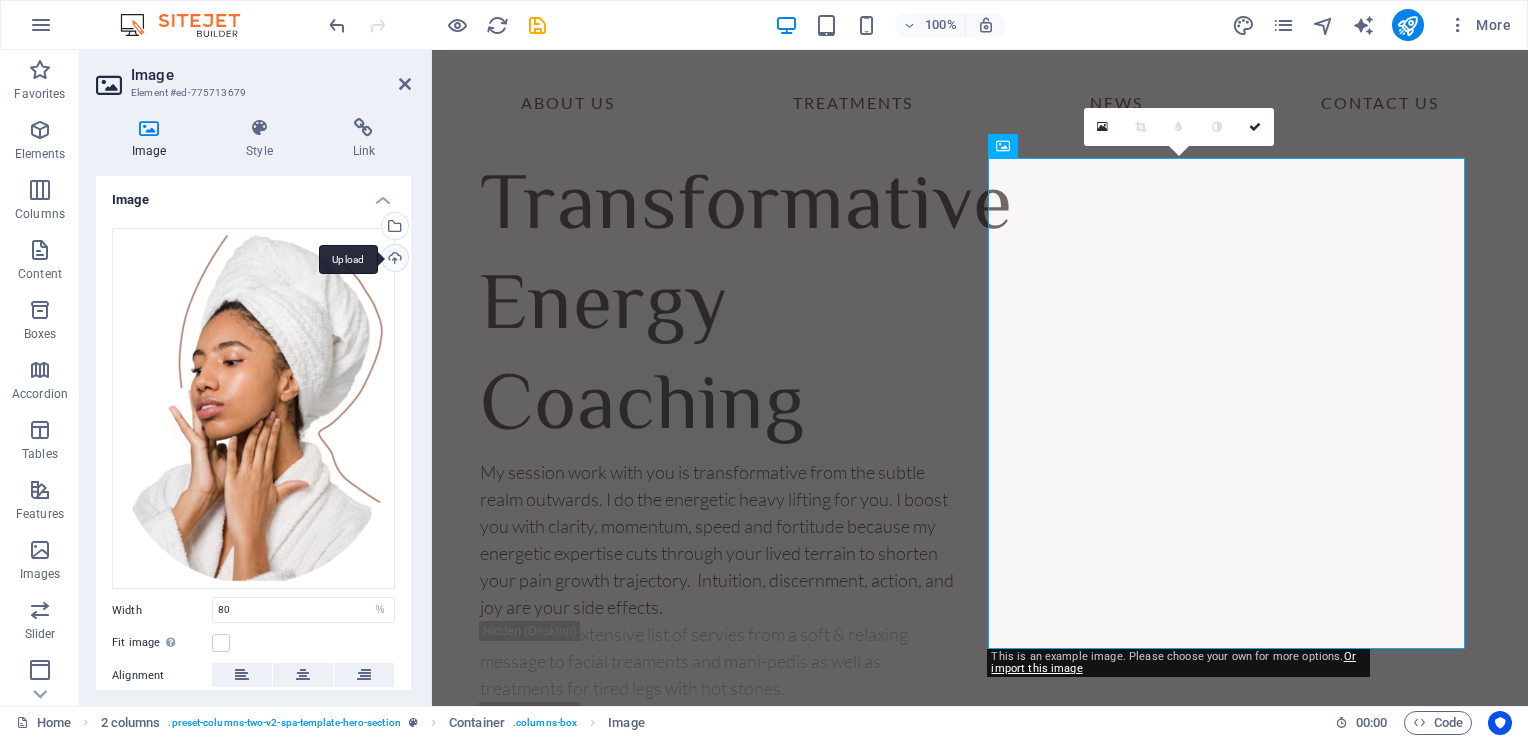 click on "Upload" at bounding box center [393, 260] 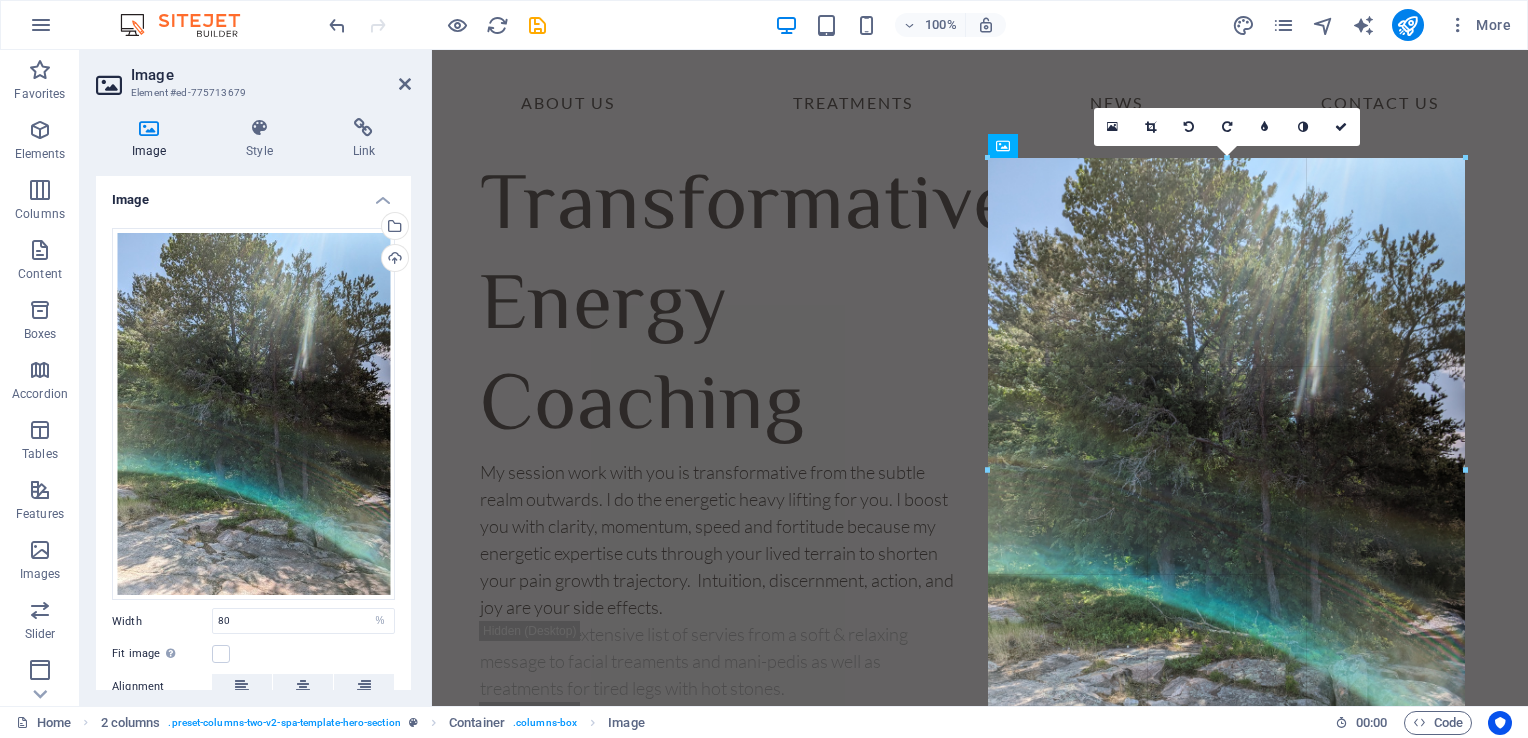 drag, startPoint x: 1368, startPoint y: 402, endPoint x: 1468, endPoint y: 390, distance: 100.71743 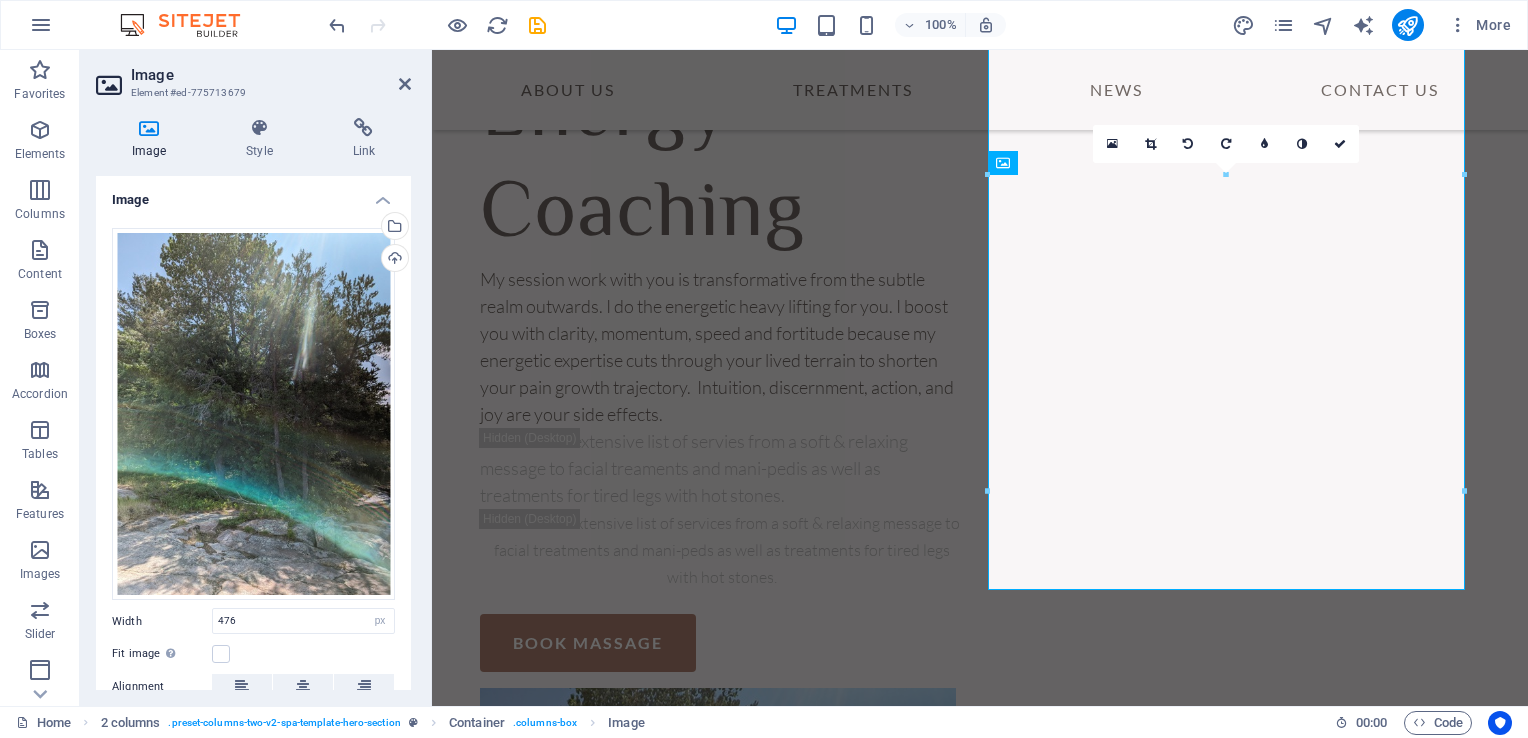 scroll, scrollTop: 188, scrollLeft: 0, axis: vertical 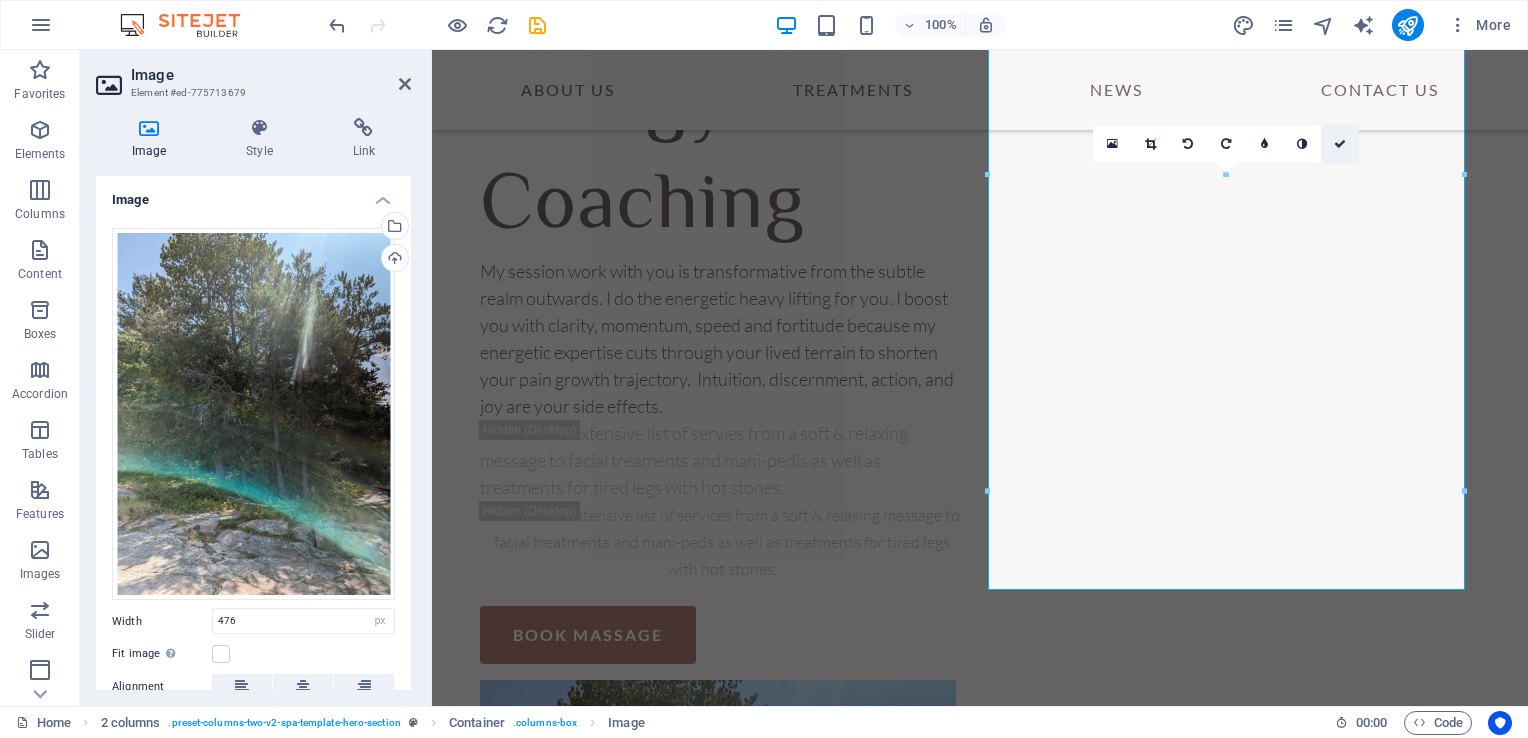 click at bounding box center (1340, 144) 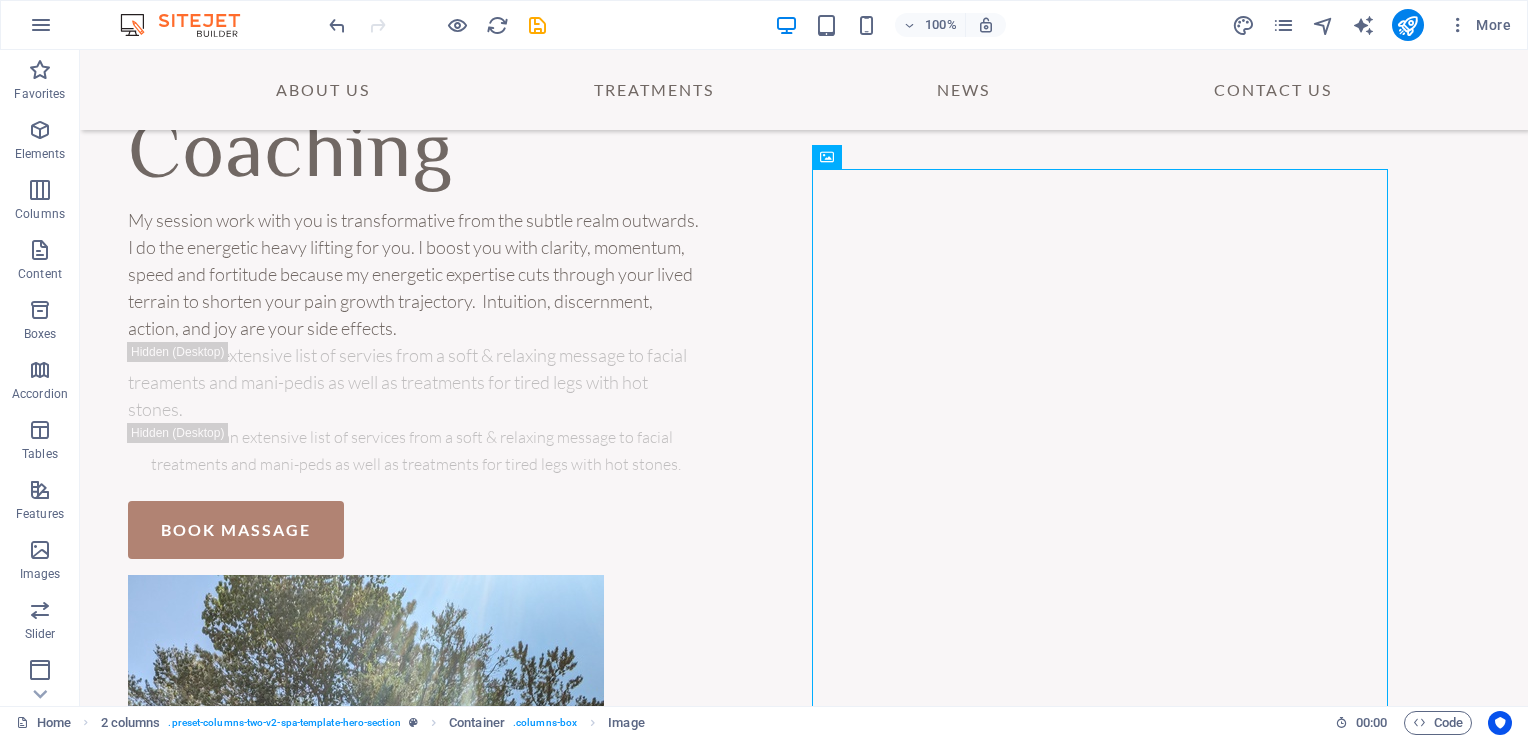 scroll, scrollTop: 339, scrollLeft: 0, axis: vertical 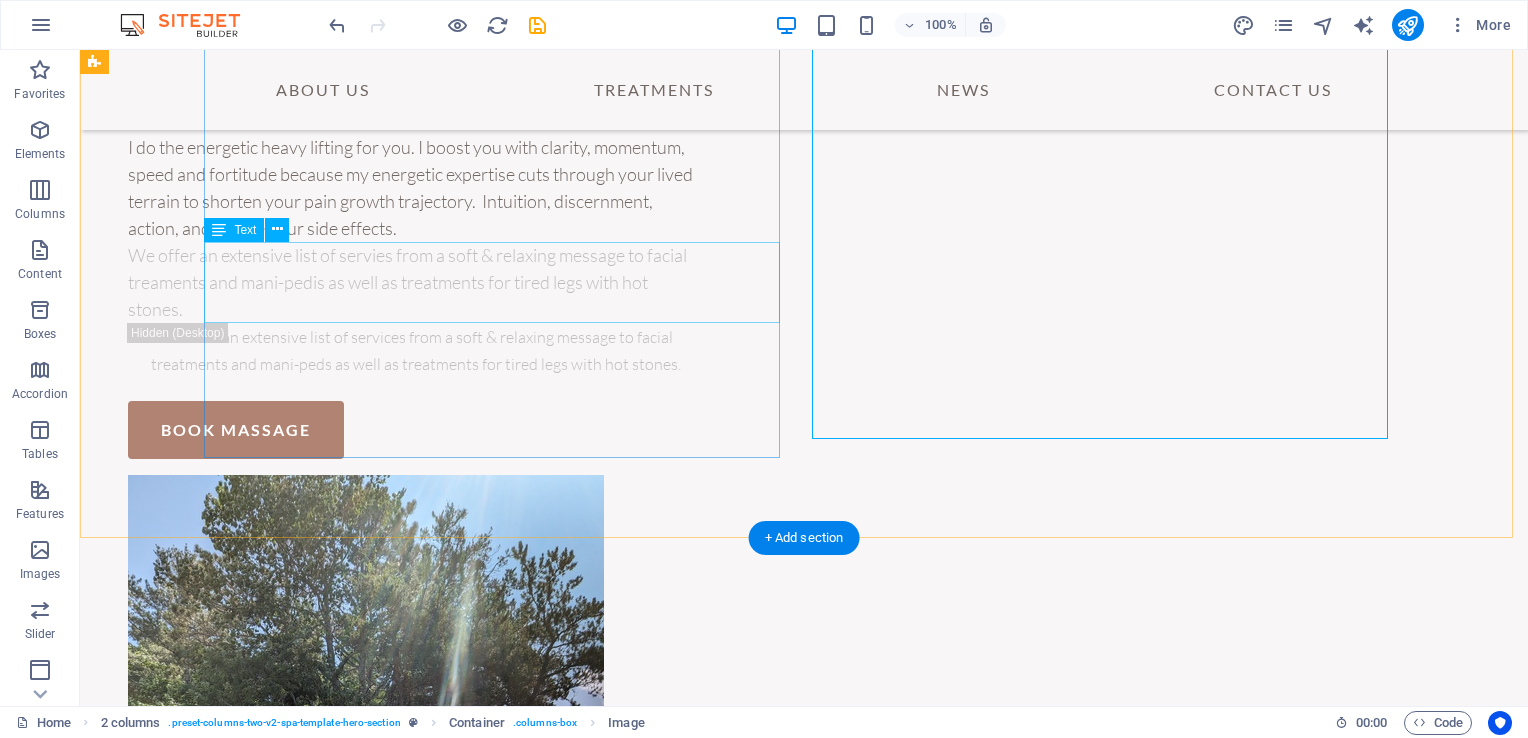 click on "We offer an extensive list of servies from a soft & relaxing message to facial treaments and mani-pedis as well as treatments for tired legs with hot stones." at bounding box center (416, 282) 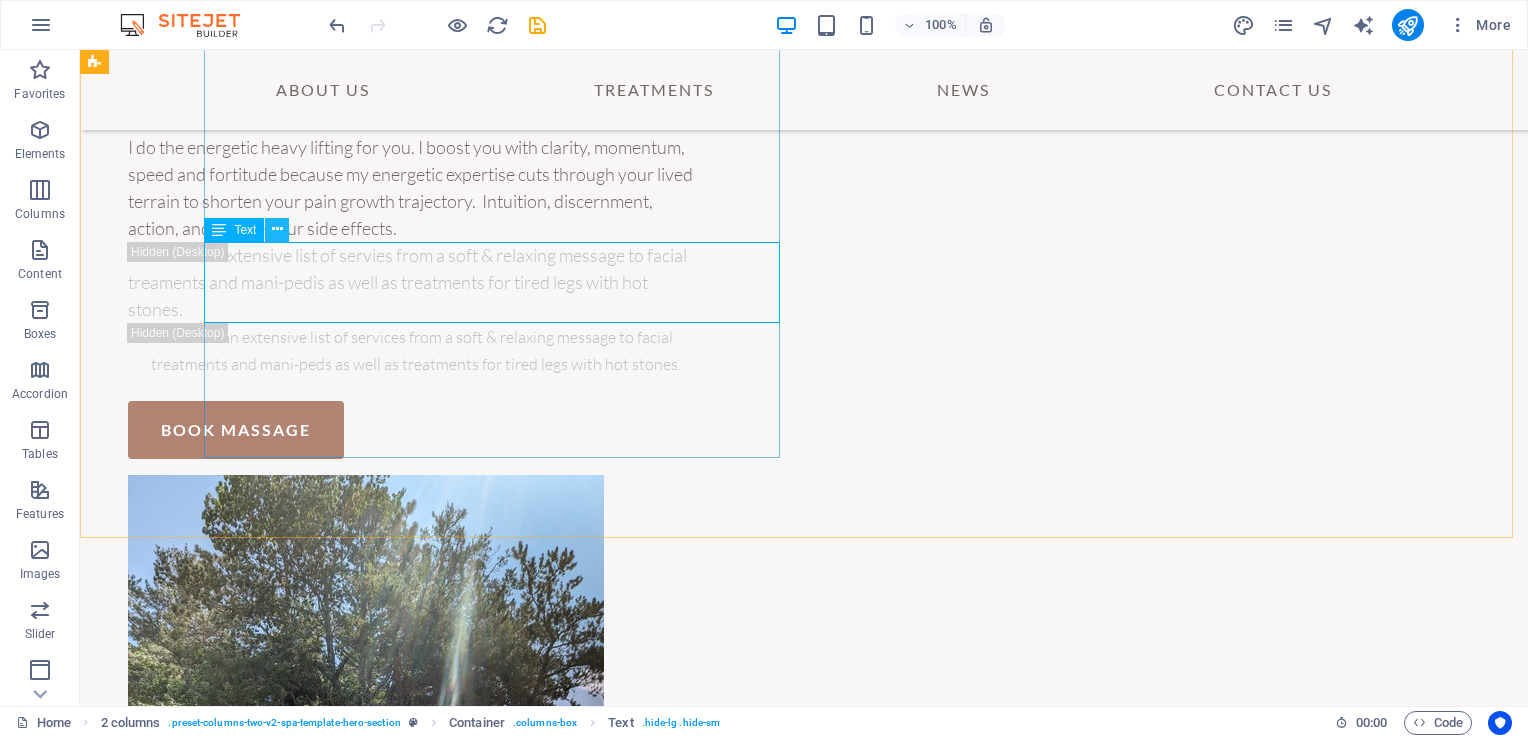 click at bounding box center (277, 229) 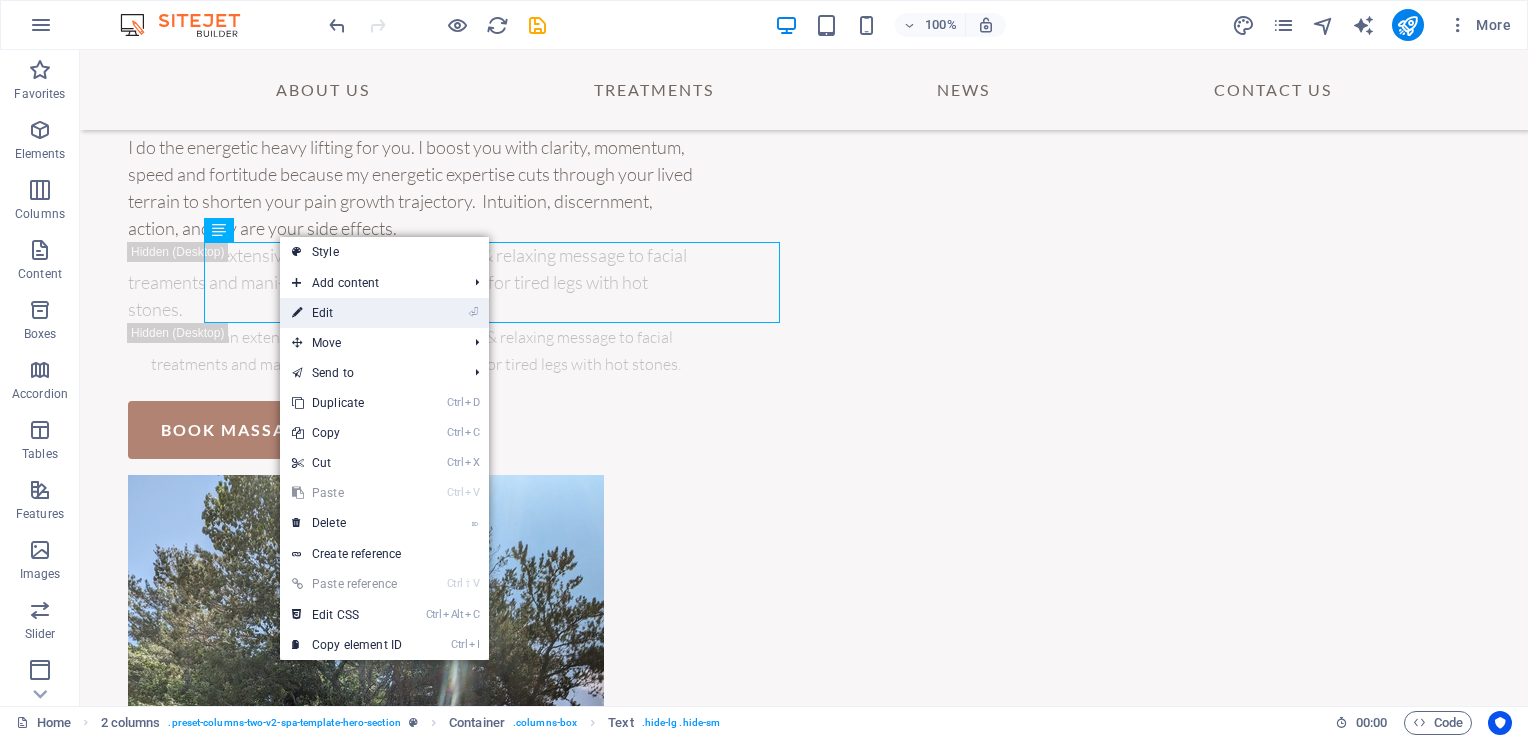 click on "⏎" at bounding box center [473, 312] 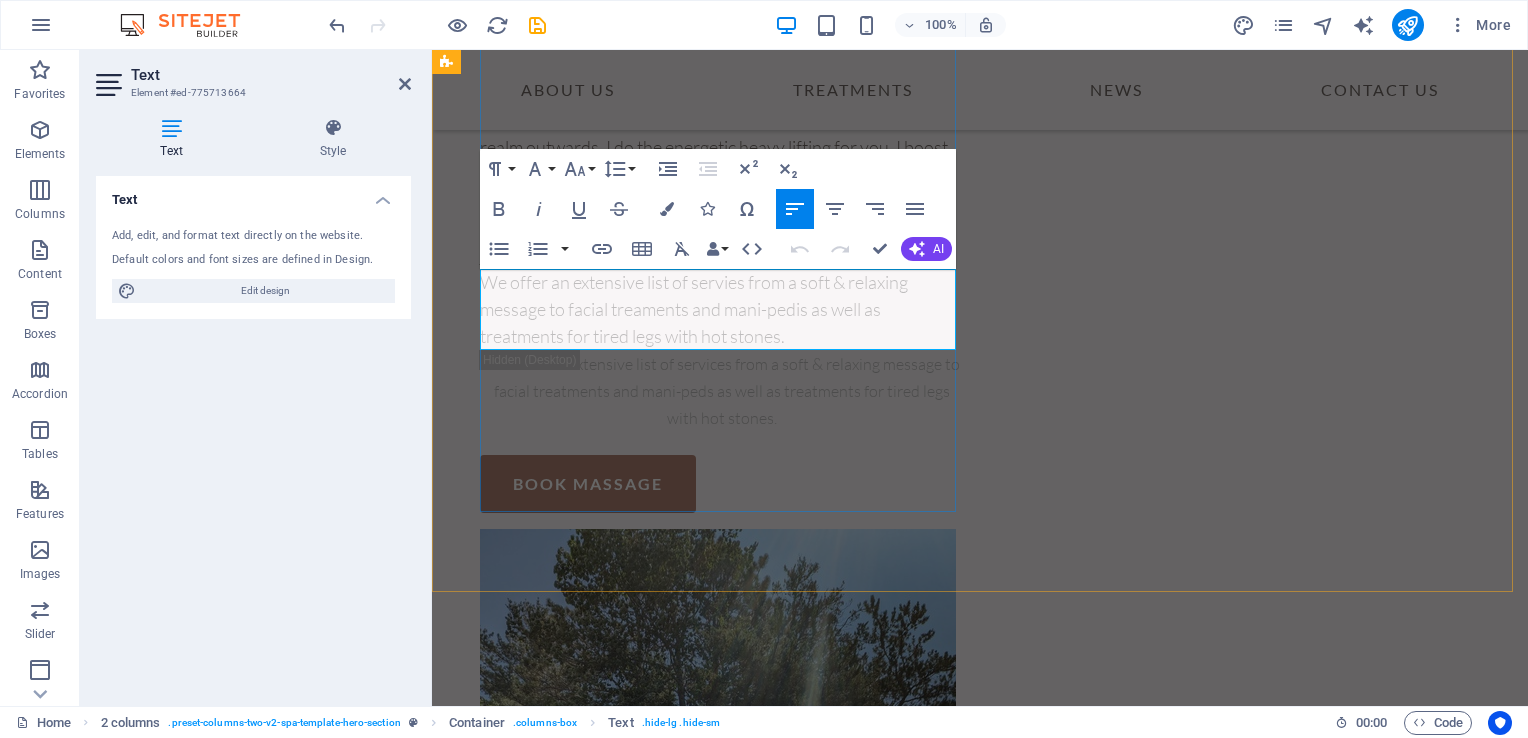 click on "We offer an extensive list of servies from a soft & relaxing message to facial treaments and mani-pedis as well as treatments for tired legs with hot stones." at bounding box center (694, 309) 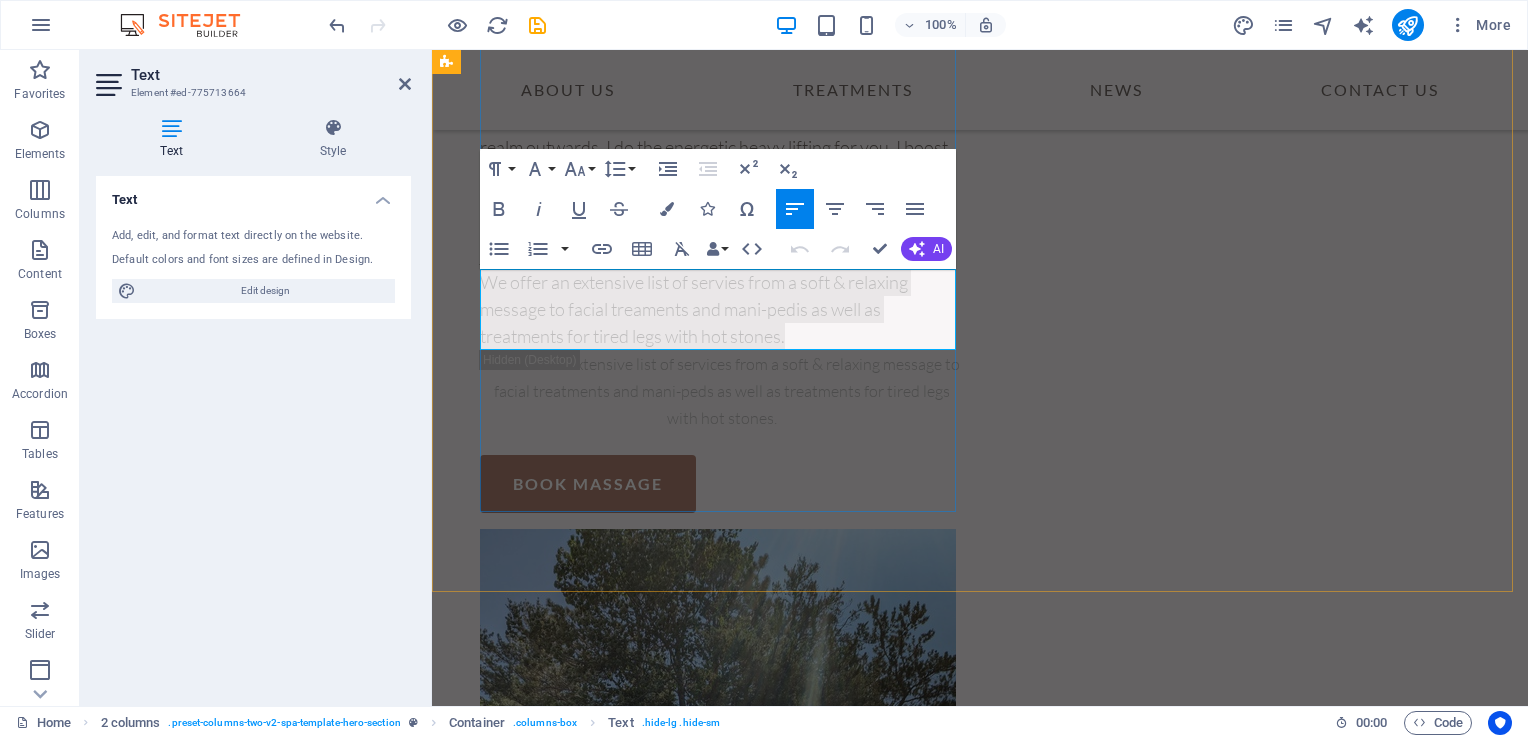 type 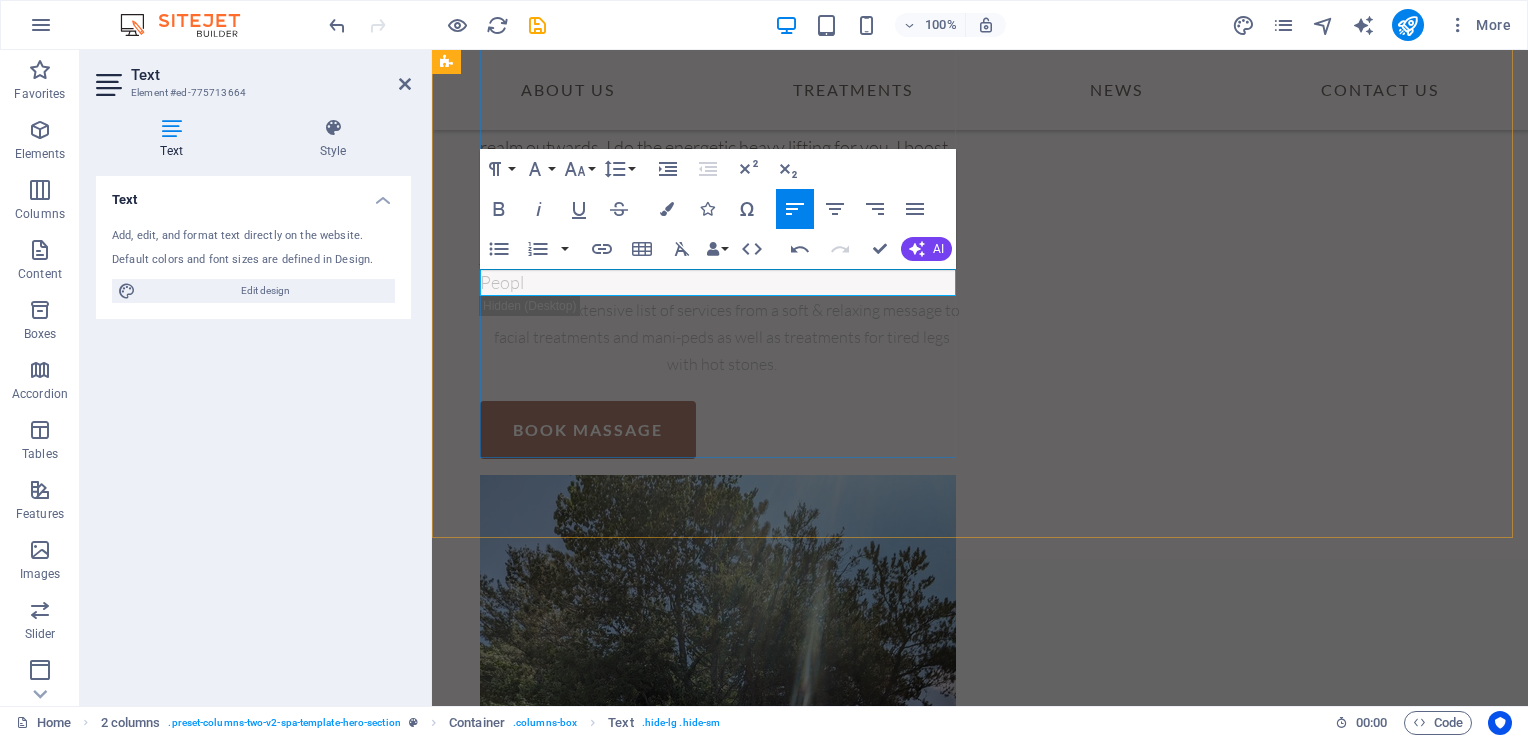 click on "Peopl" at bounding box center [722, 282] 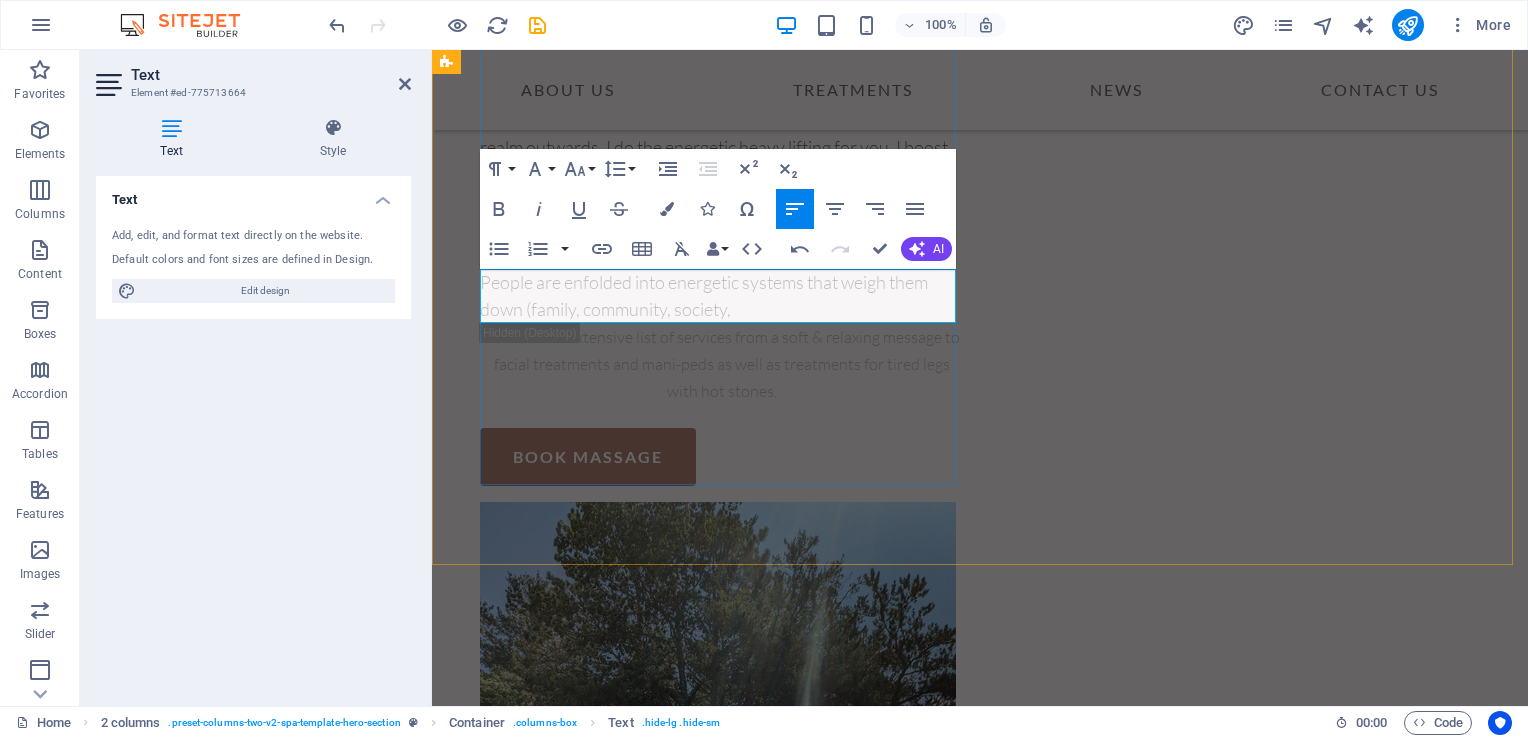 click on "People are enfolded into energetic systems that weigh them down (family, community, society," at bounding box center [722, 296] 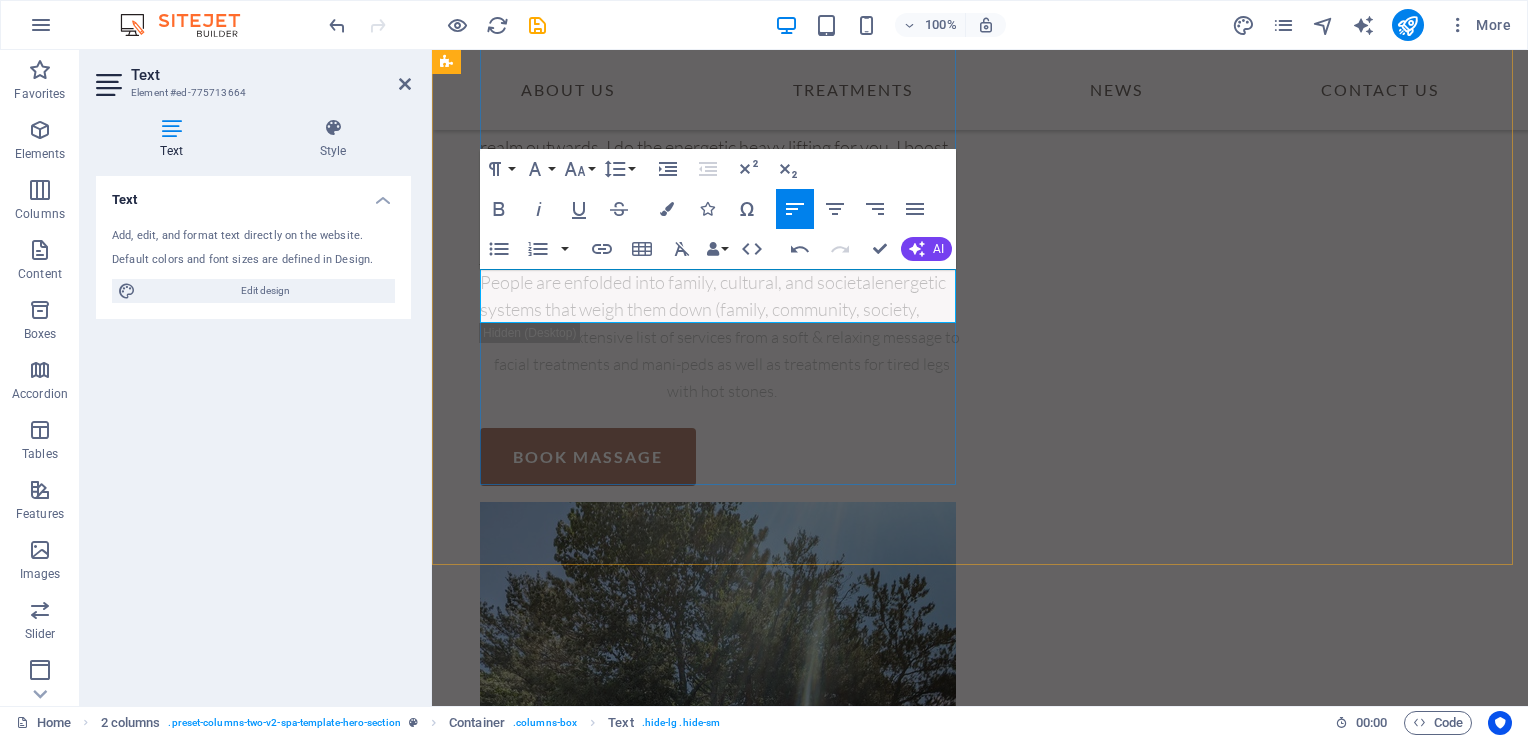 drag, startPoint x: 715, startPoint y: 315, endPoint x: 941, endPoint y: 319, distance: 226.0354 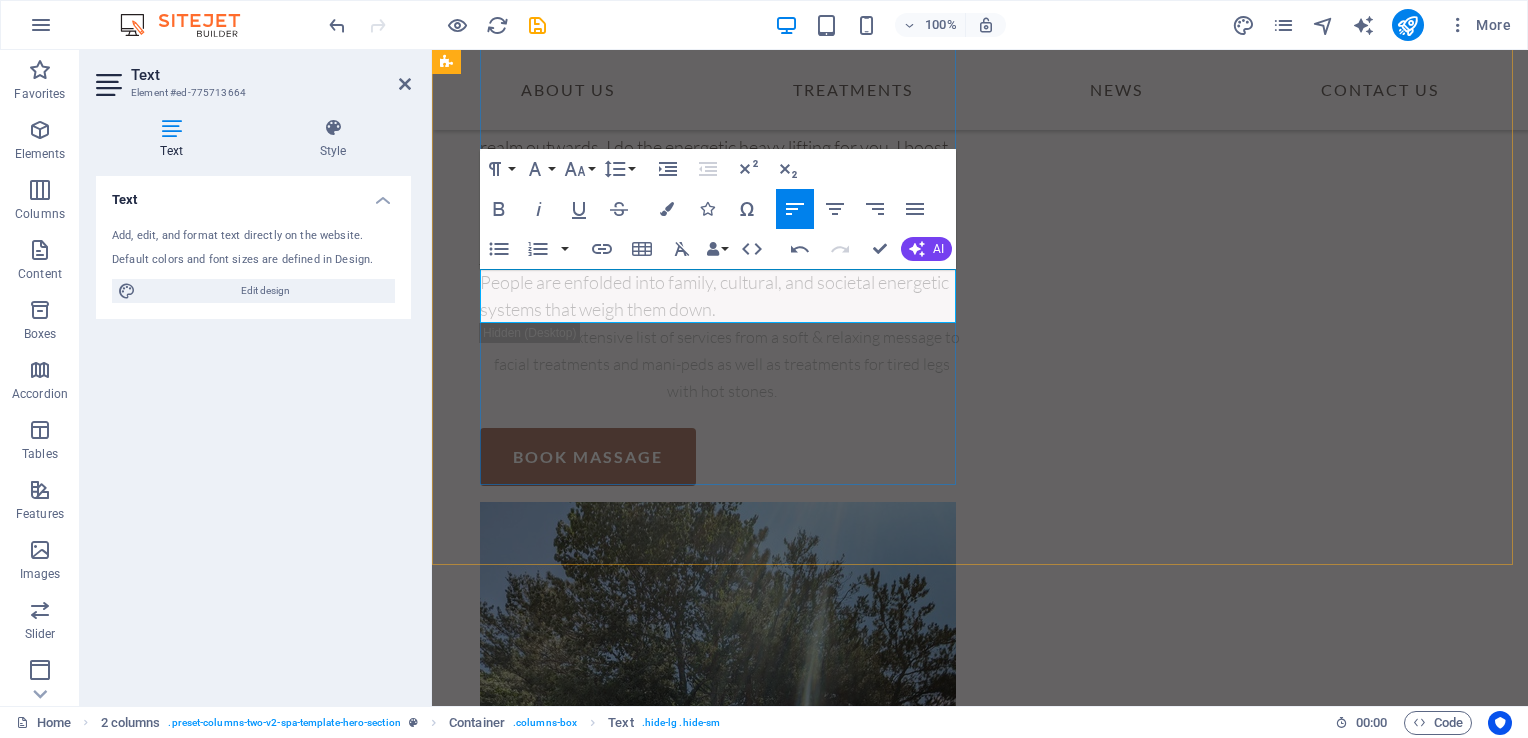 click on "People are enfolded into family, cultural, and societal energetic systems that weigh them down." at bounding box center (722, 296) 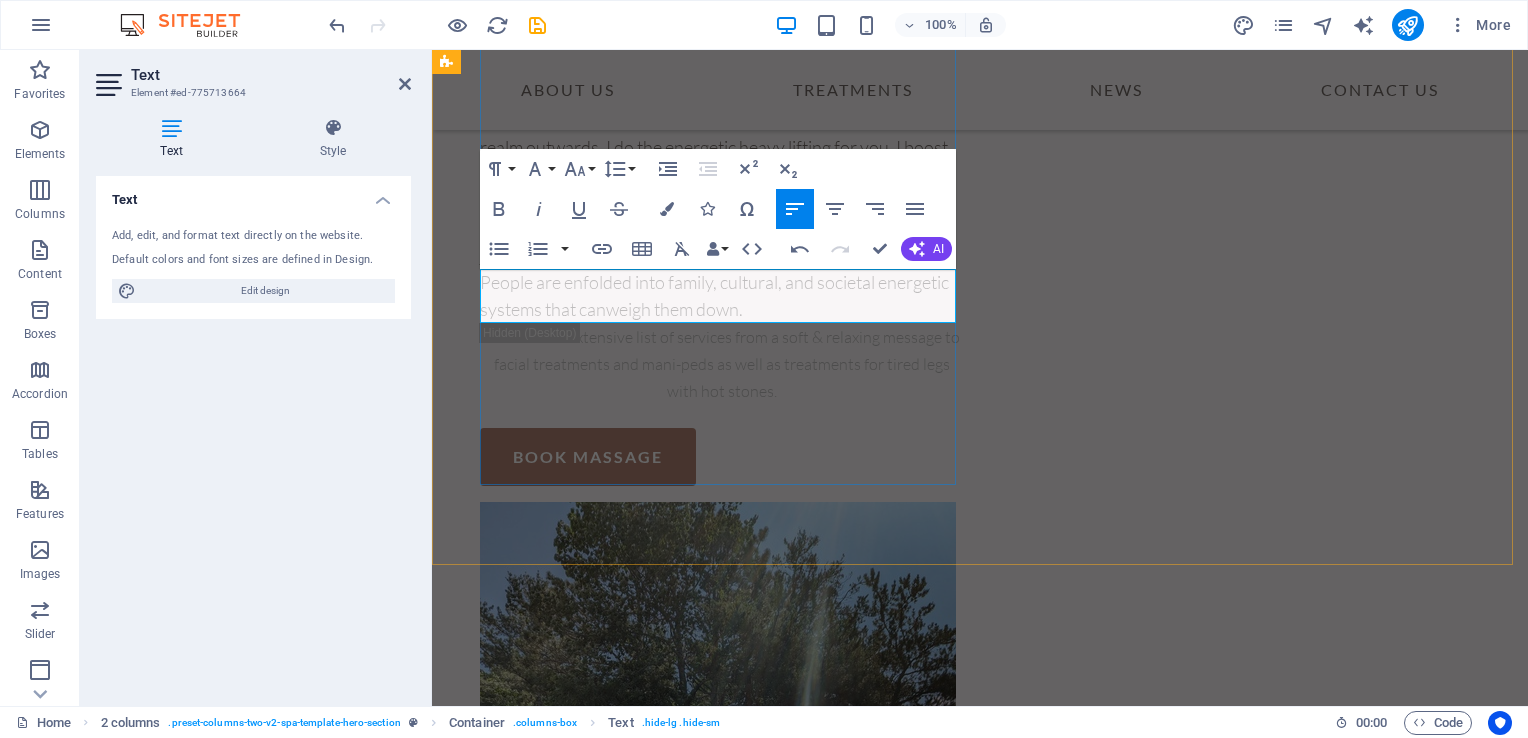 click on "People are enfolded into family, cultural, and societal energetic systems that can weigh them down." at bounding box center [722, 296] 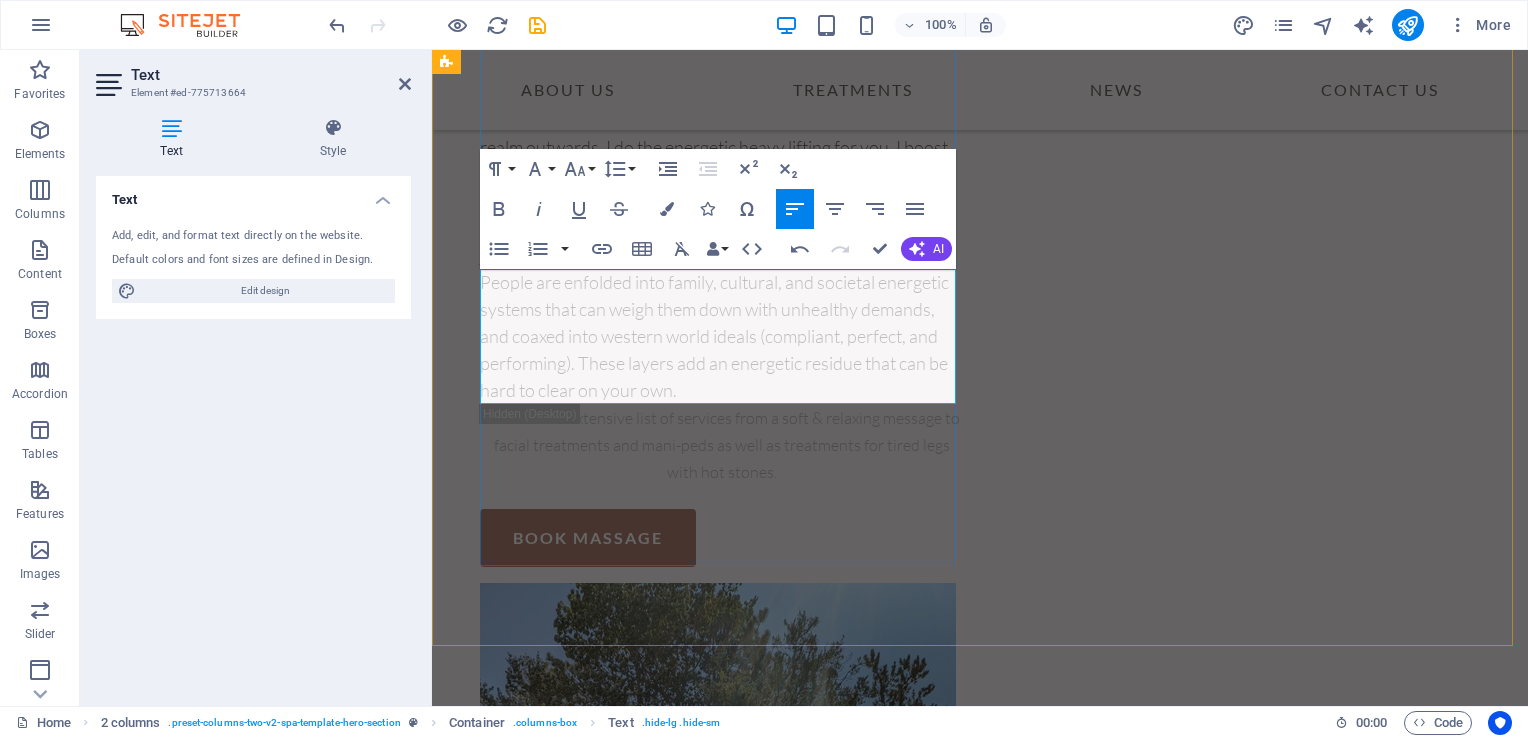 click on "People are enfolded into family, cultural, and societal energetic systems that can weigh them down with unhealthy demands, and coaxed into western world ideals (compliant, perfect, and performing). These layers add an energetic residue that can be hard to clear on your own." at bounding box center [722, 336] 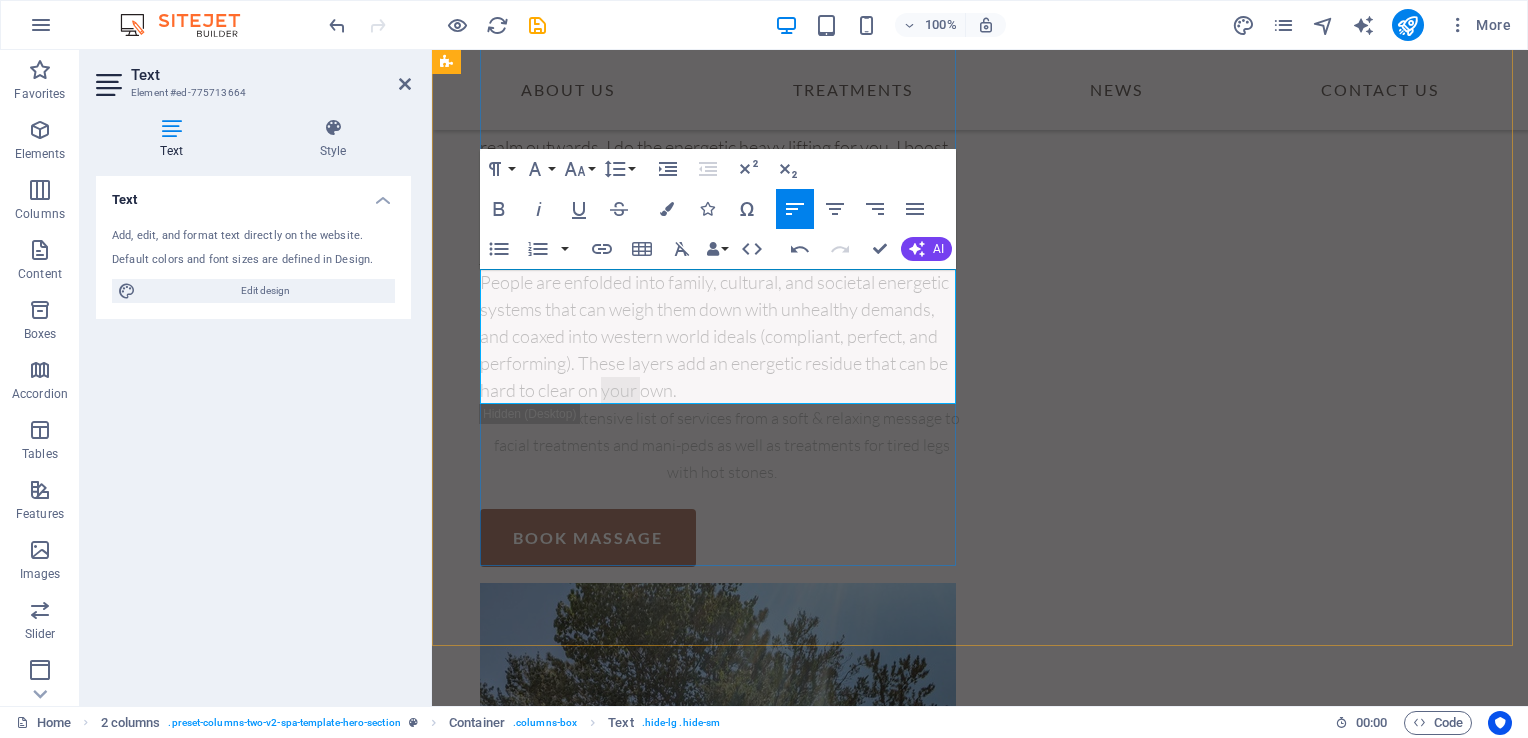 click on "People are enfolded into family, cultural, and societal energetic systems that can weigh them down with unhealthy demands, and coaxed into western world ideals (compliant, perfect, and performing). These layers add an energetic residue that can be hard to clear on your own." at bounding box center [722, 336] 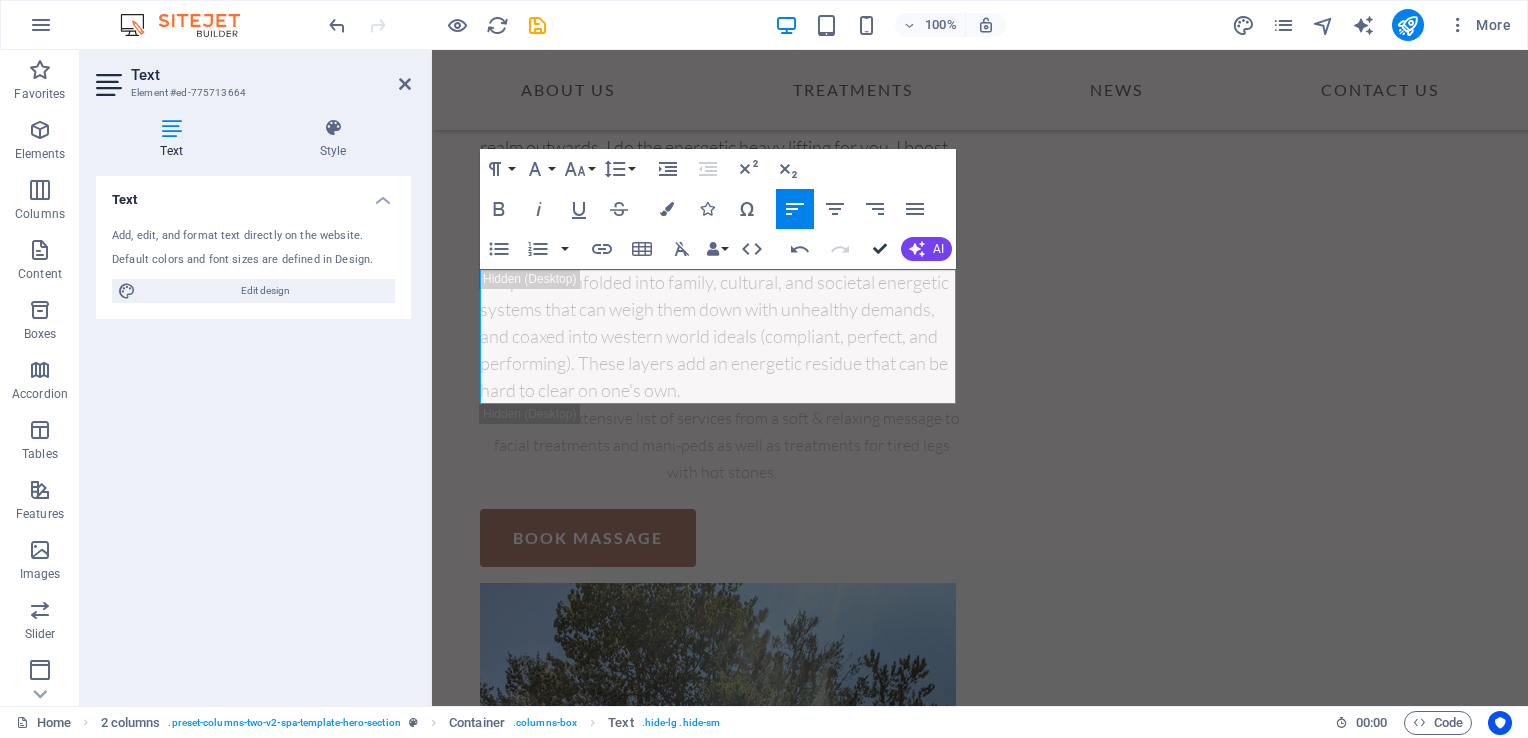 scroll, scrollTop: 312, scrollLeft: 0, axis: vertical 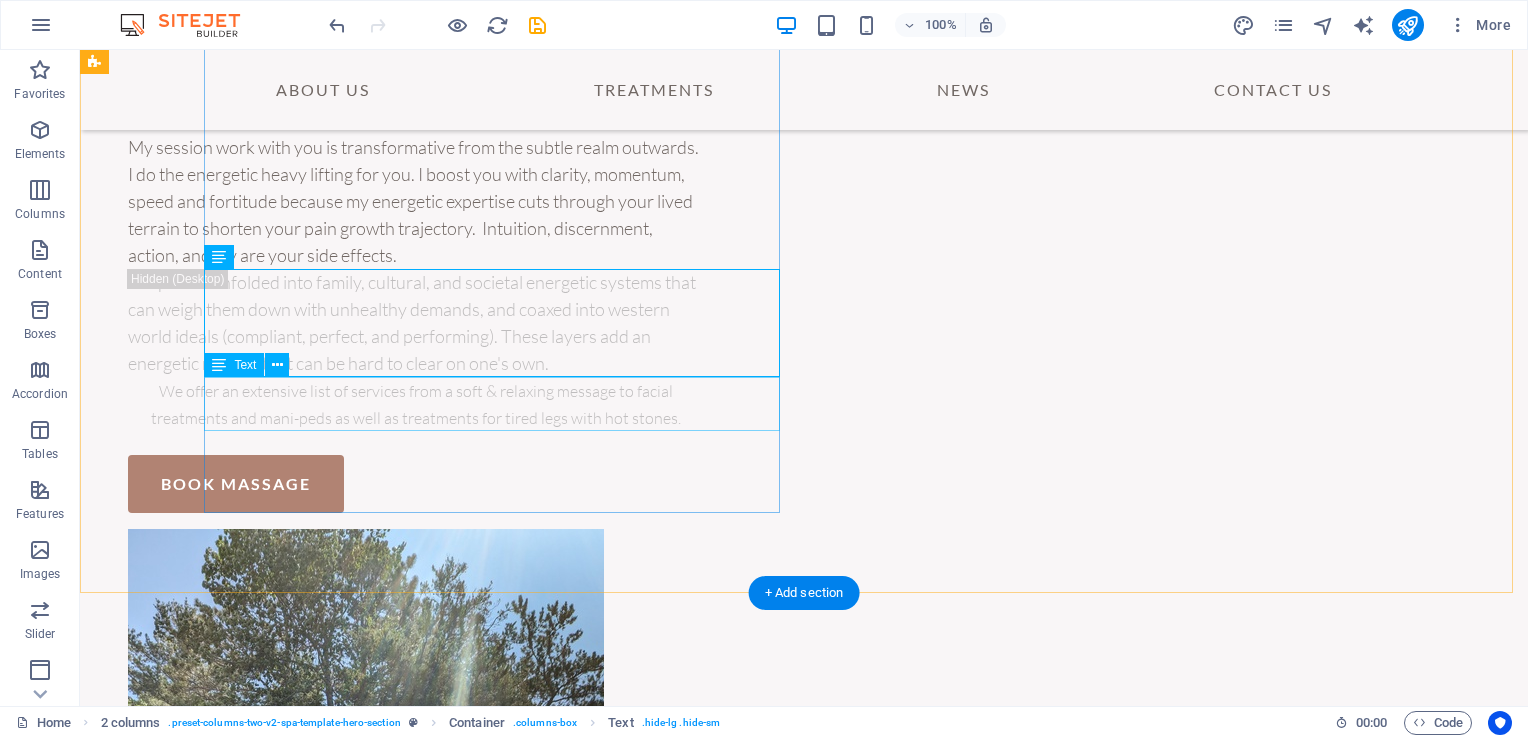 click on "We offer an extensive list of services from a soft & relaxing message to facial treatments and mani-peds as well as treatments for tired legs with hot stones." at bounding box center (416, 404) 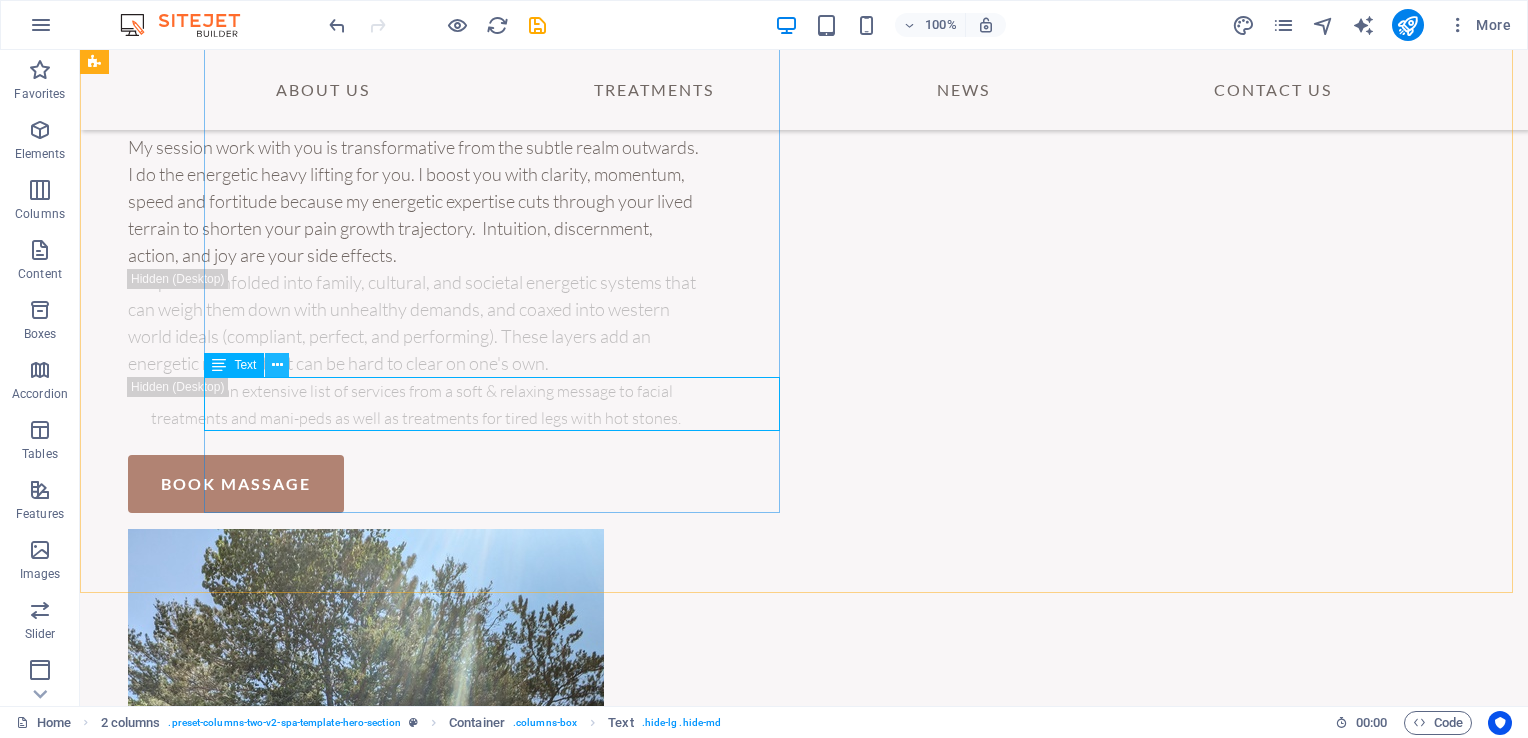 click at bounding box center (277, 365) 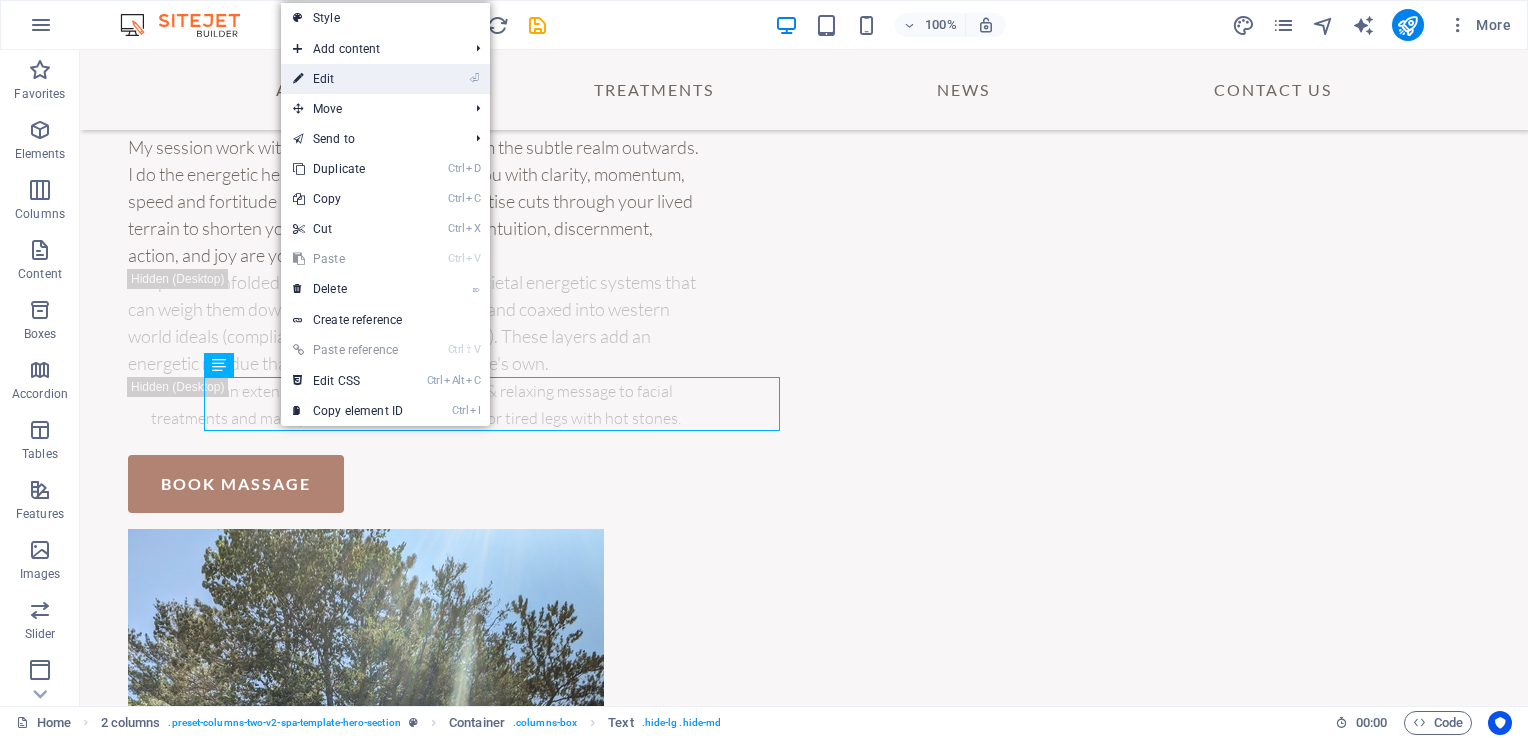 click on "⏎  Edit" at bounding box center [348, 79] 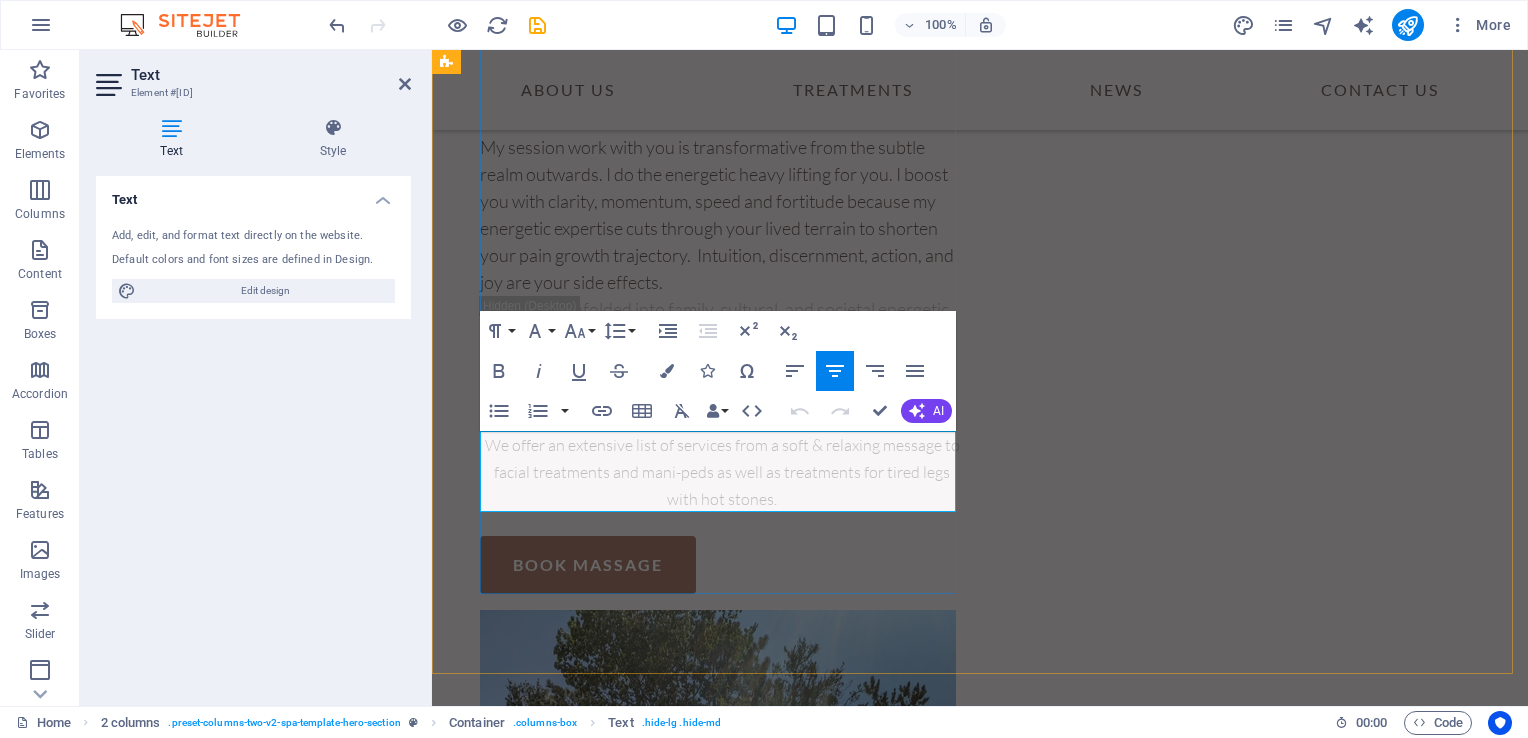 click on "We offer an extensive list of services from a soft & relaxing message to facial treatments and mani-peds as well as treatments for tired legs with hot stones." at bounding box center (722, 472) 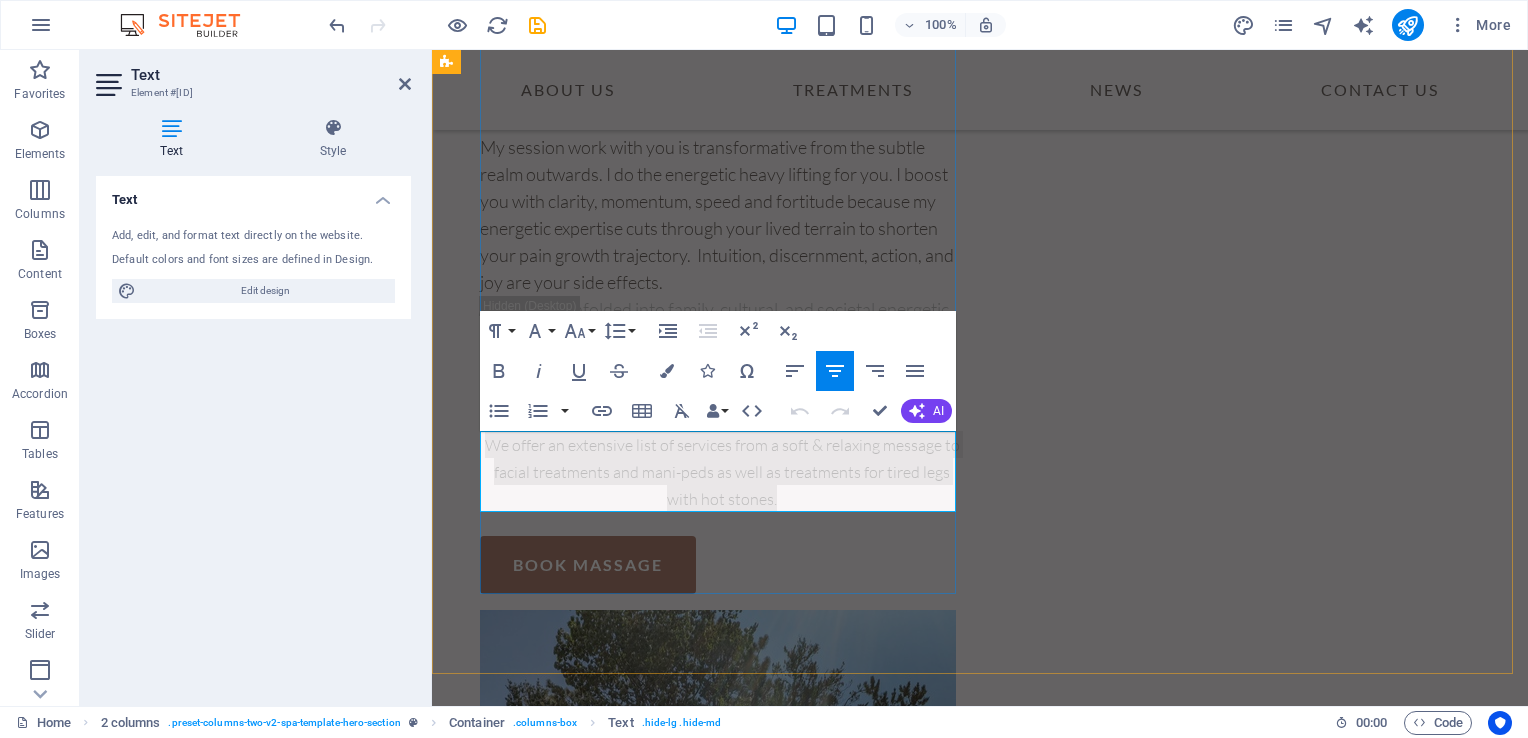 type 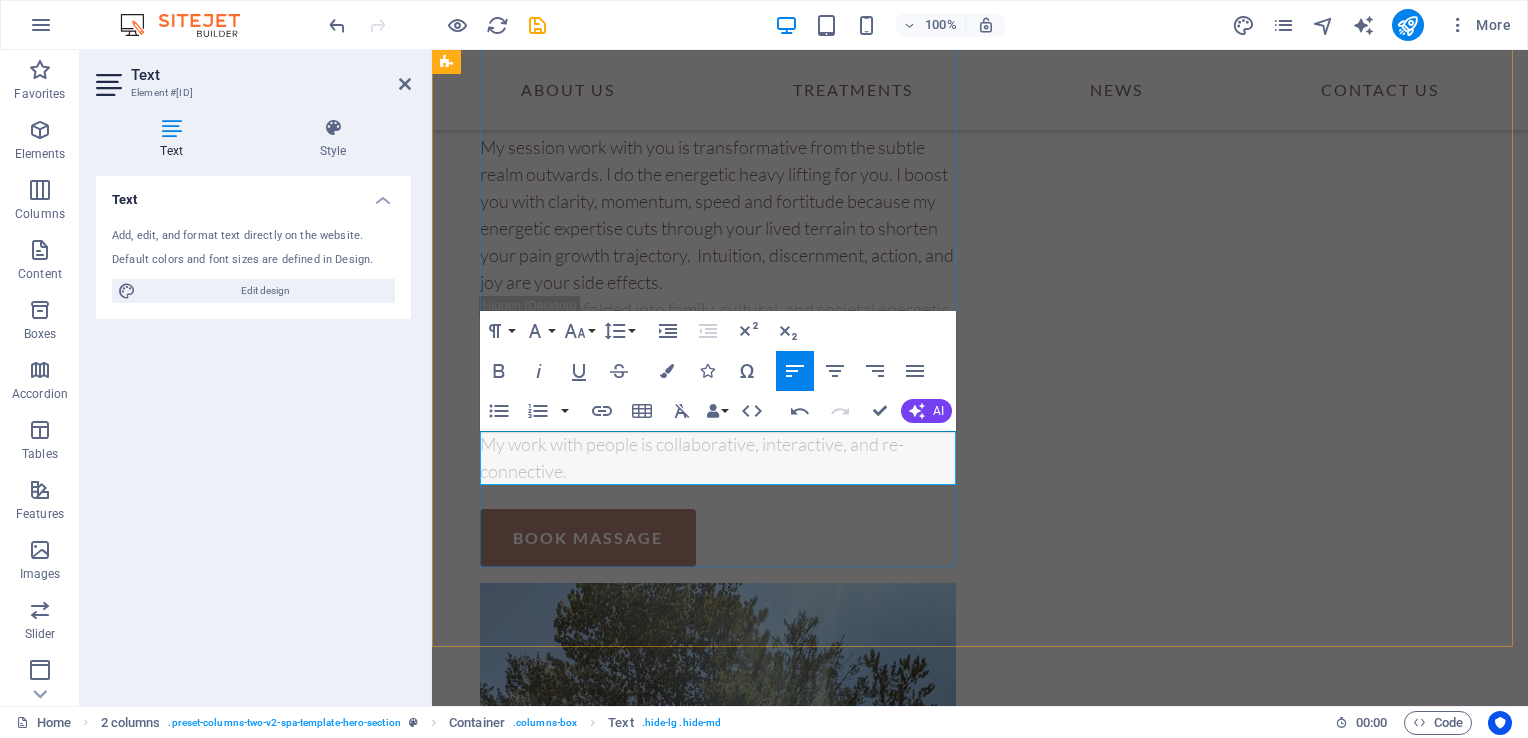 click on "My work with people is collaborative, interactive, and re-connective." at bounding box center (722, 458) 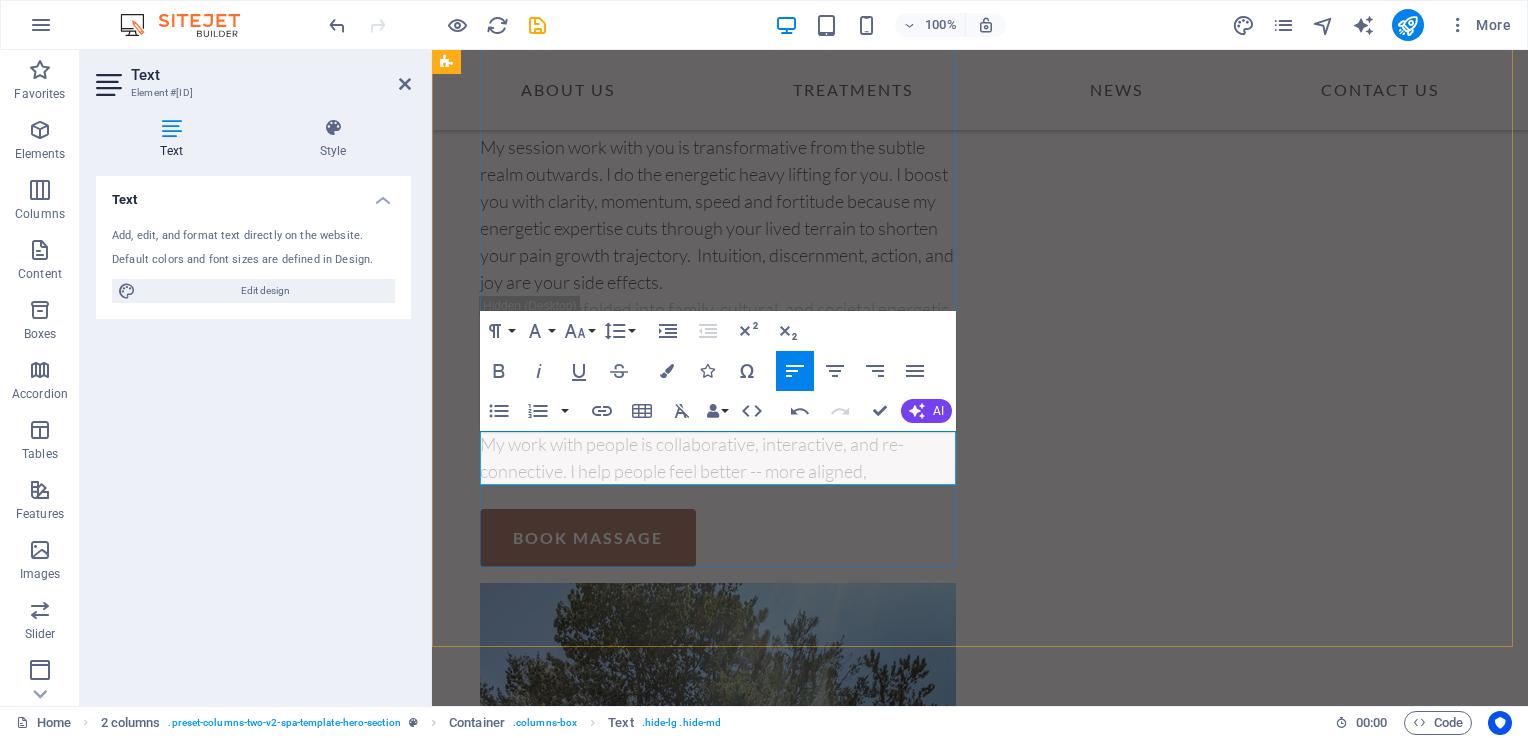 click on "My work with people is collaborative, interactive, and re-connective. I help people feel better -- more aligned," at bounding box center (722, 458) 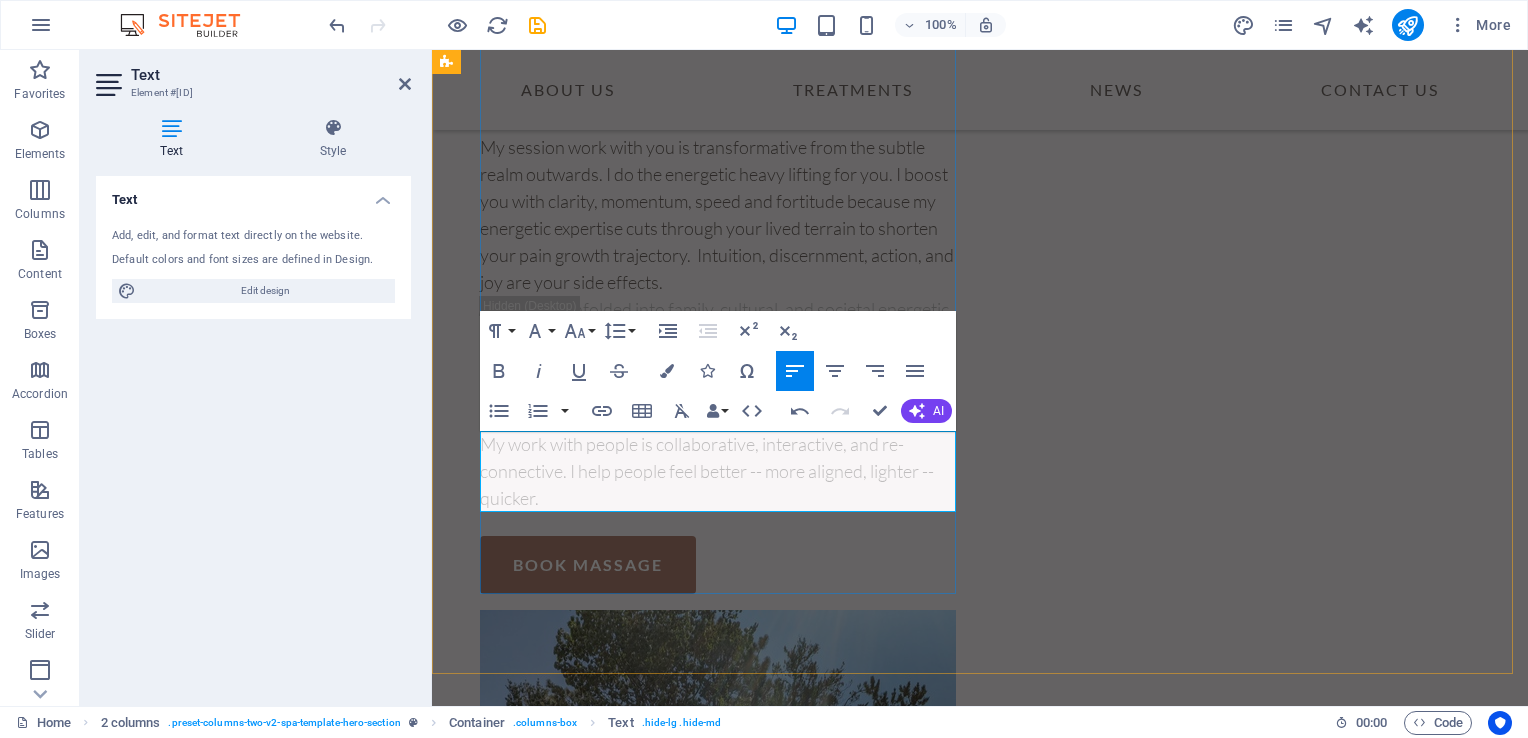 click on "My work with people is collaborative, interactive, and re-connective. I help people feel better -- more aligned, lighter -- quicker." at bounding box center (722, 471) 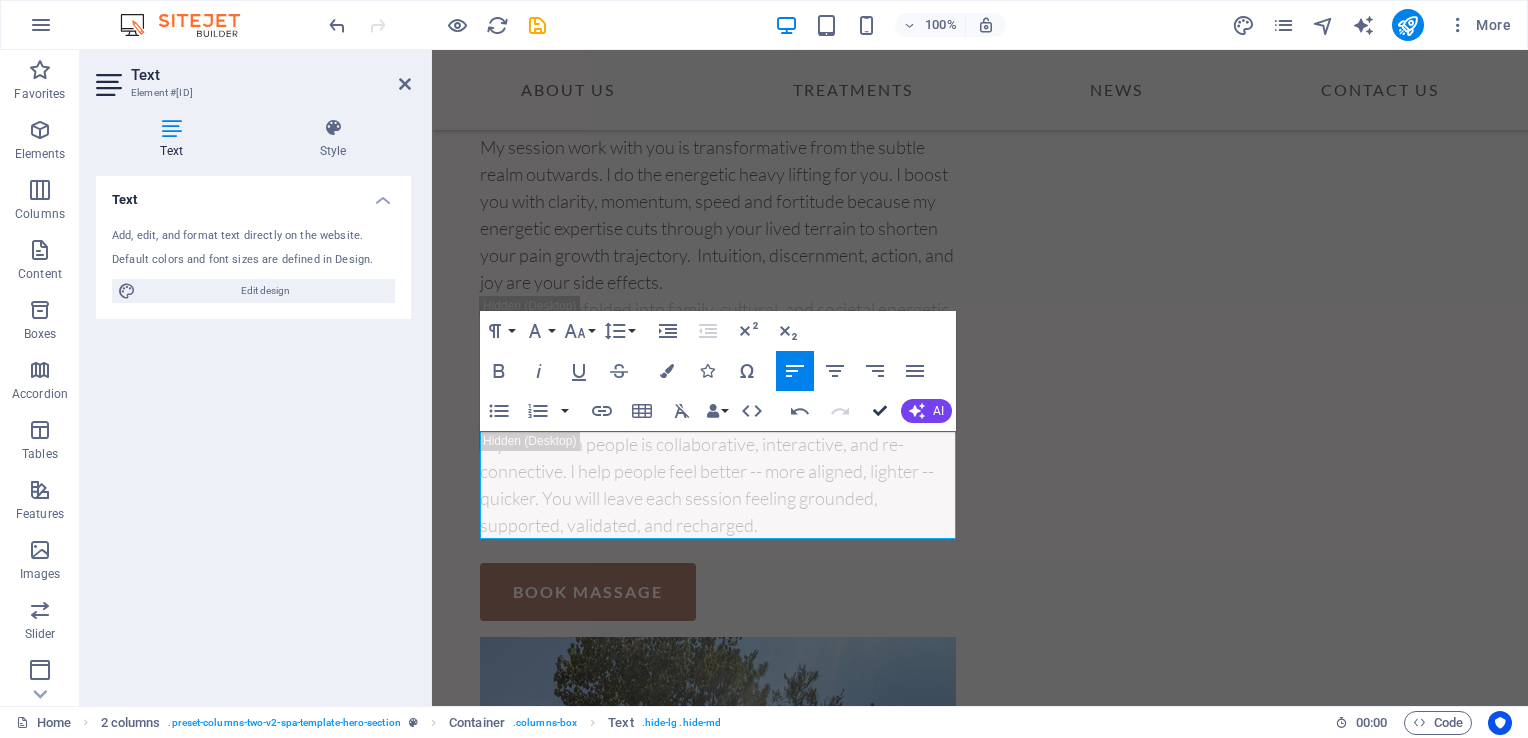 scroll, scrollTop: 258, scrollLeft: 0, axis: vertical 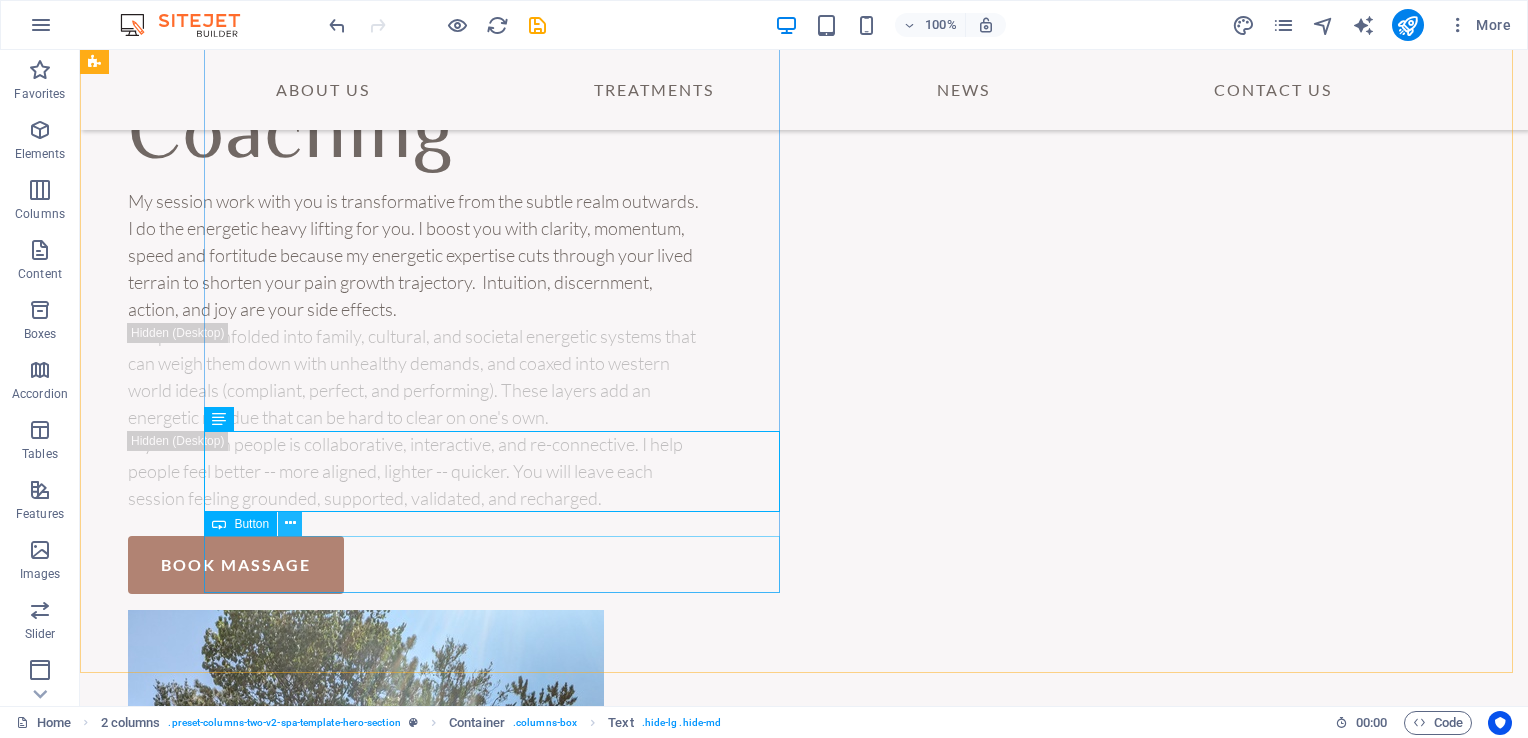 click at bounding box center [290, 523] 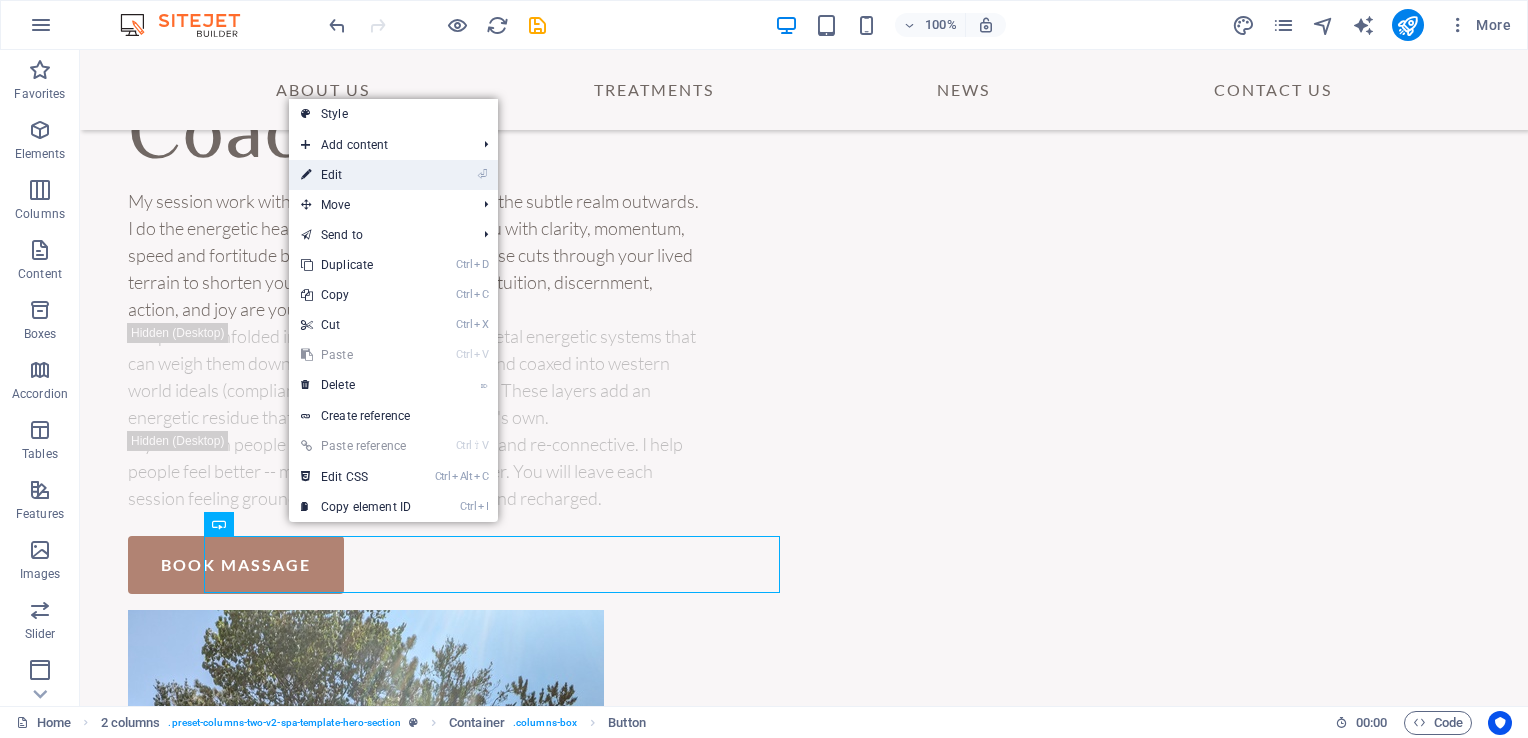 click on "⏎  Edit" at bounding box center [356, 175] 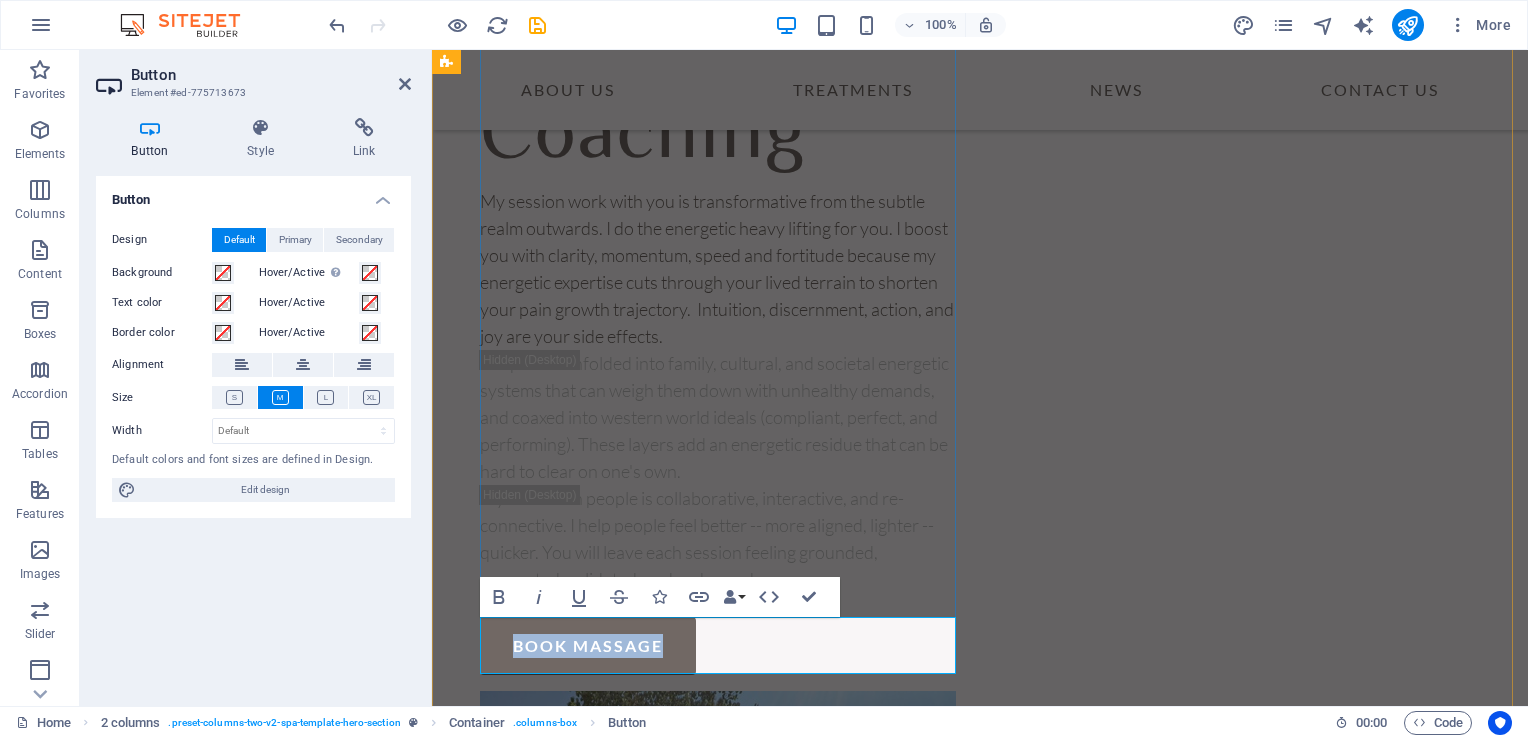 click on "book massage" at bounding box center (588, 646) 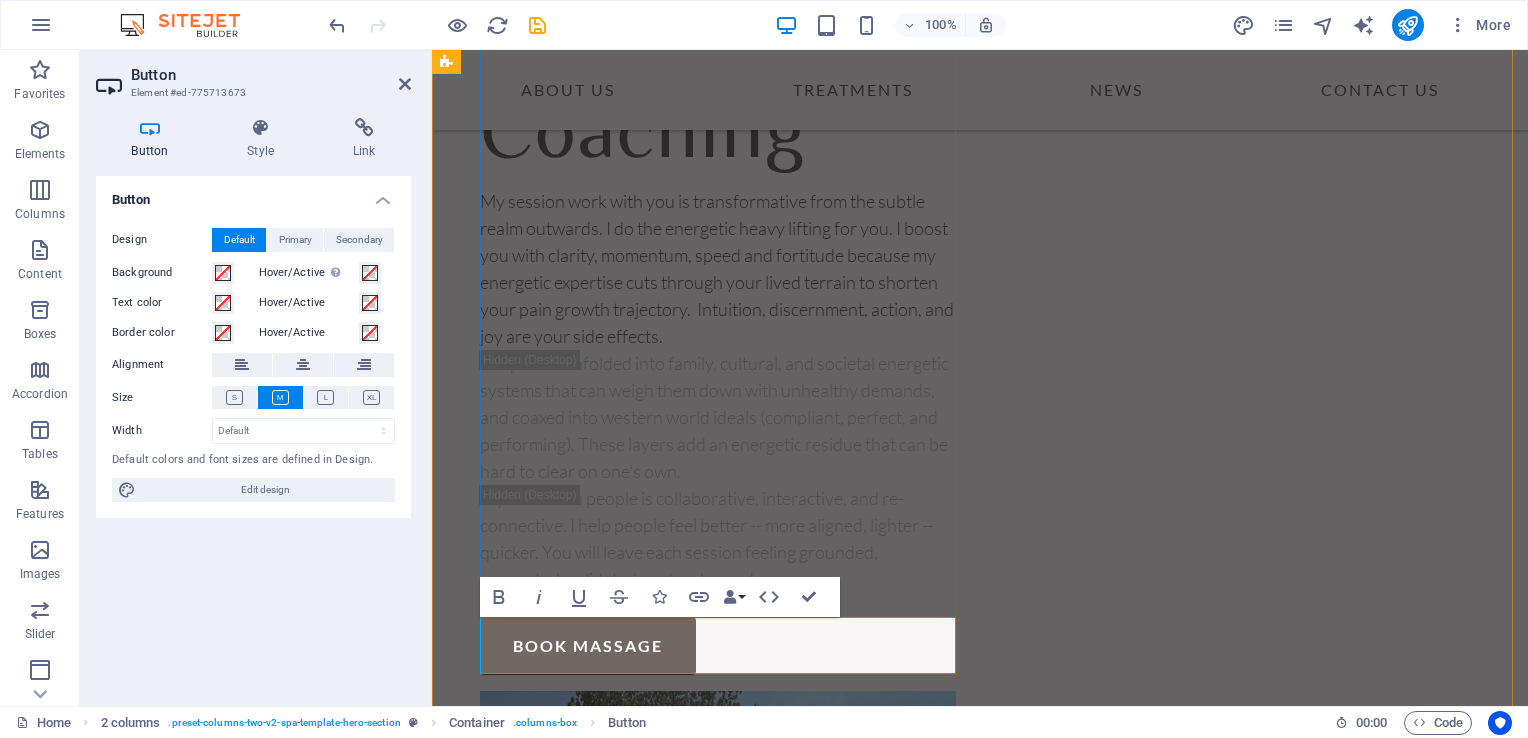 click on "book massage" at bounding box center (588, 646) 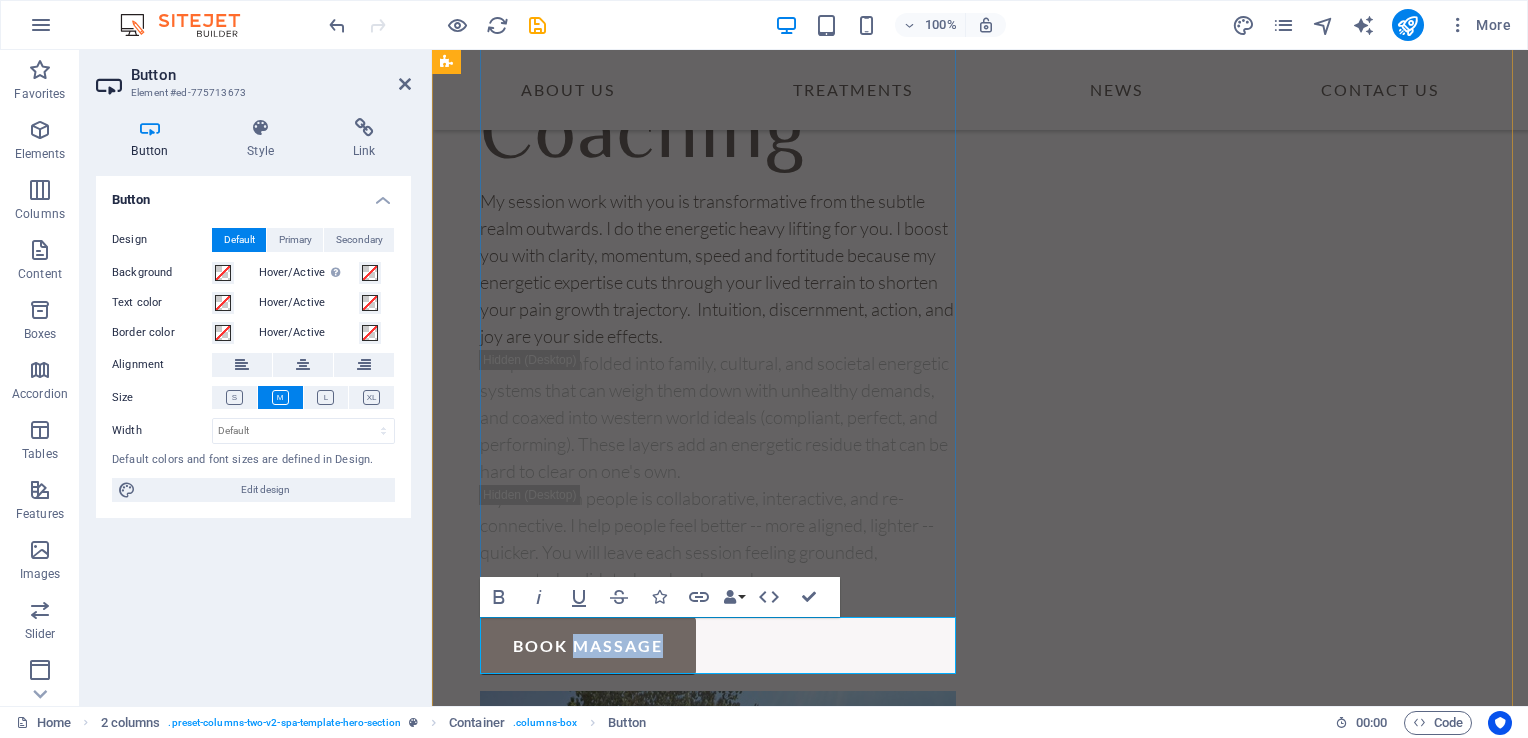 click on "book massage" at bounding box center [588, 646] 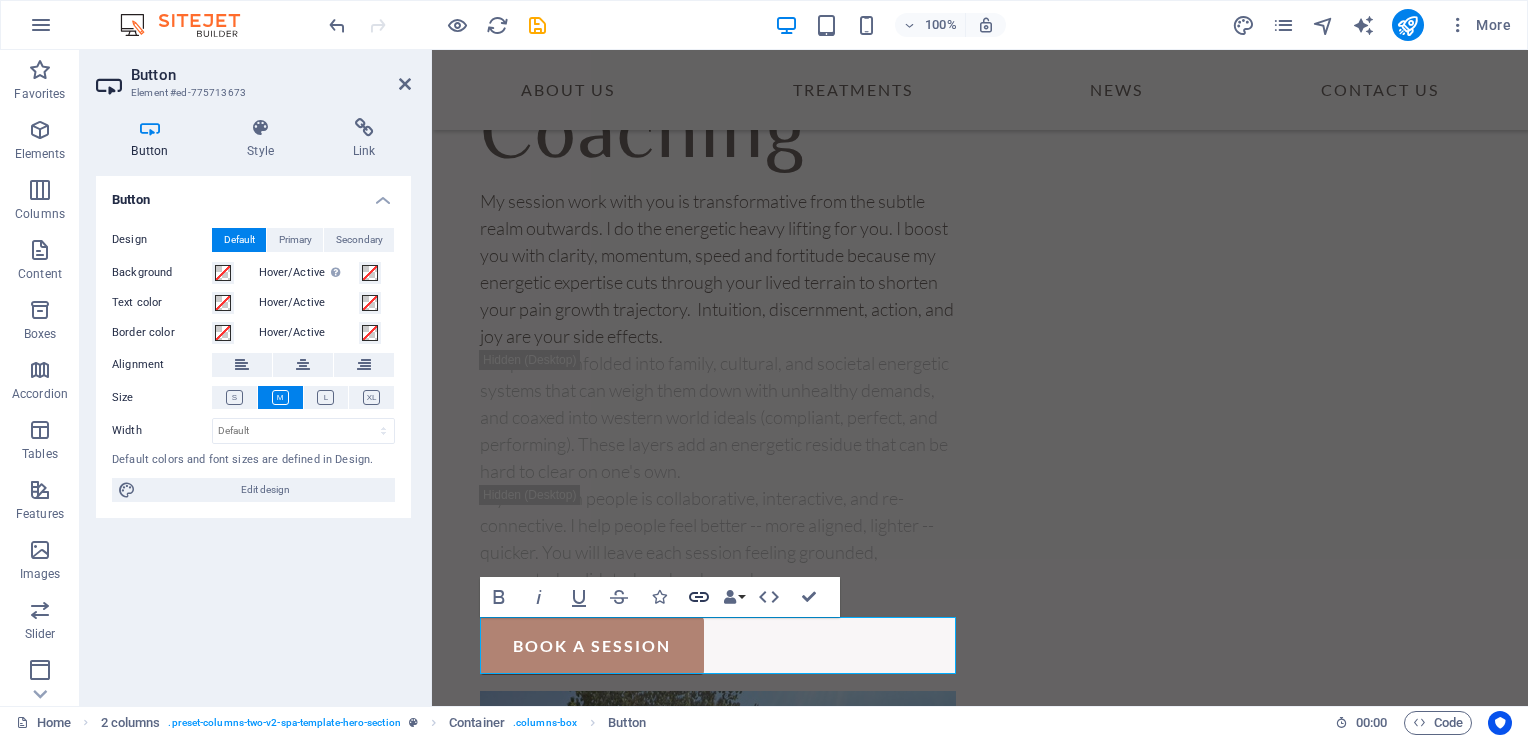 click 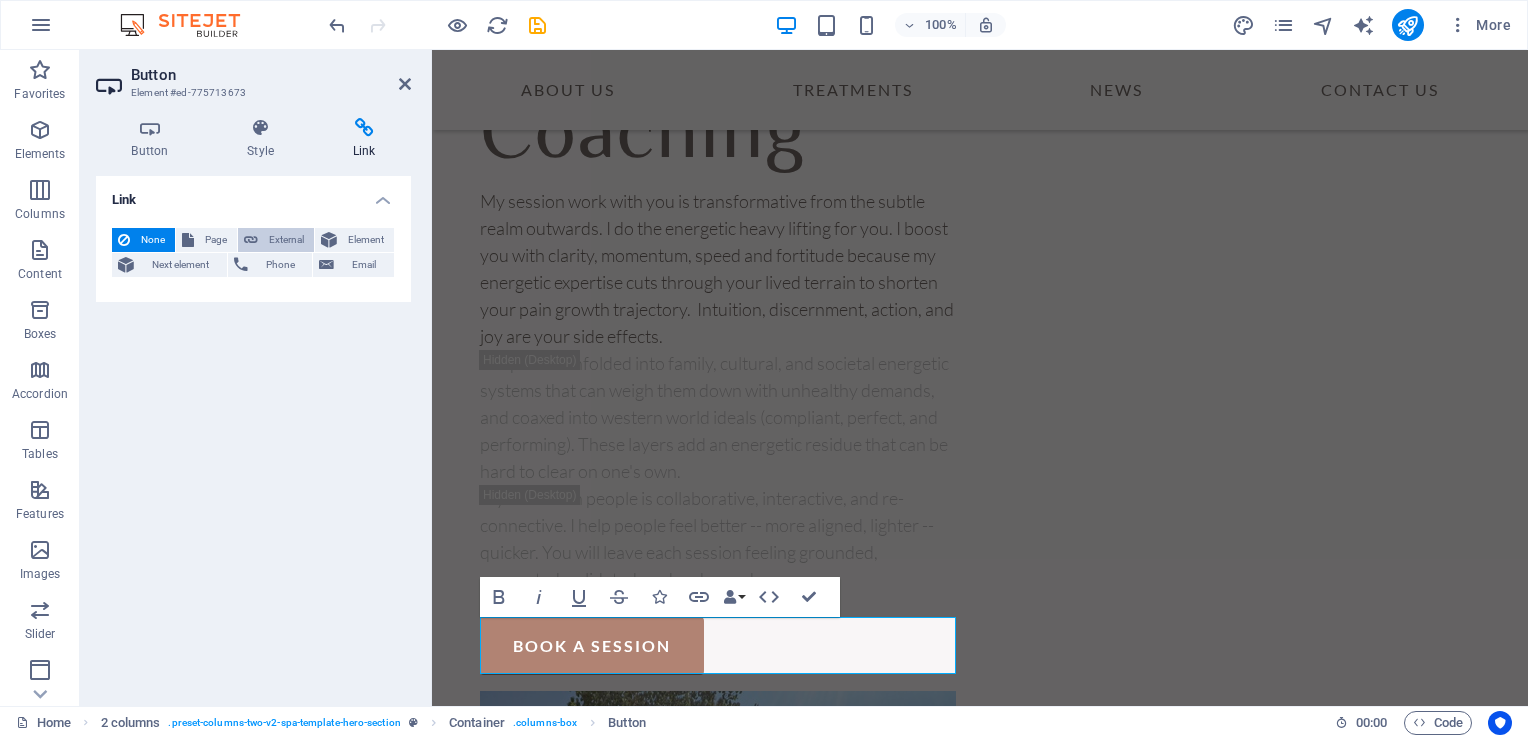 click on "External" at bounding box center [286, 240] 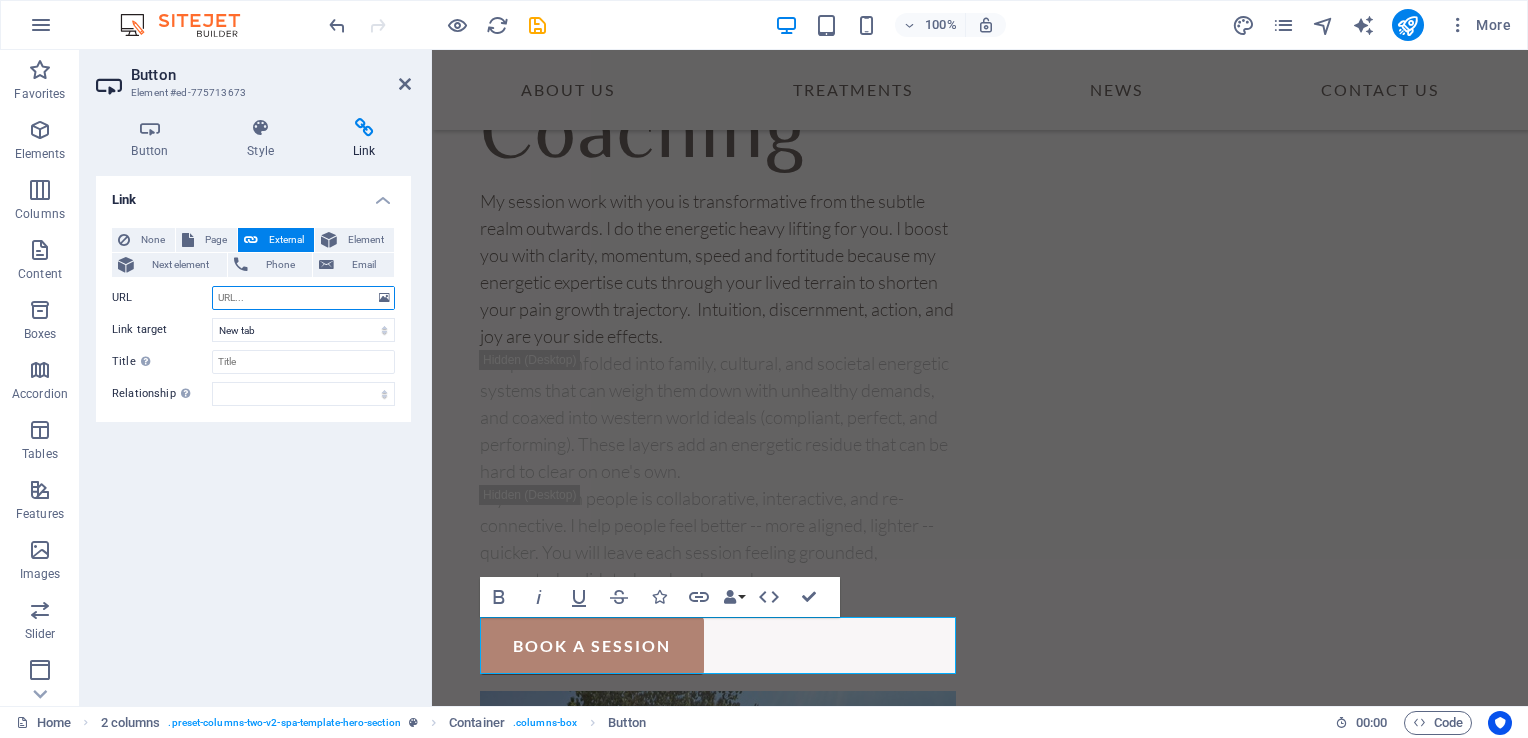 paste on "https://calendly.com/alisonbellaire/60min" 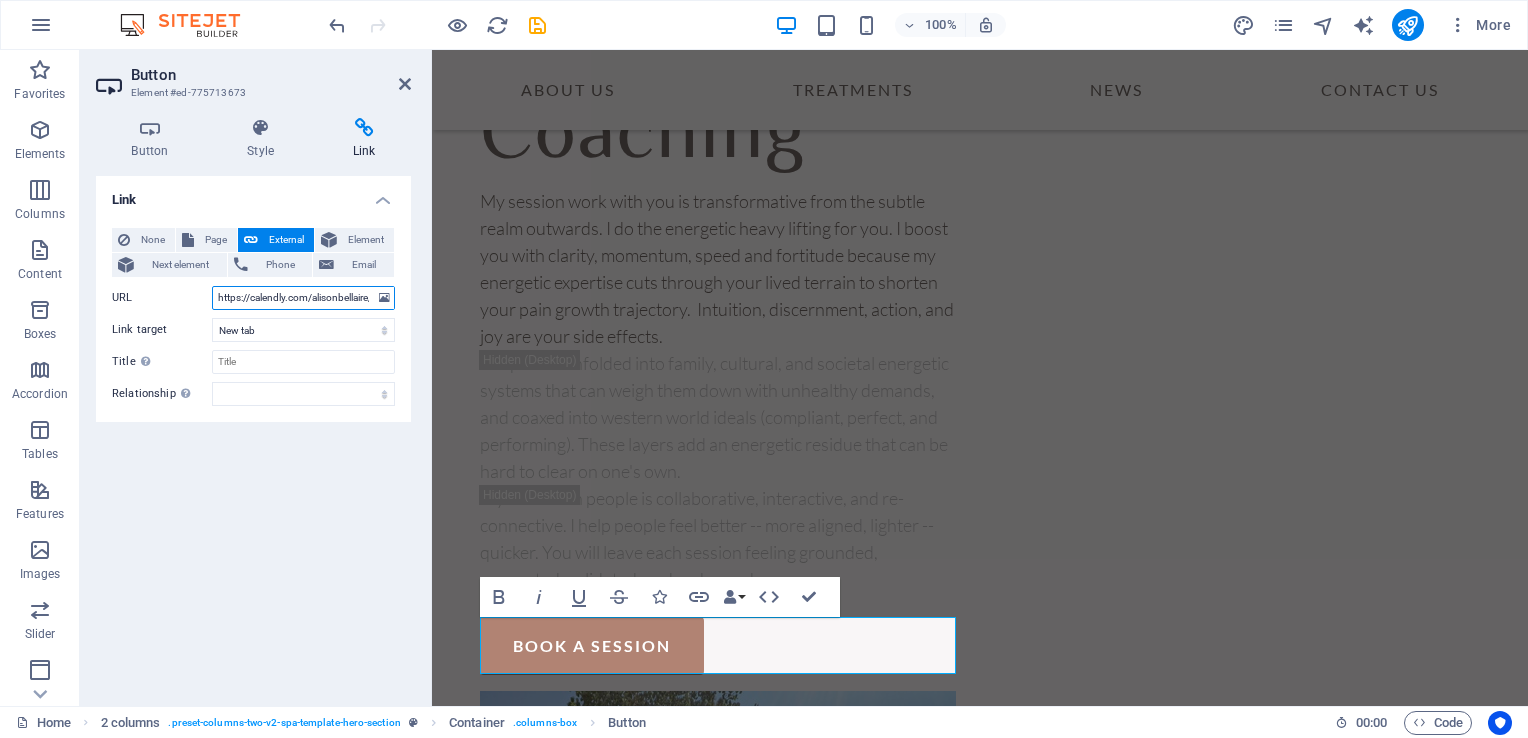 scroll, scrollTop: 0, scrollLeft: 34, axis: horizontal 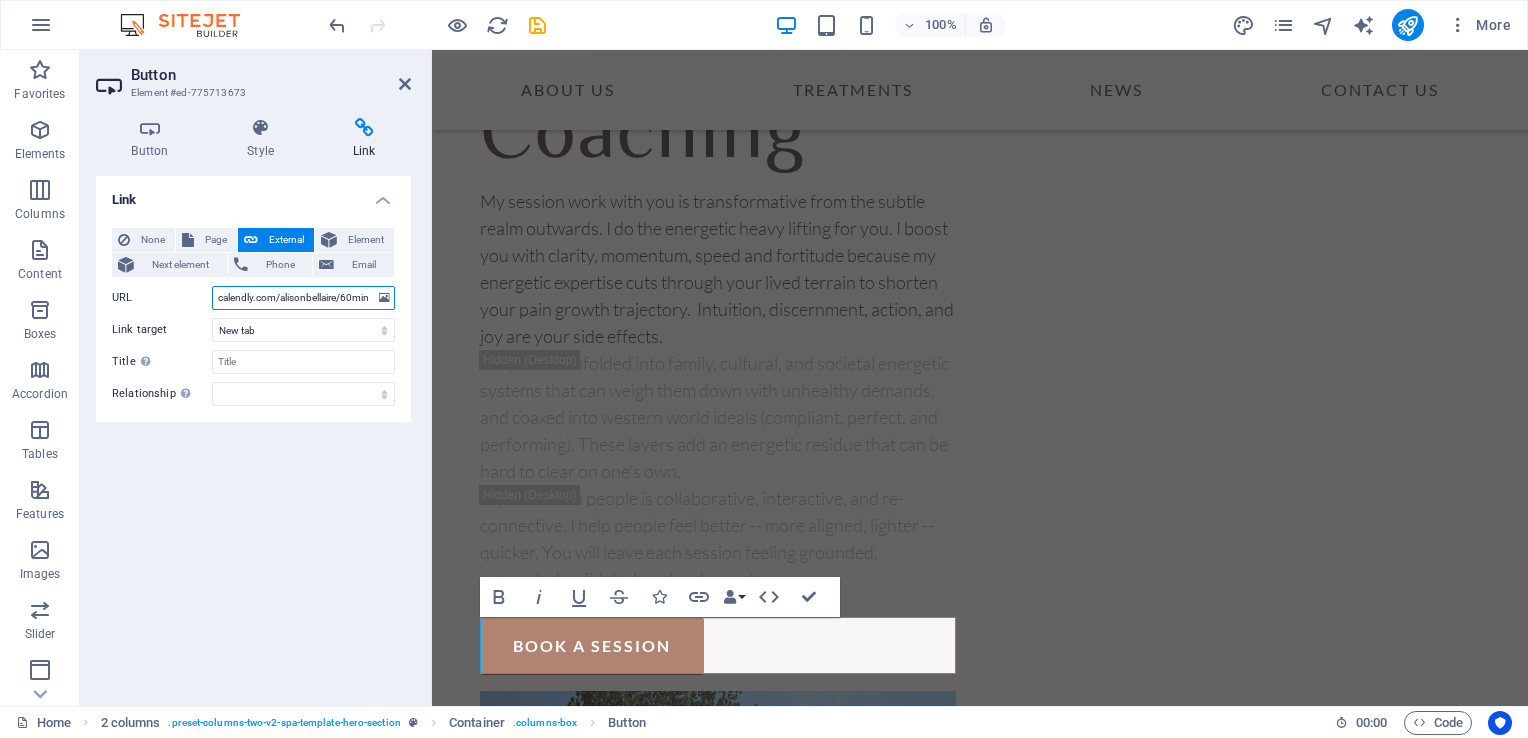 type on "https://calendly.com/alisonbellaire/60min" 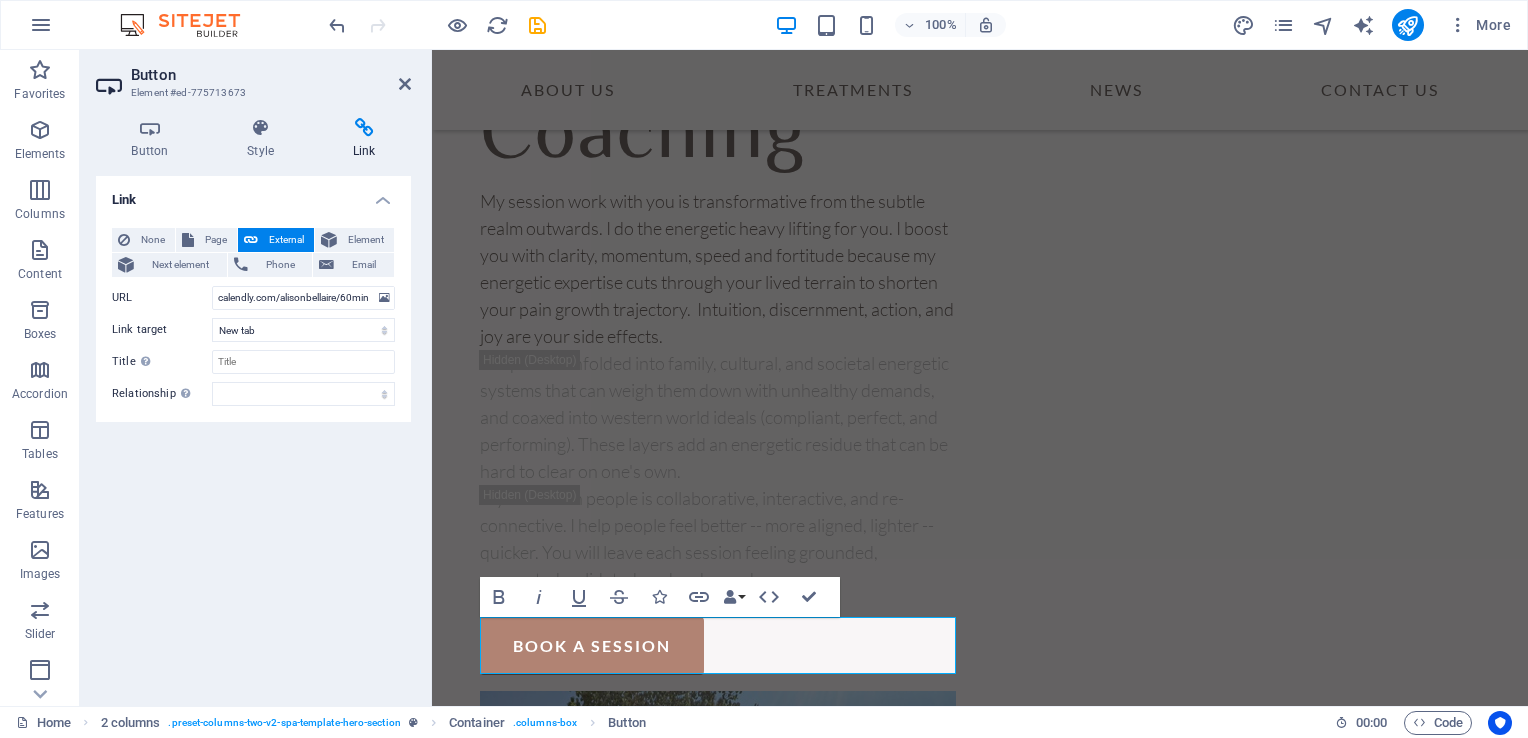 scroll, scrollTop: 0, scrollLeft: 0, axis: both 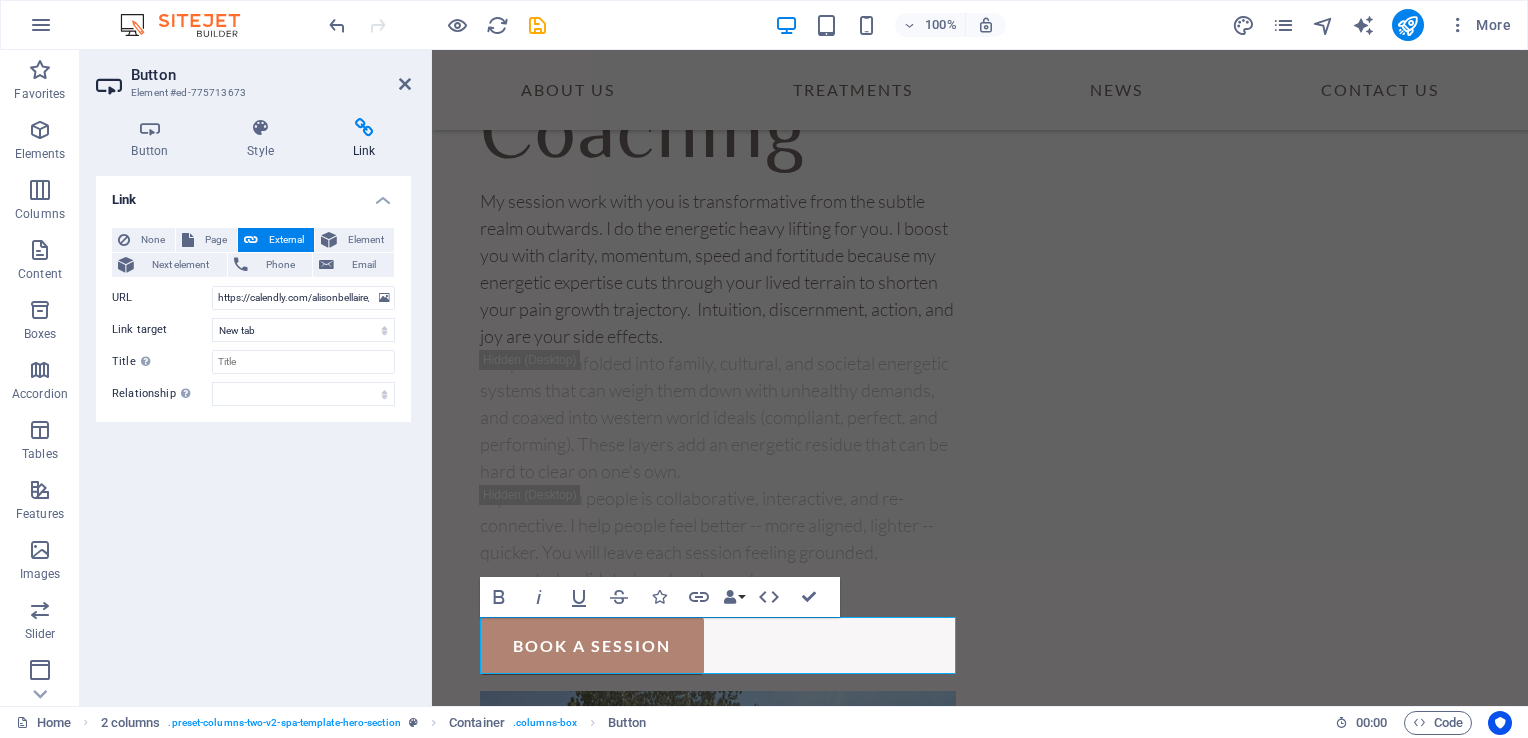 click on "Link None Page External Element Next element Phone Email Page Home About Us Treatments News Contact Legal Notice Privacy Element
URL https://calendly.com/alisonbellaire/60min Phone Email Link target New tab Same tab Overlay Title Additional link description, should not be the same as the link text. The title is most often shown as a tooltip text when the mouse moves over the element. Leave empty if uncertain. Relationship Sets the  relationship of this link to the link target . For example, the value "nofollow" instructs search engines not to follow the link. Can be left empty. alternate author bookmark external help license next nofollow noreferrer noopener prev search tag" at bounding box center (253, 433) 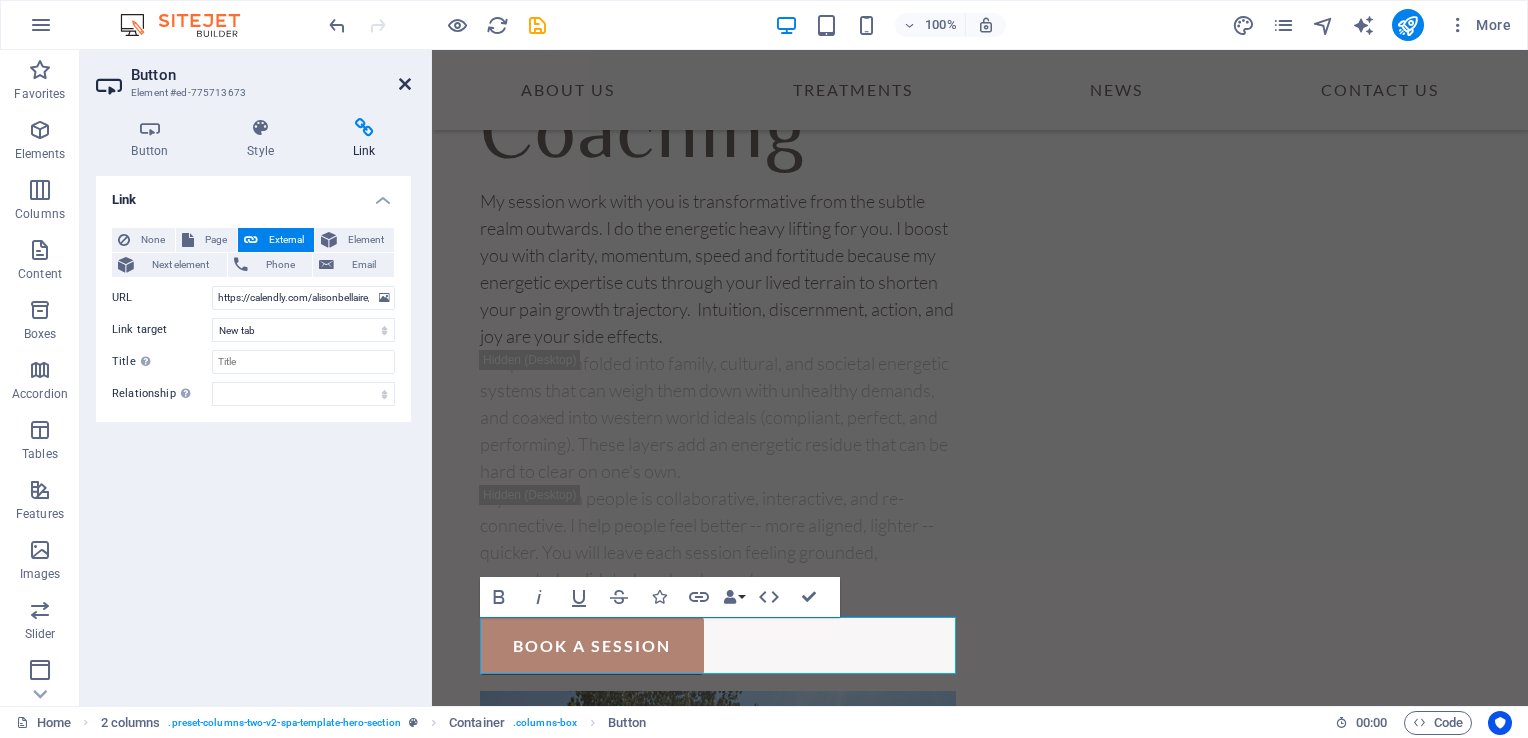 click at bounding box center (405, 84) 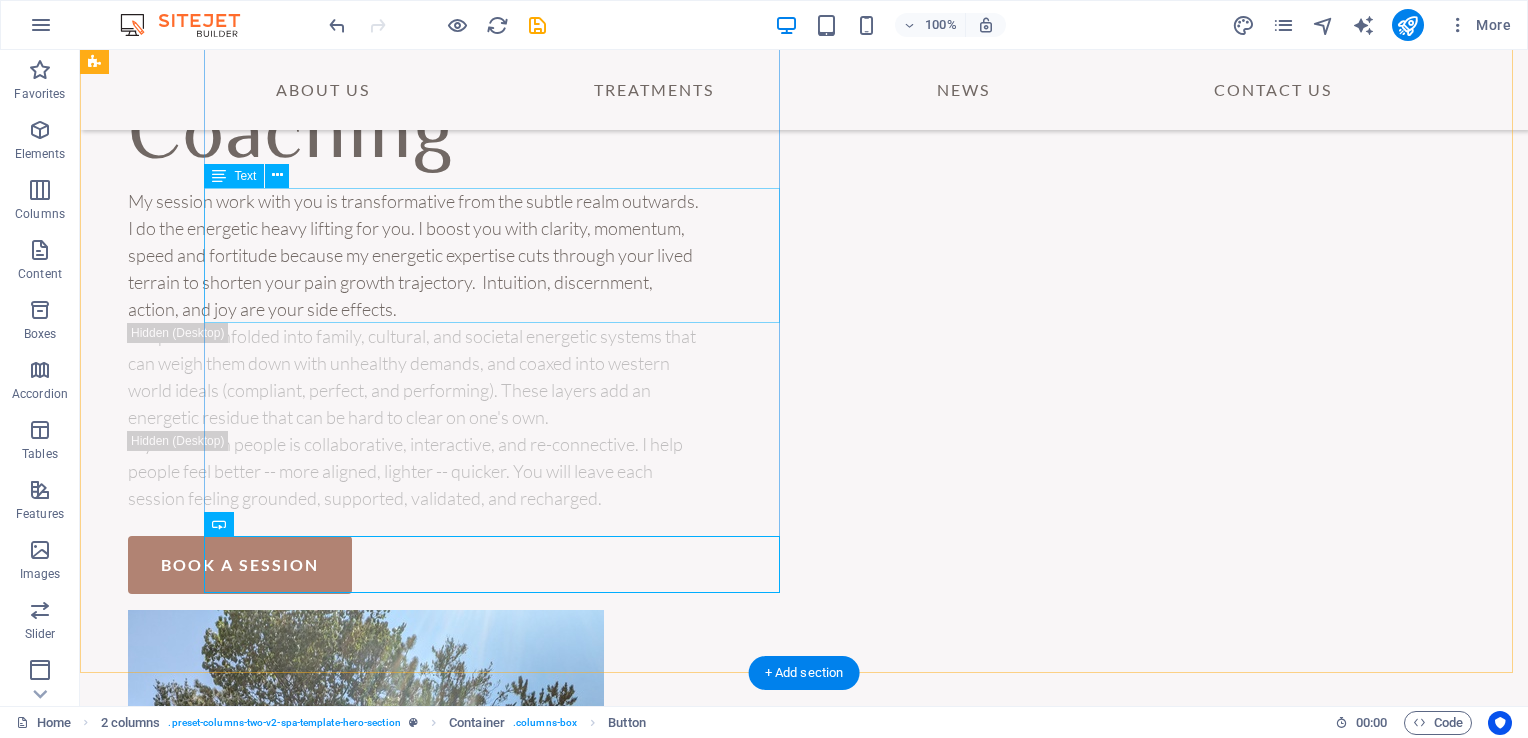 click on "My session work with you is transformative from the subtle realm outwards. I do the energetic heavy lifting for you. I boost you with clarity, momentum, speed and fortitude because my energetic expertise cuts through your lived terrain to shorten your pain growth trajectory.  Intuition, discernment, action, and joy are your side effects." at bounding box center (416, 255) 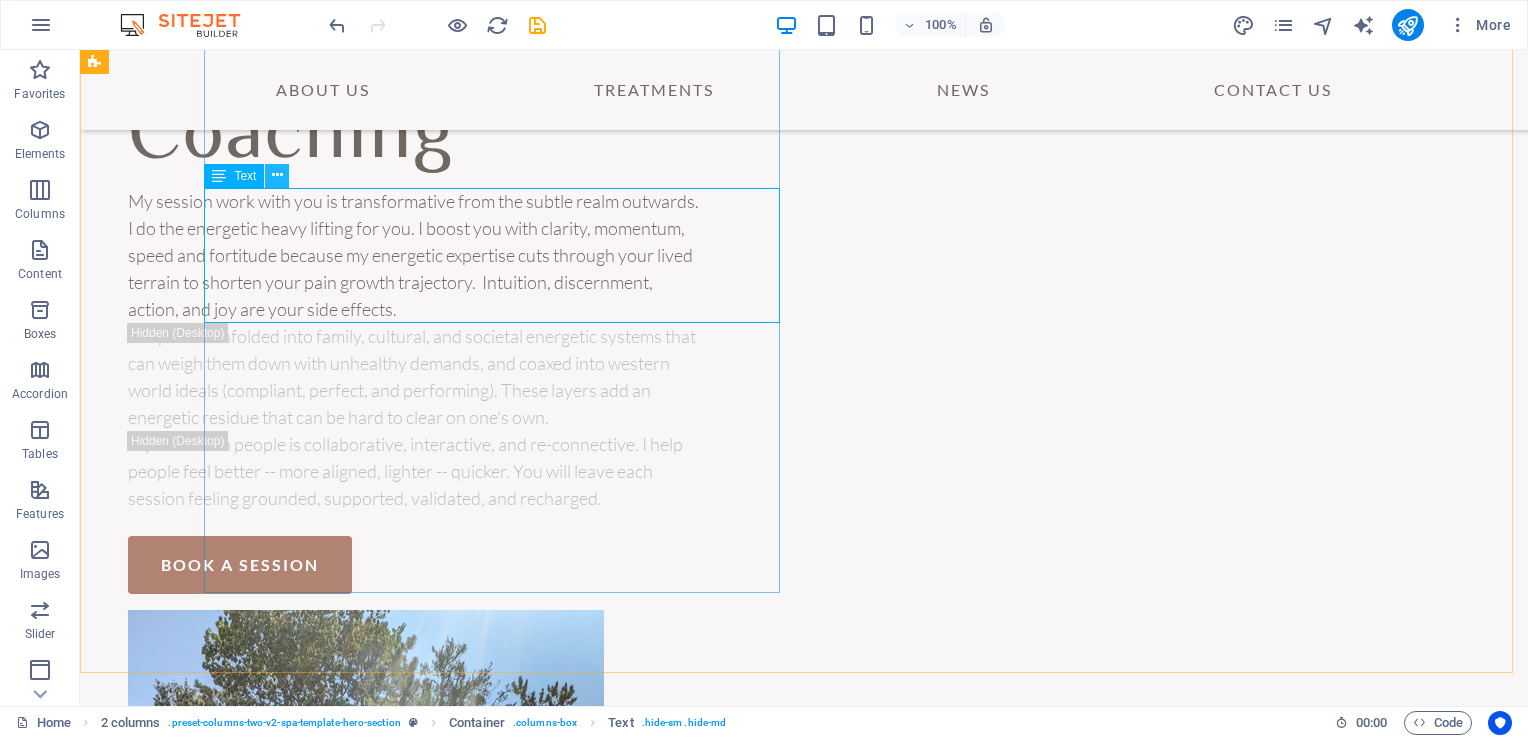 click at bounding box center (277, 175) 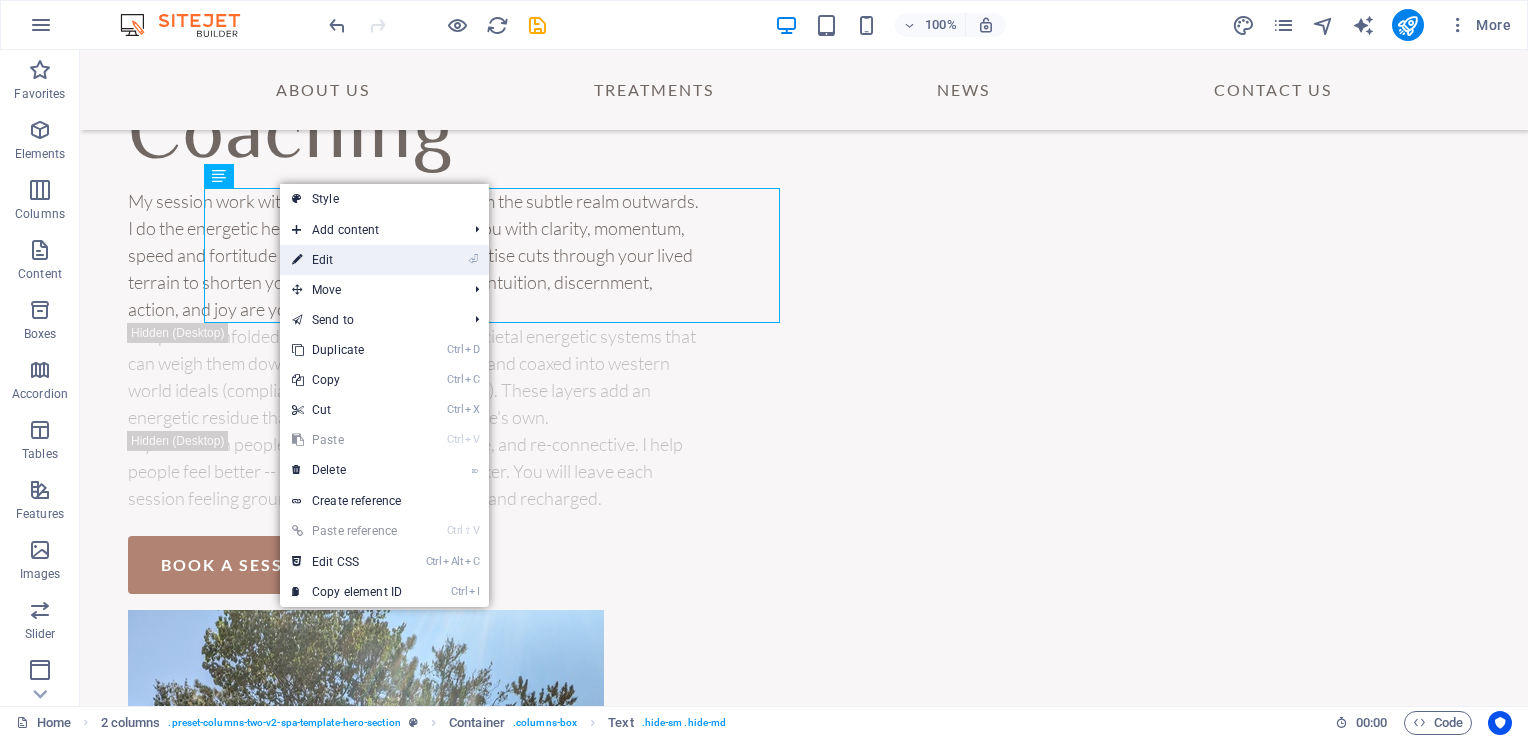 click on "⏎  Edit" at bounding box center [347, 260] 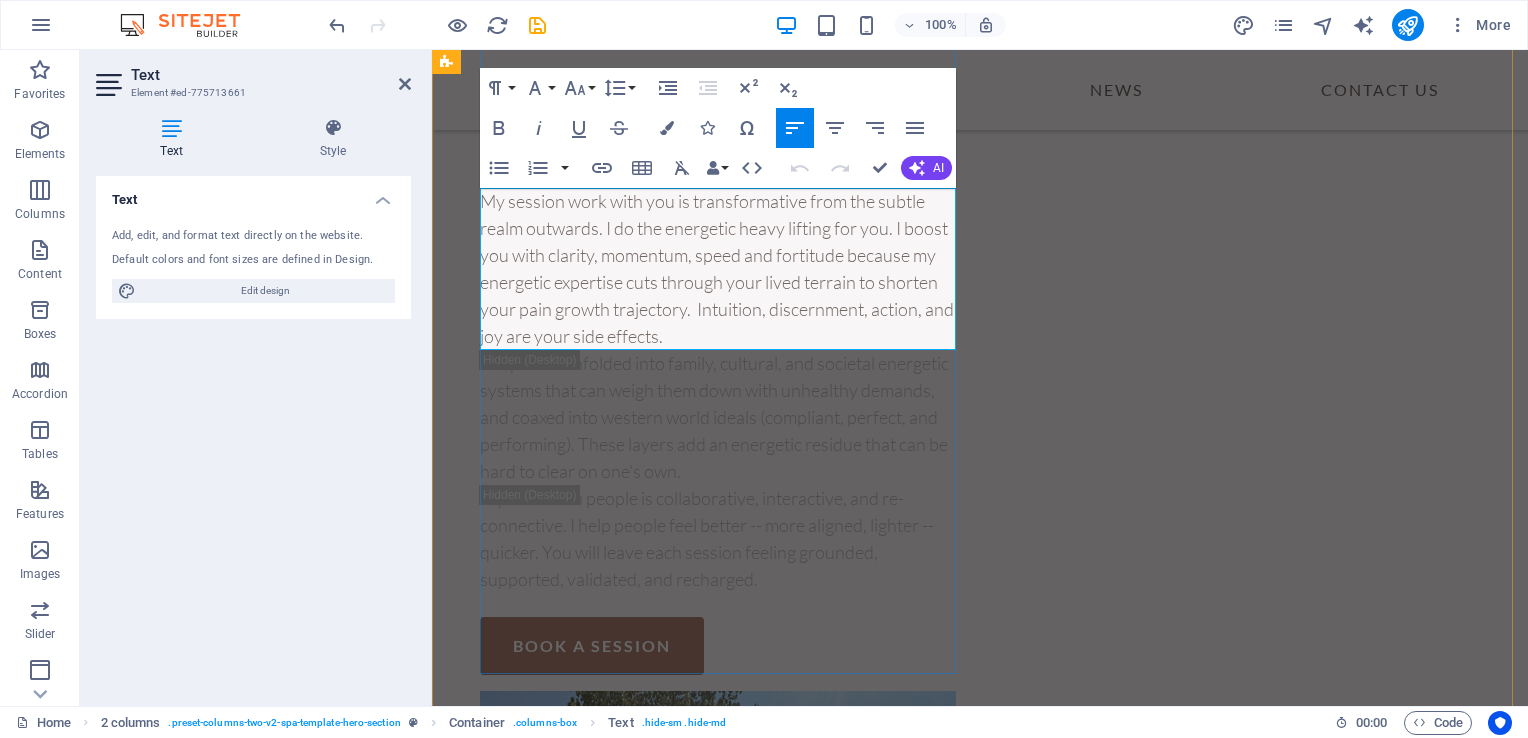 click on "My session work with you is transformative from the subtle realm outwards. I do the energetic heavy lifting for you. I boost you with clarity, momentum, speed and fortitude because my energetic expertise cuts through your lived terrain to shorten your pain growth trajectory.  Intuition, discernment, action, and joy are your side effects." at bounding box center (722, 269) 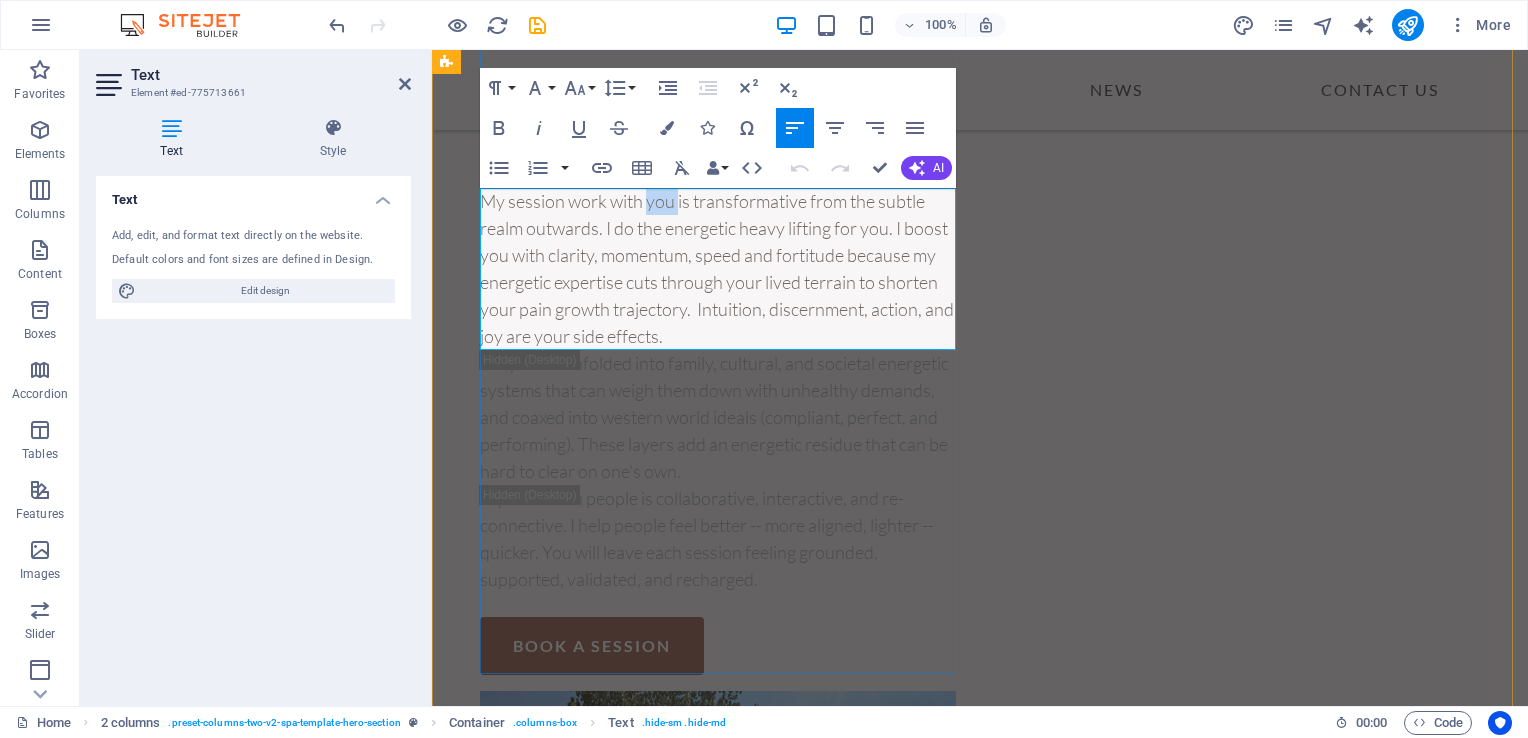 click on "My session work with you is transformative from the subtle realm outwards. I do the energetic heavy lifting for you. I boost you with clarity, momentum, speed and fortitude because my energetic expertise cuts through your lived terrain to shorten your pain growth trajectory.  Intuition, discernment, action, and joy are your side effects." at bounding box center [722, 269] 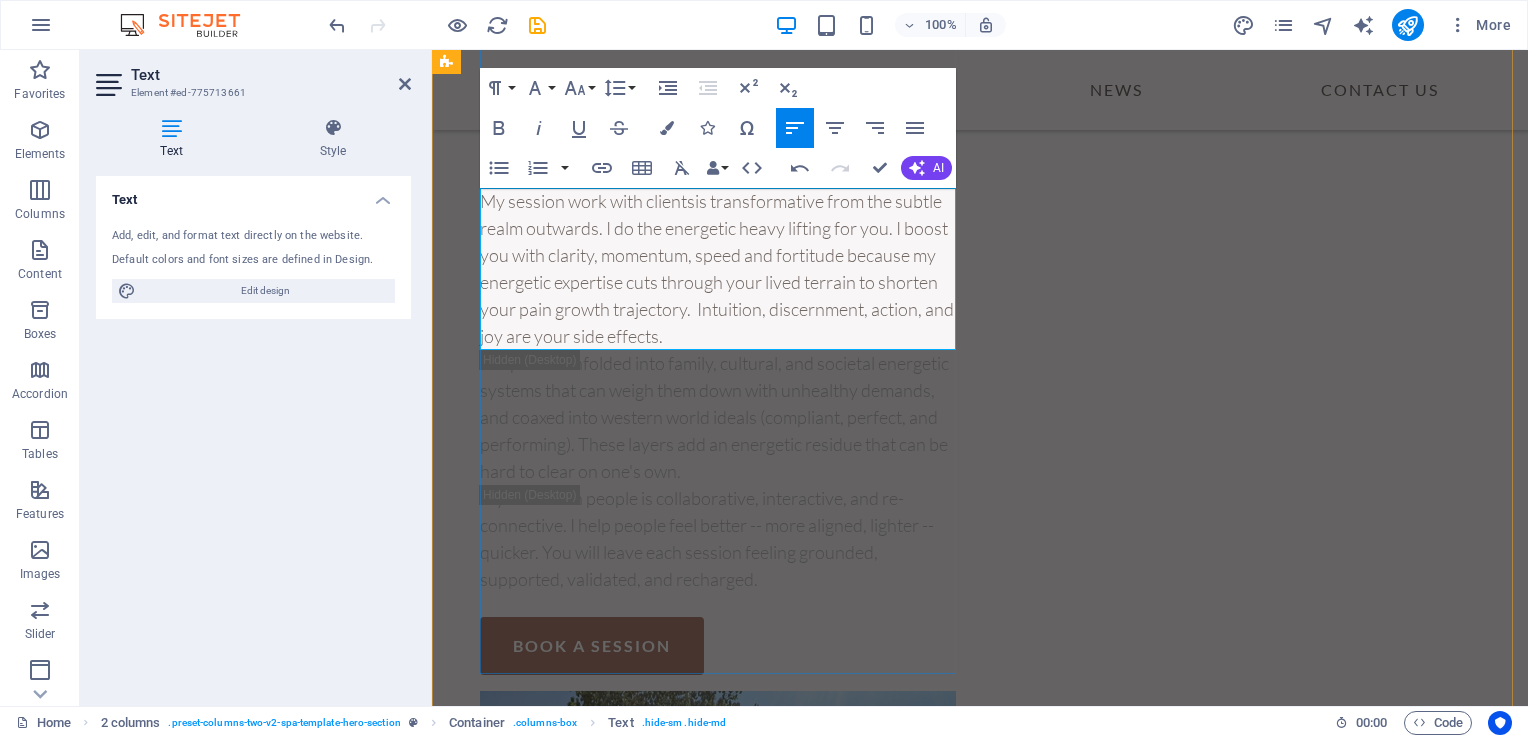 click on "My session work with clients  is transformative from the subtle realm outwards. I do the energetic heavy lifting for you. I boost you with clarity, momentum, speed and fortitude because my energetic expertise cuts through your lived terrain to shorten your pain growth trajectory.  Intuition, discernment, action, and joy are your side effects." at bounding box center (722, 269) 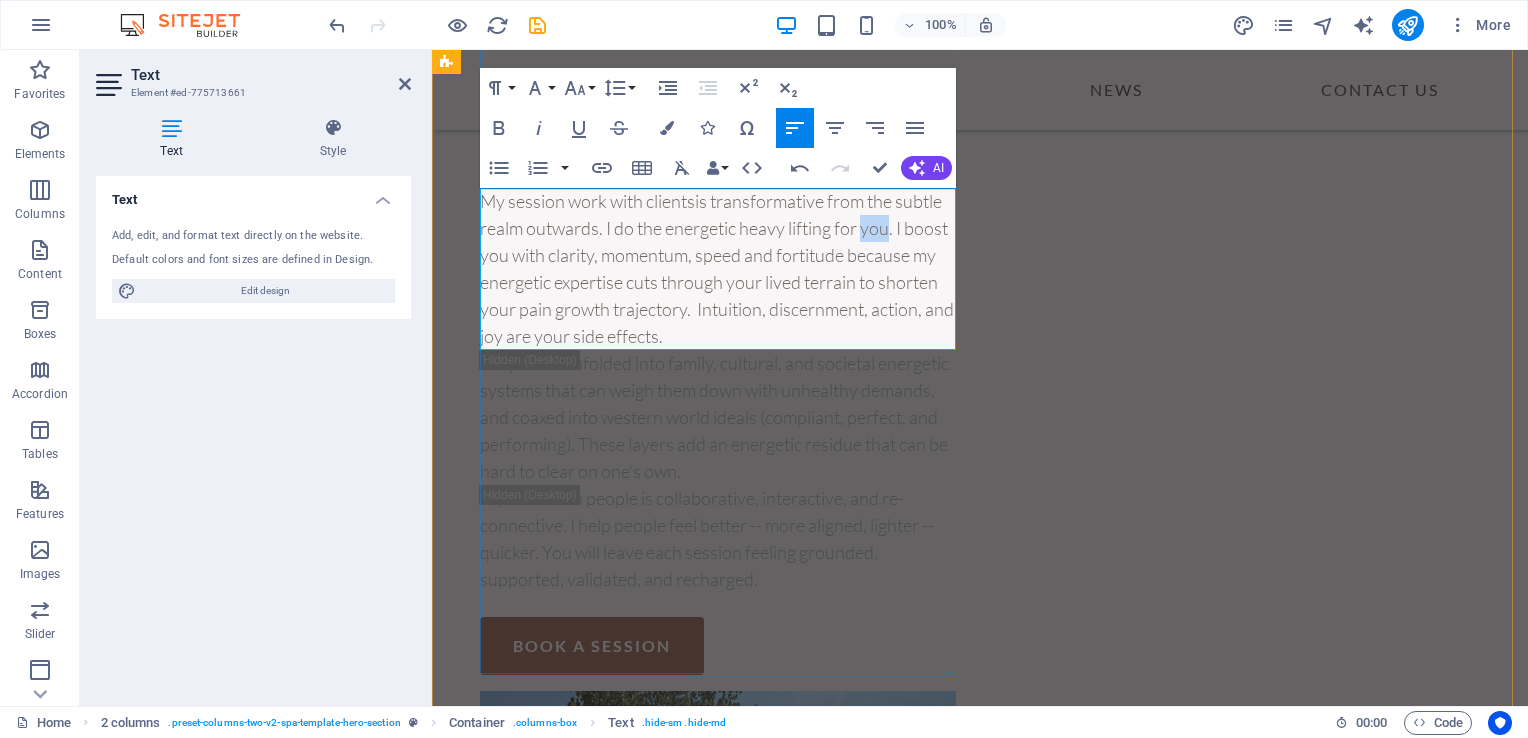click on "My session work with clients  is transformative from the subtle realm outwards. I do the energetic heavy lifting for you. I boost you with clarity, momentum, speed and fortitude because my energetic expertise cuts through your lived terrain to shorten your pain growth trajectory.  Intuition, discernment, action, and joy are your side effects." at bounding box center (722, 269) 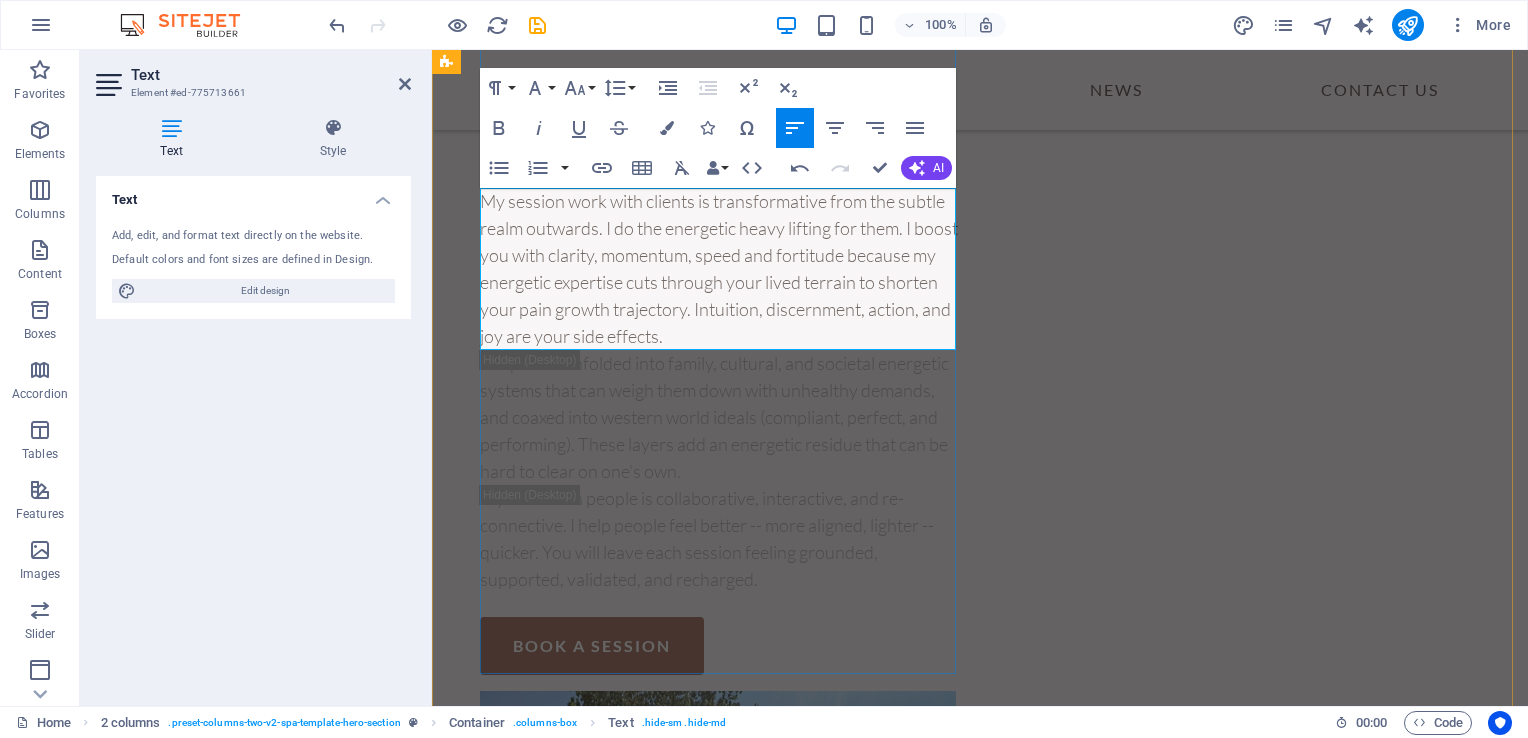 click on "My session work with clients is transformative from the subtle realm outwards. I do the energetic heavy lifting for them. I boost you with clarity, momentum, speed and fortitude because my energetic expertise cuts through your lived terrain to shorten your pain growth trajectory. Intuition, discernment, action, and joy are your side effects." at bounding box center [722, 269] 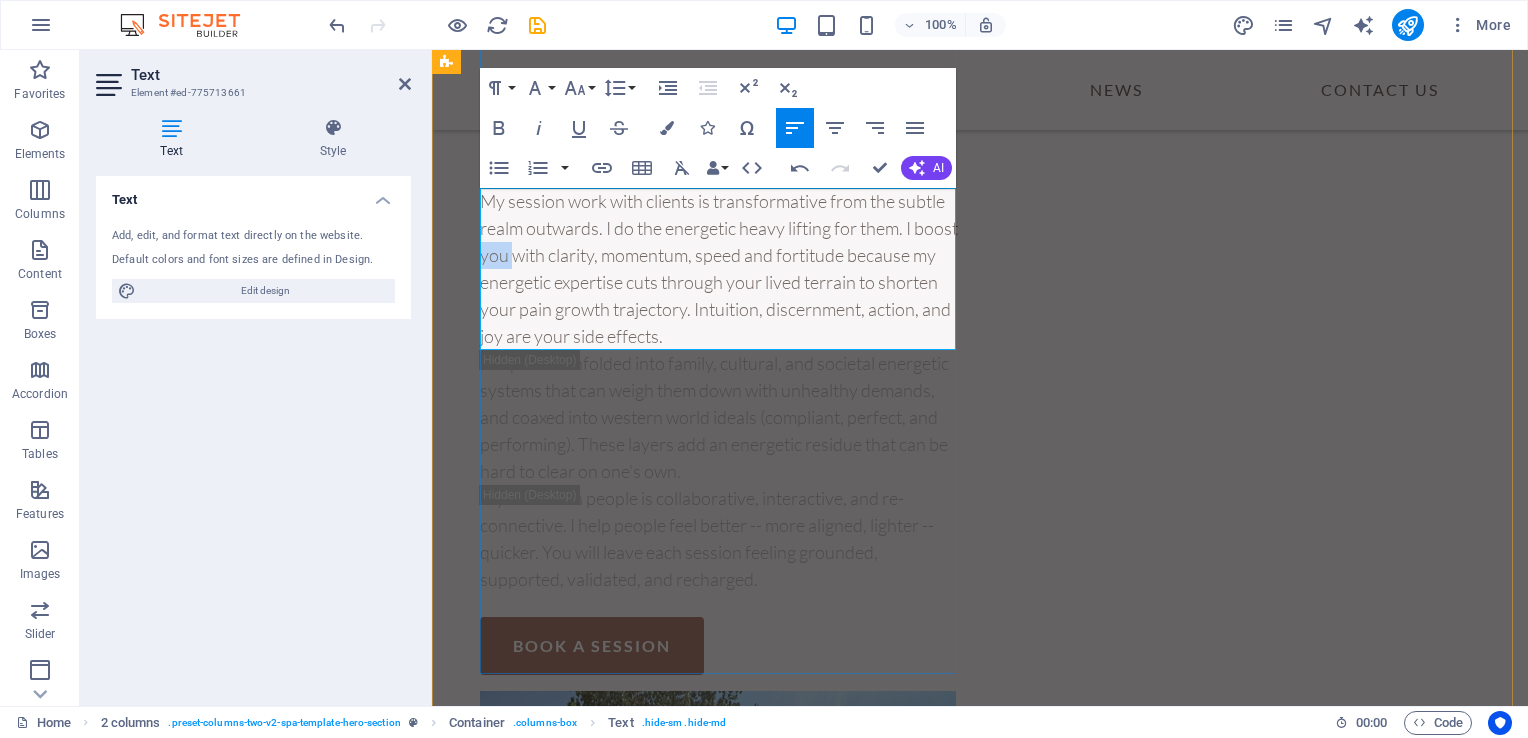 click on "My session work with clients is transformative from the subtle realm outwards. I do the energetic heavy lifting for them. I boost you with clarity, momentum, speed and fortitude because my energetic expertise cuts through your lived terrain to shorten your pain growth trajectory. Intuition, discernment, action, and joy are your side effects." at bounding box center (722, 269) 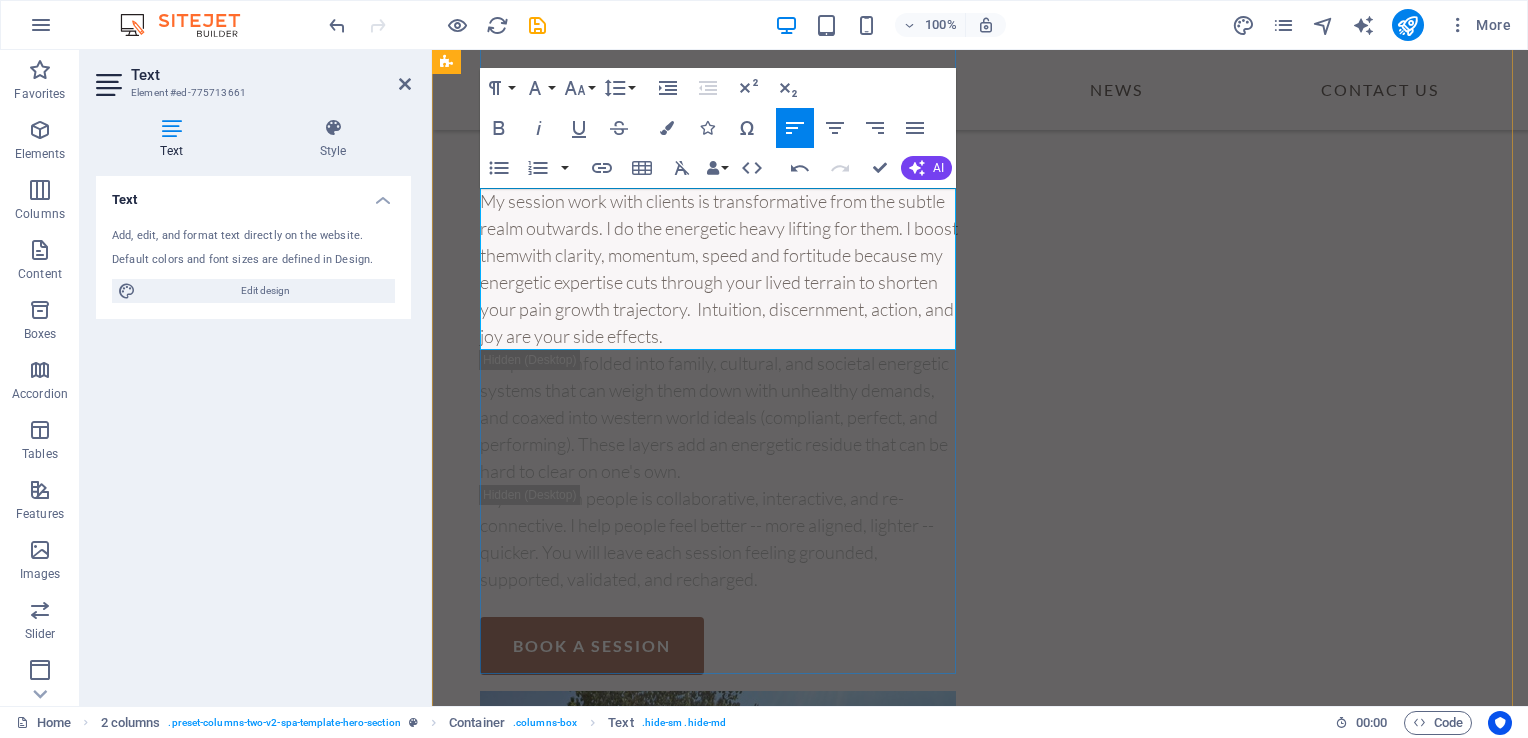 click on "My session work with clients is transformative from the subtle realm outwards. I do the energetic heavy lifting for them. I boost them  with clarity, momentum, speed and fortitude because my energetic expertise cuts through your lived terrain to shorten your pain growth trajectory.  Intuition, discernment, action, and joy are your side effects." at bounding box center (722, 269) 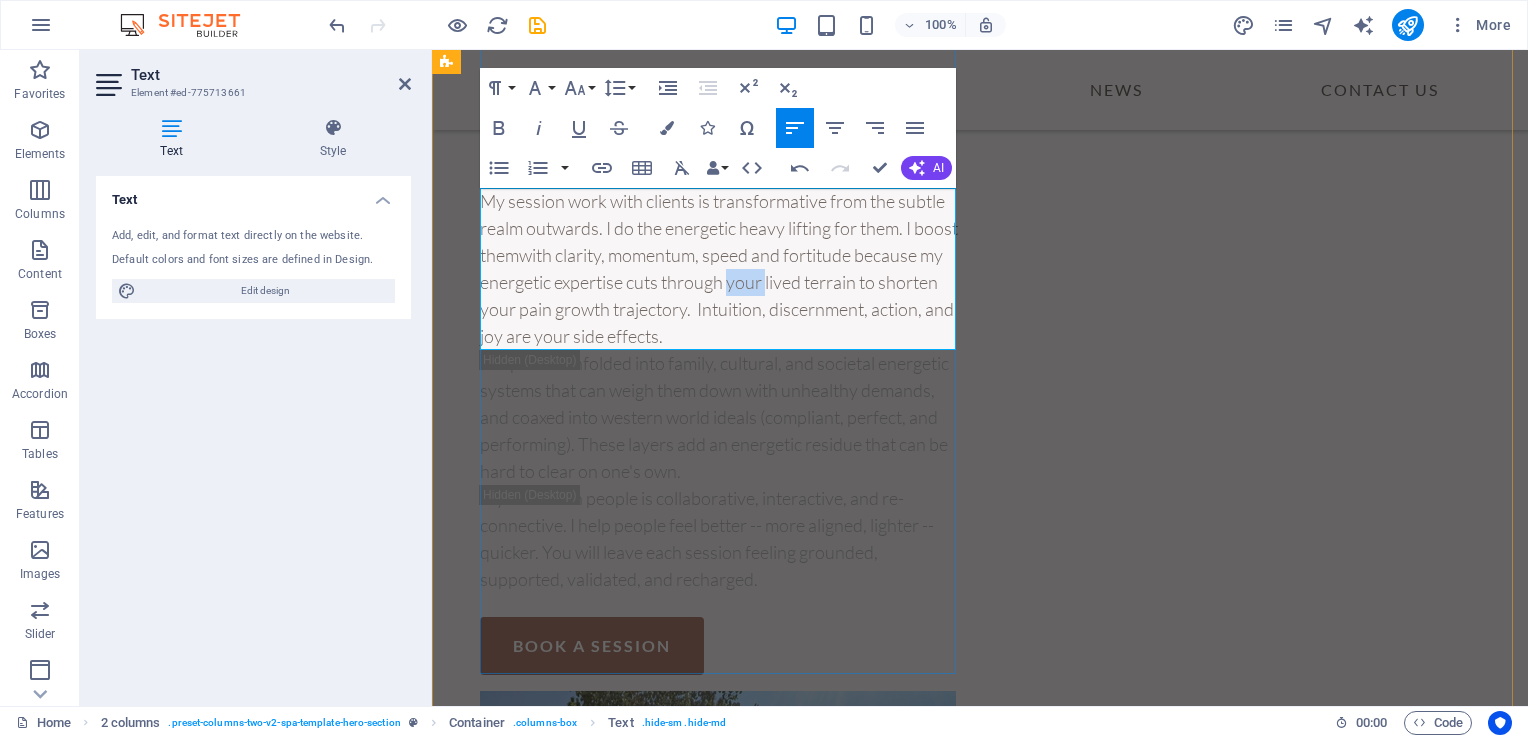 click on "My session work with clients is transformative from the subtle realm outwards. I do the energetic heavy lifting for them. I boost them  with clarity, momentum, speed and fortitude because my energetic expertise cuts through your lived terrain to shorten your pain growth trajectory.  Intuition, discernment, action, and joy are your side effects." at bounding box center (722, 269) 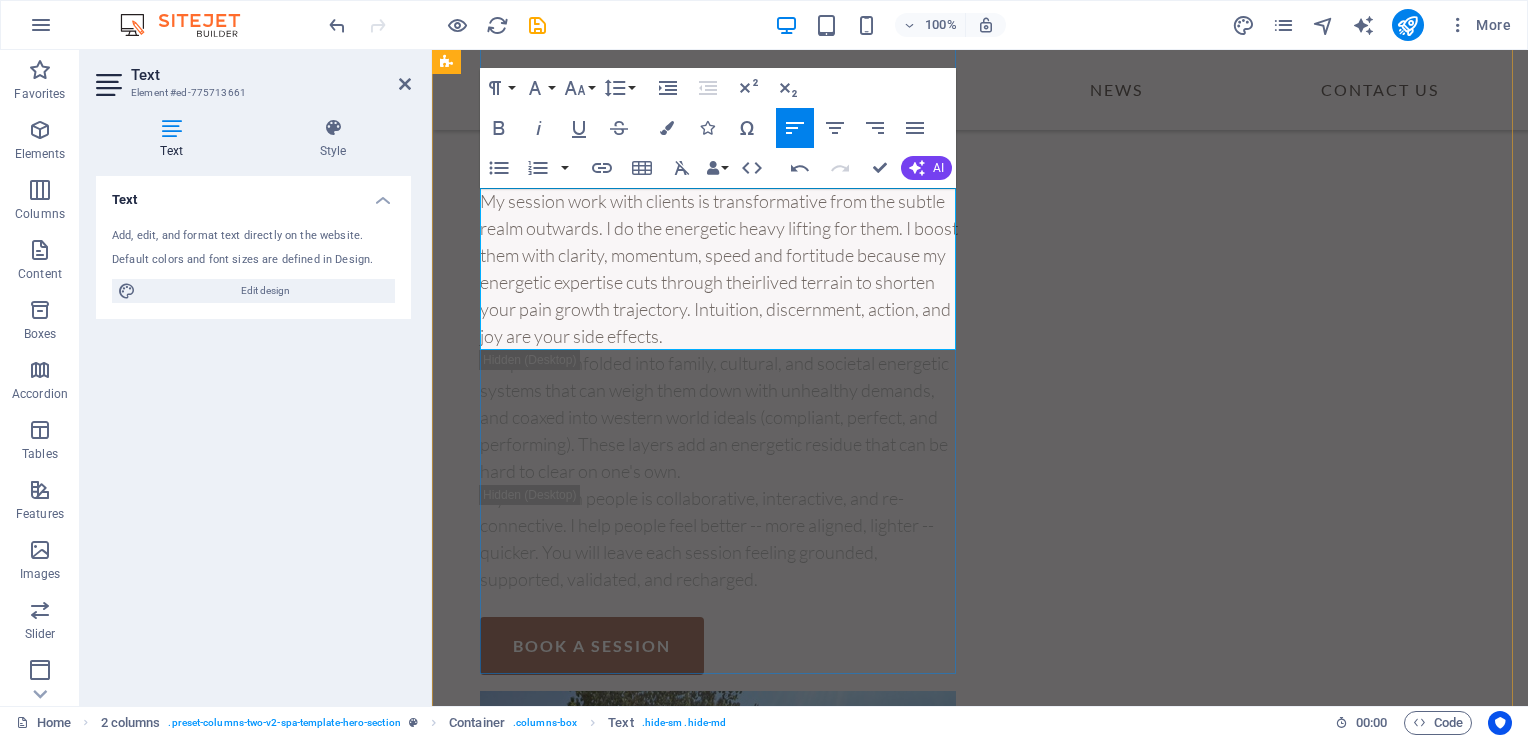 click on "My session work with clients is transformative from the subtle realm outwards. I do the energetic heavy lifting for them. I boost them with clarity, momentum, speed and fortitude because my energetic expertise cuts through their  lived terrain to shorten your pain growth trajectory.  Intuition, discernment, action, and joy are your side effects." at bounding box center [722, 269] 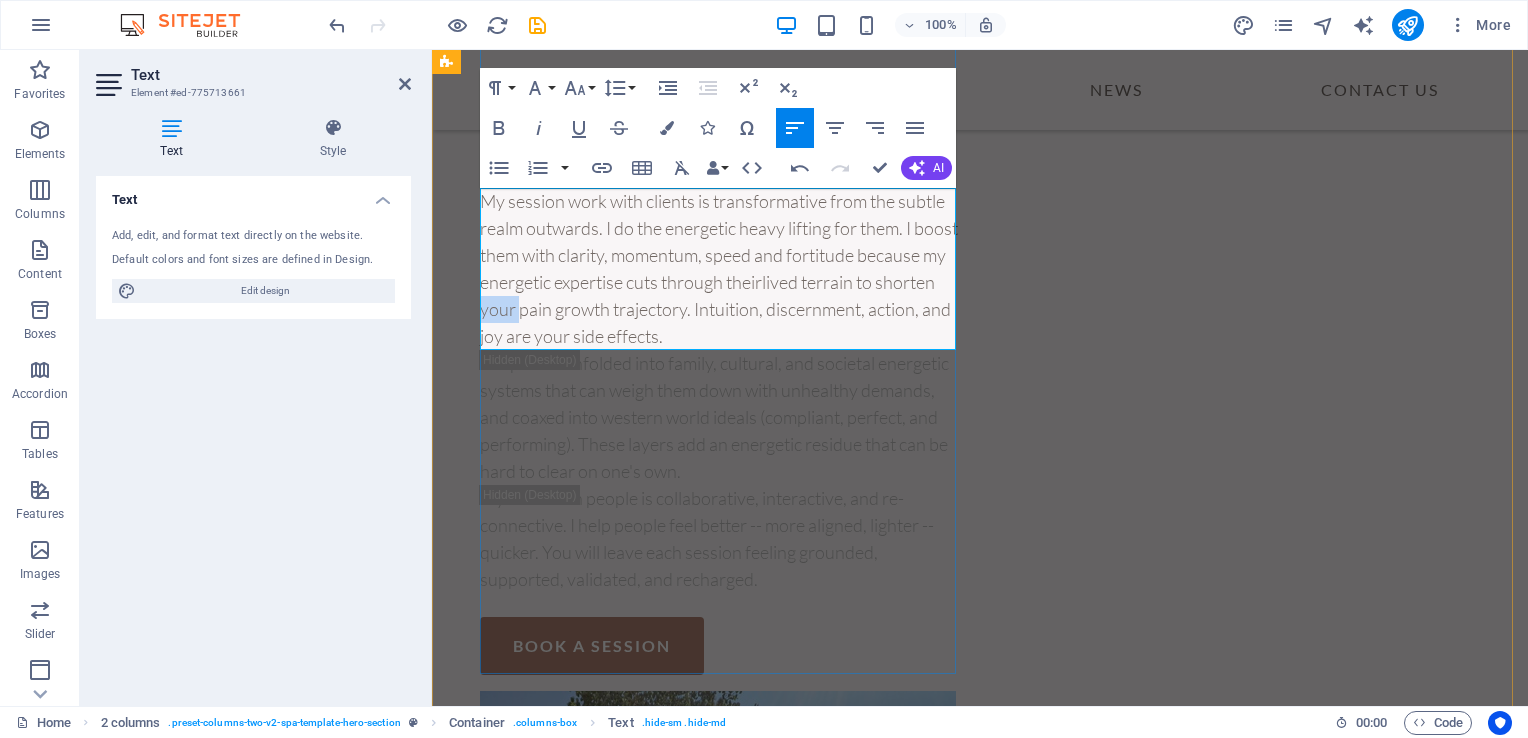 click on "My session work with clients is transformative from the subtle realm outwards. I do the energetic heavy lifting for them. I boost them with clarity, momentum, speed and fortitude because my energetic expertise cuts through their  lived terrain to shorten your pain growth trajectory.  Intuition, discernment, action, and joy are your side effects." at bounding box center (722, 269) 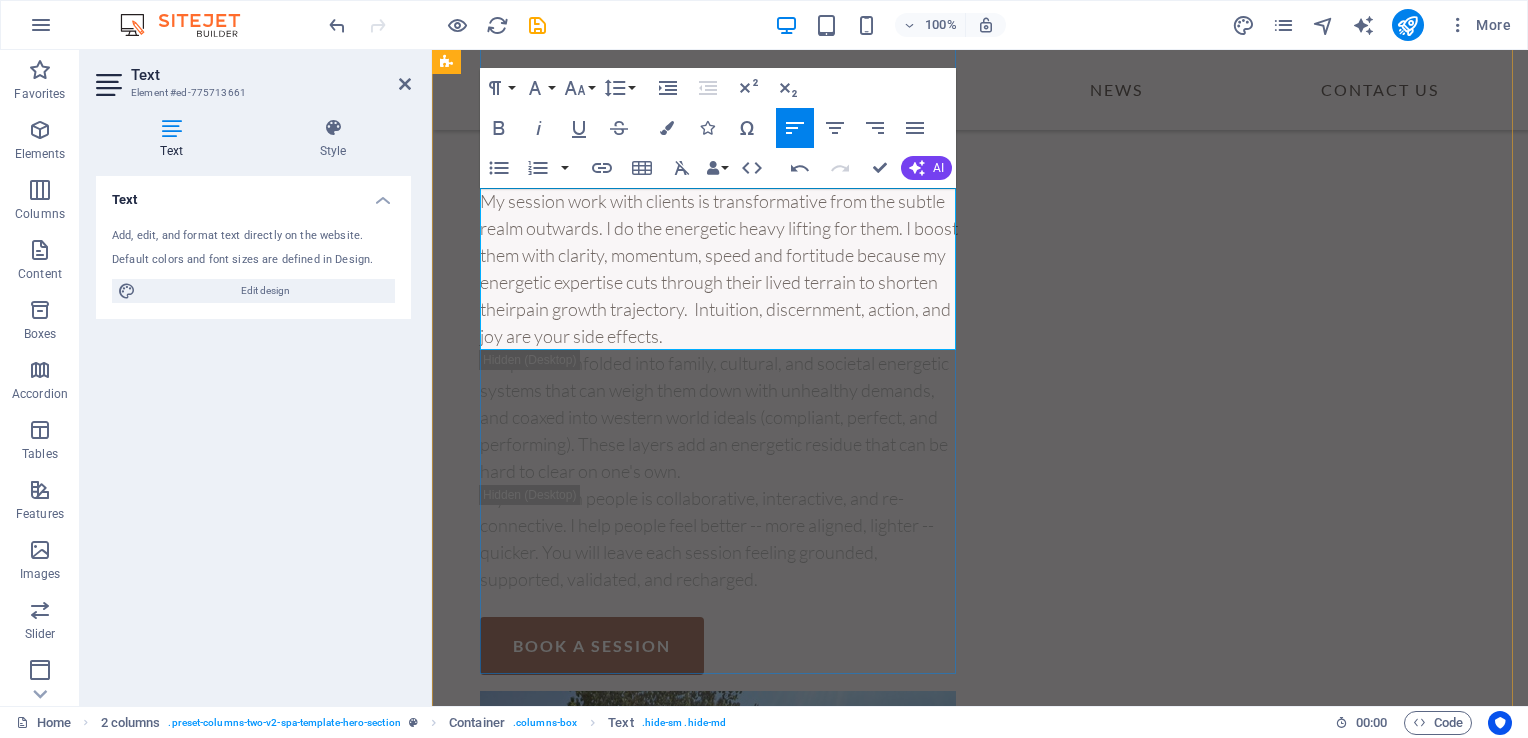 click on "My session work with clients is transformative from the subtle realm outwards. I do the energetic heavy lifting for them. I boost them with clarity, momentum, speed and fortitude because my energetic expertise cuts through their lived terrain to shorten their pain growth trajectory.  Intuition, discernment, action, and joy are your side effects." at bounding box center (722, 269) 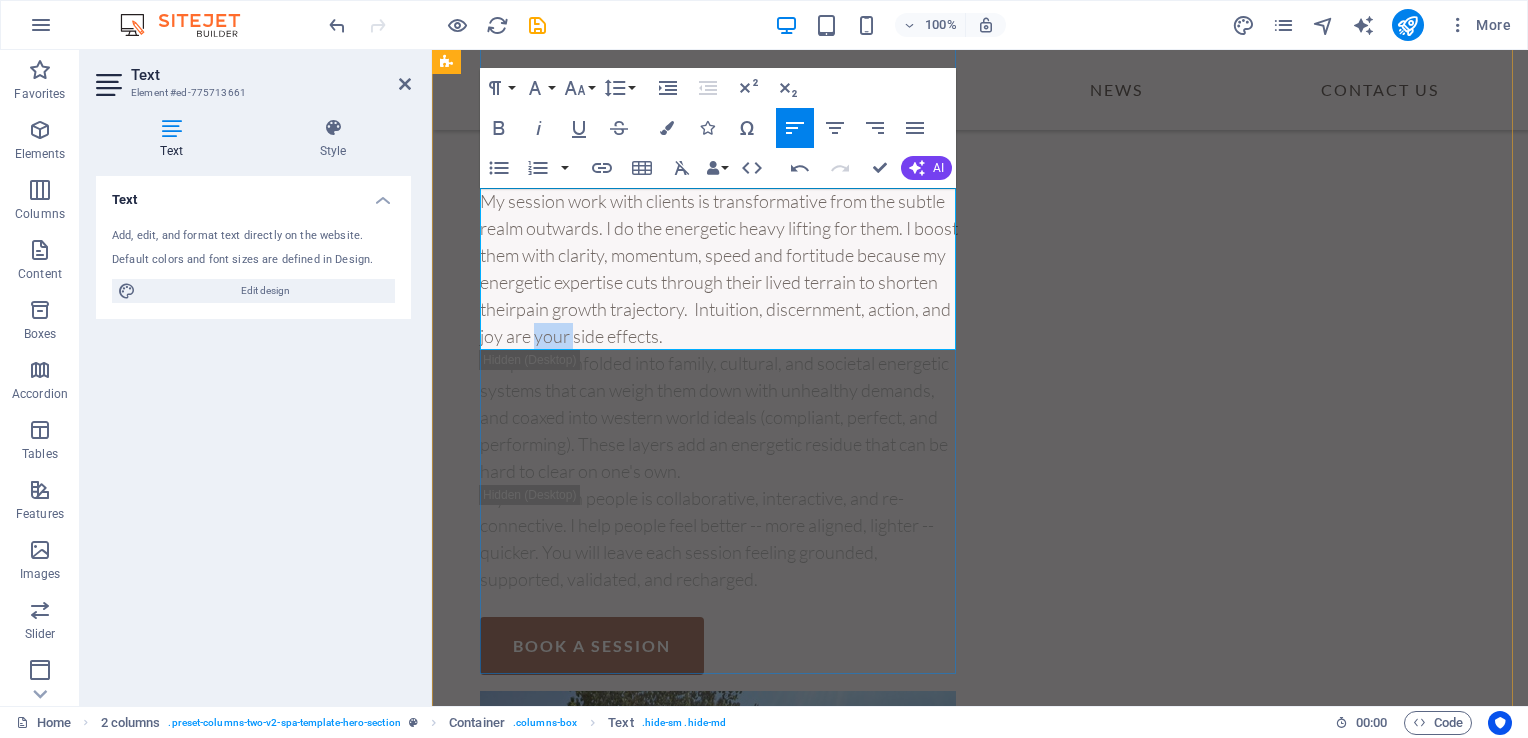 click on "My session work with clients is transformative from the subtle realm outwards. I do the energetic heavy lifting for them. I boost them with clarity, momentum, speed and fortitude because my energetic expertise cuts through their lived terrain to shorten their pain growth trajectory.  Intuition, discernment, action, and joy are your side effects." at bounding box center [722, 269] 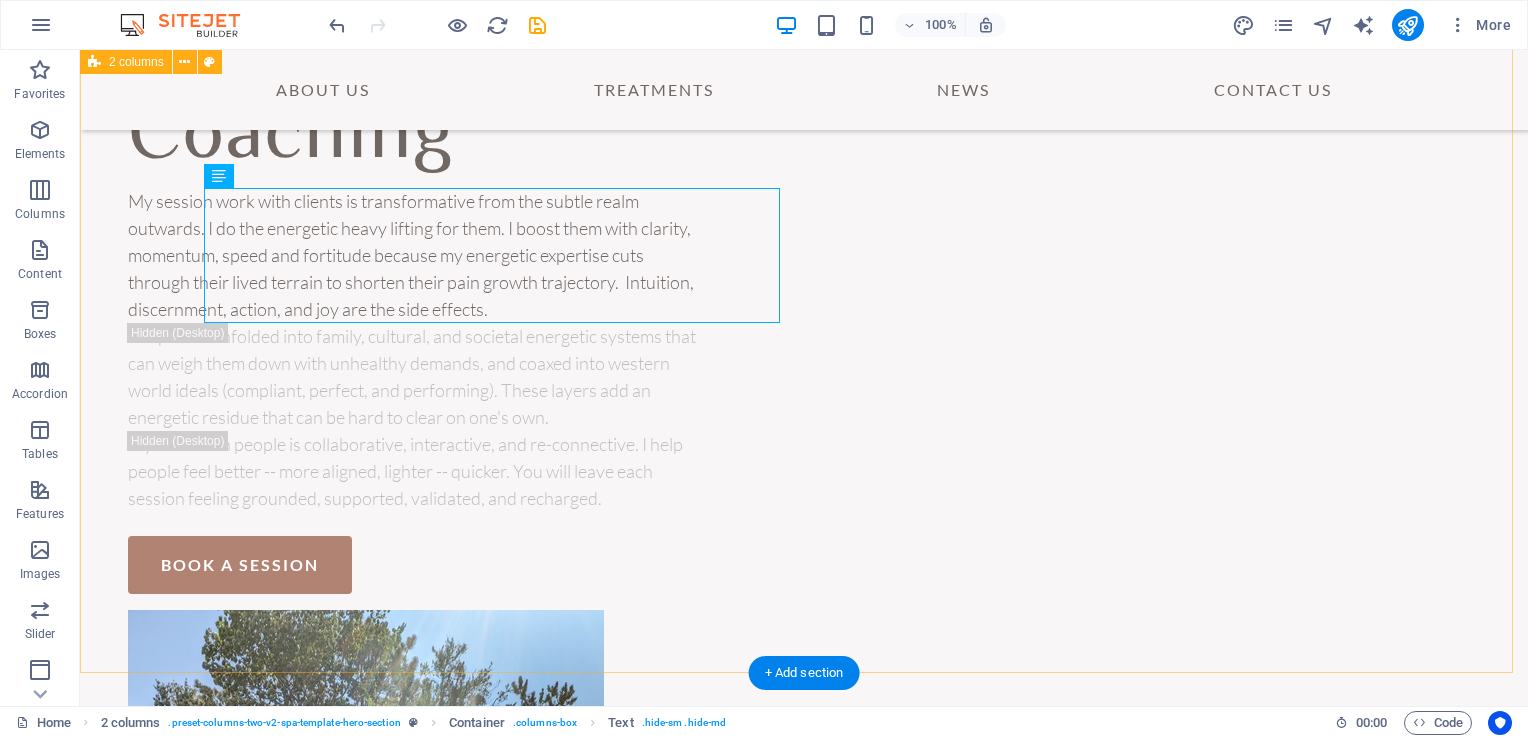 click on "Transformative Energy Coaching My session work with clients is transformative from the subtle realm outwards. I do the energetic heavy lifting for them. I boost them with clarity, momentum, speed and fortitude because my energetic expertise cuts through their lived terrain to shorten their pain growth trajectory.  Intuition, discernment, action, and joy are the side effects. People are enfolded into family, cultural, and societal energetic systems that can weigh them down with unhealthy demands, and coaxed into western world ideals (compliant, perfect, and performing). These layers add an energetic residue that can be hard to clear on one's own. My work with people is collaborative, interactive, and re-connective. I help people feel better -- more aligned, lighter -- quicker. You will leave each session feeling grounded, supported, validated, and recharged.  book a session" at bounding box center [804, 557] 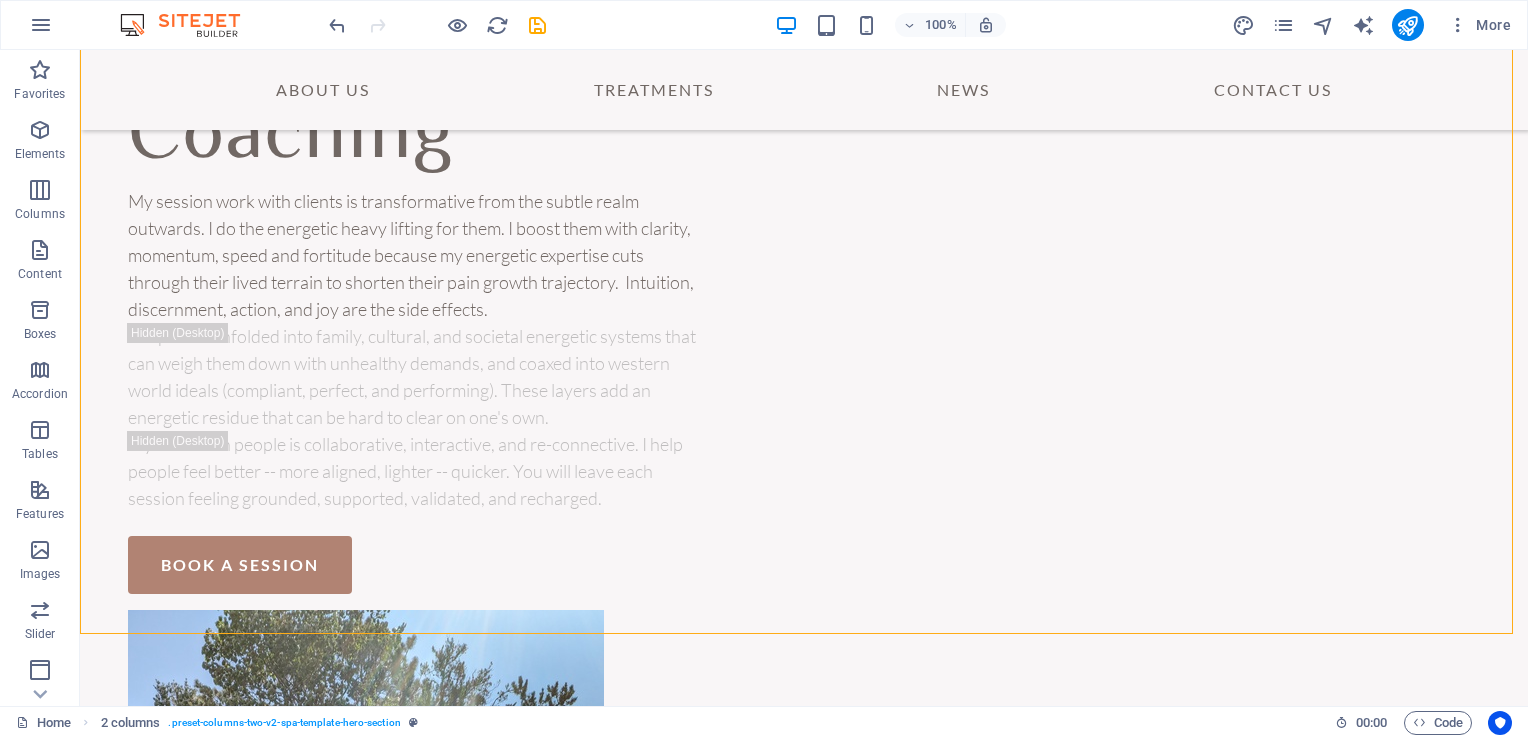 scroll, scrollTop: 832, scrollLeft: 0, axis: vertical 